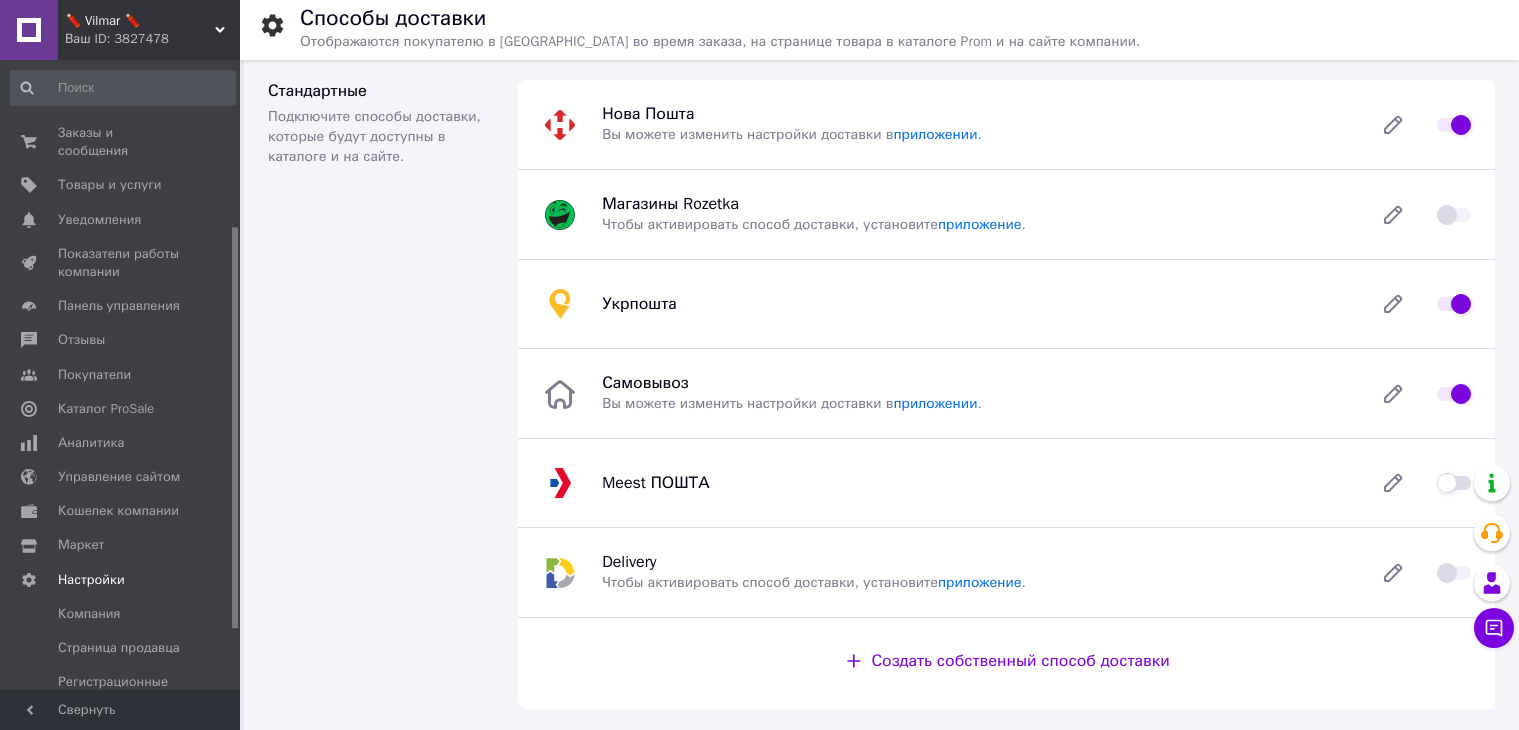 scroll, scrollTop: 0, scrollLeft: 0, axis: both 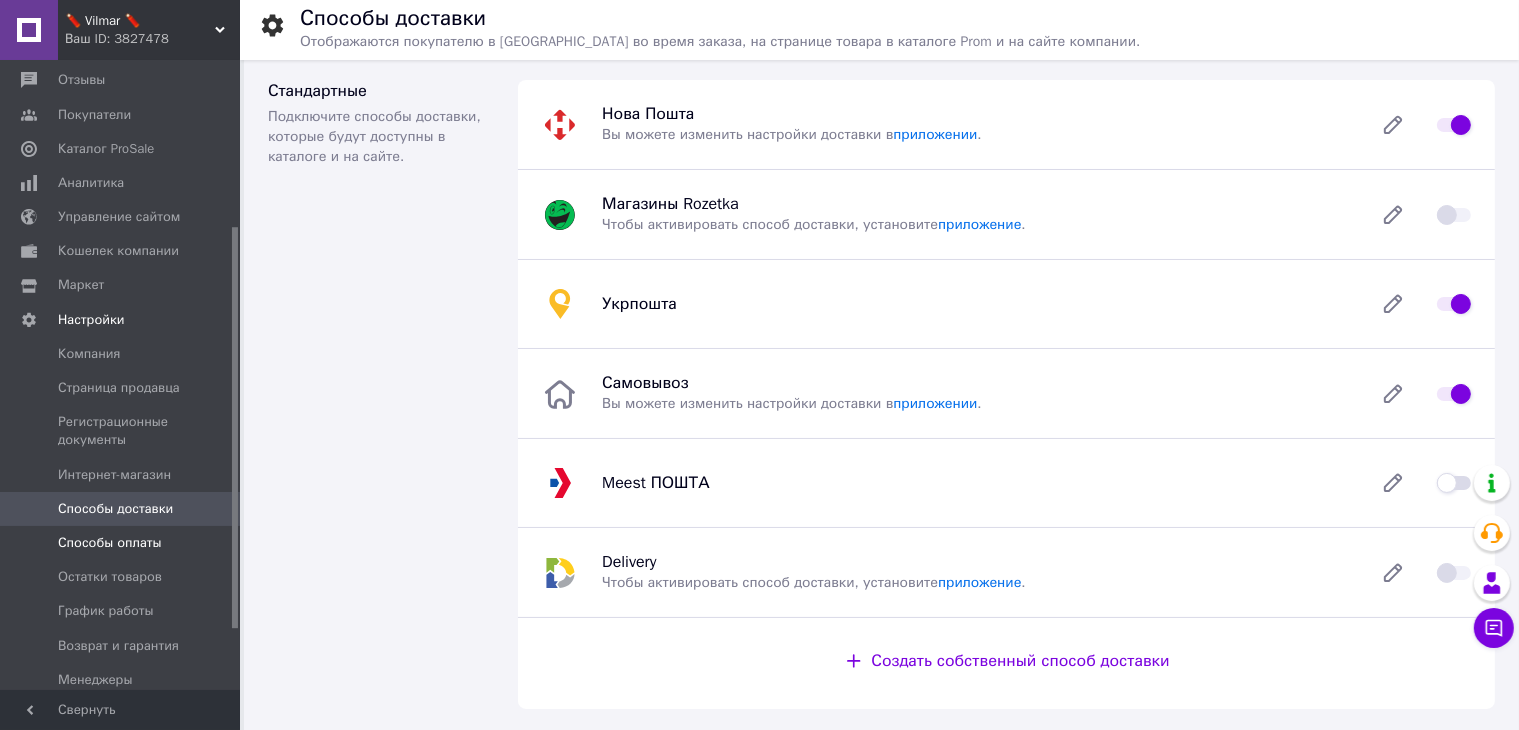 click on "Способы оплаты" at bounding box center (110, 543) 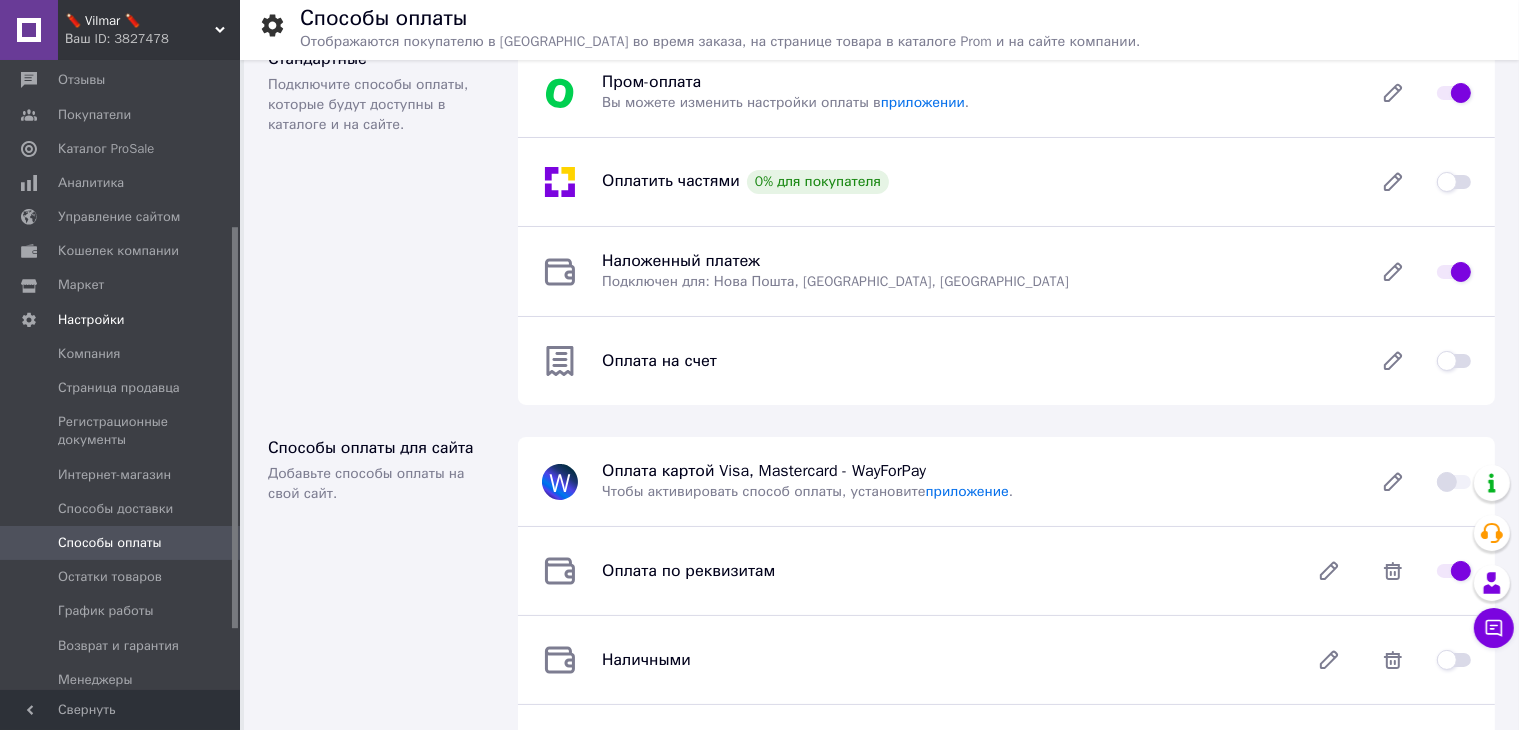 scroll, scrollTop: 0, scrollLeft: 0, axis: both 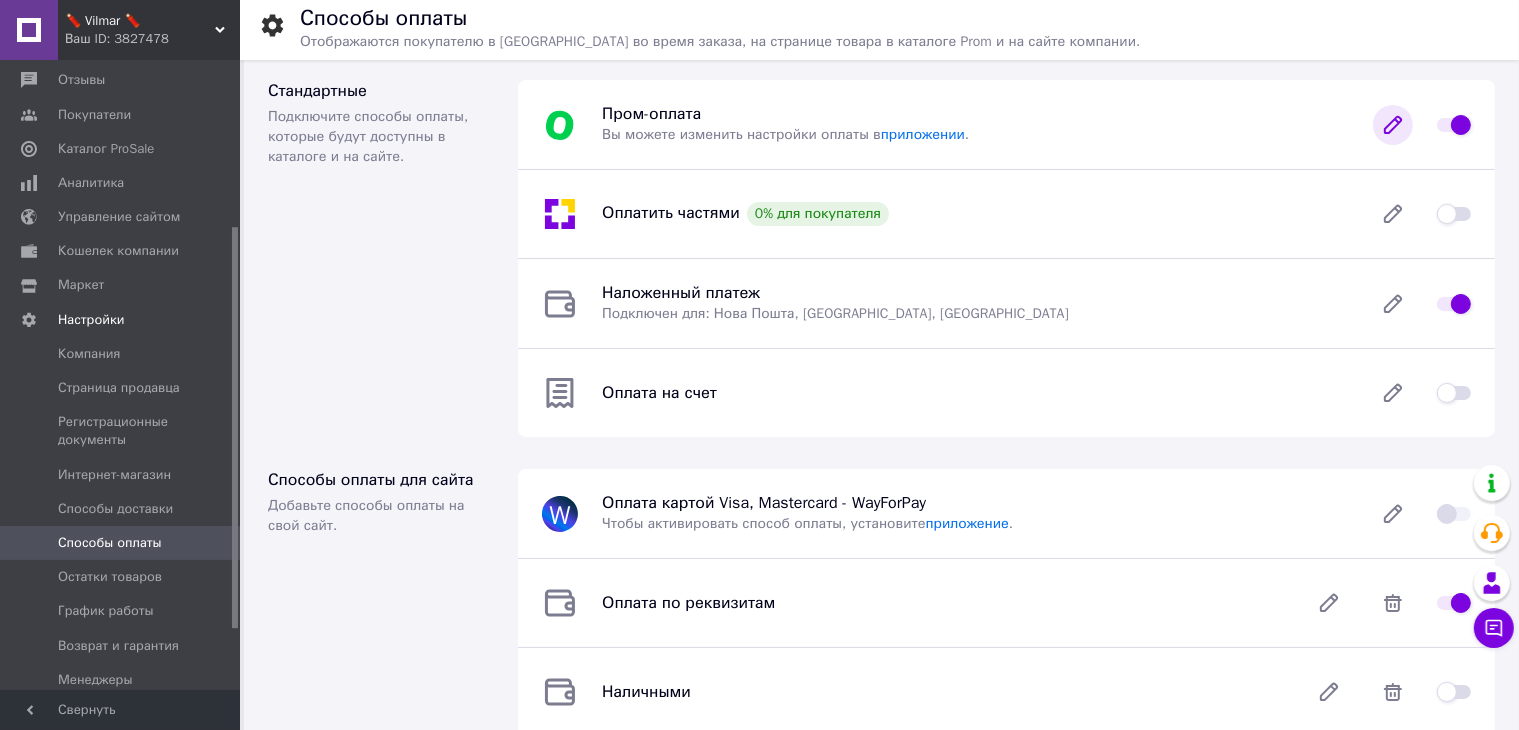 click 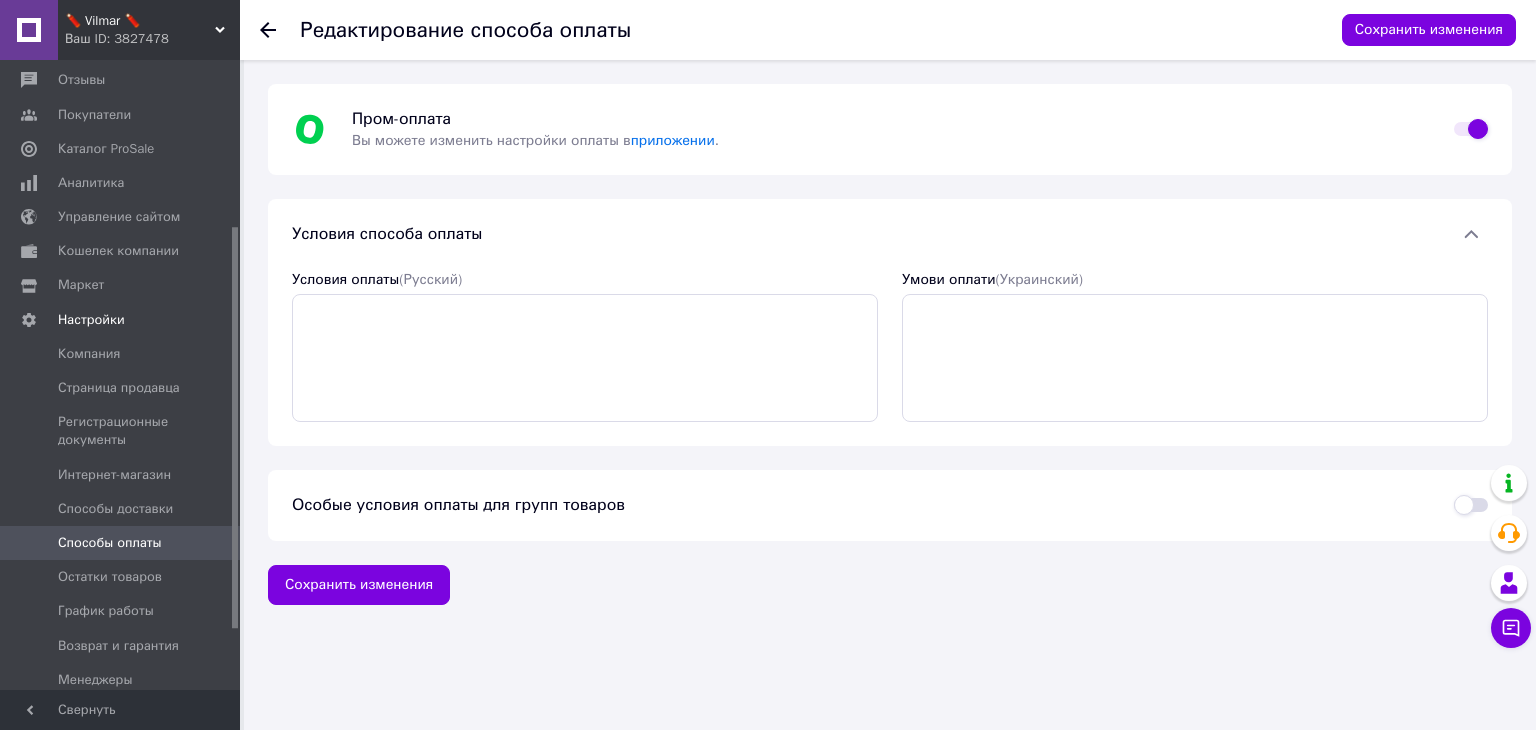 click 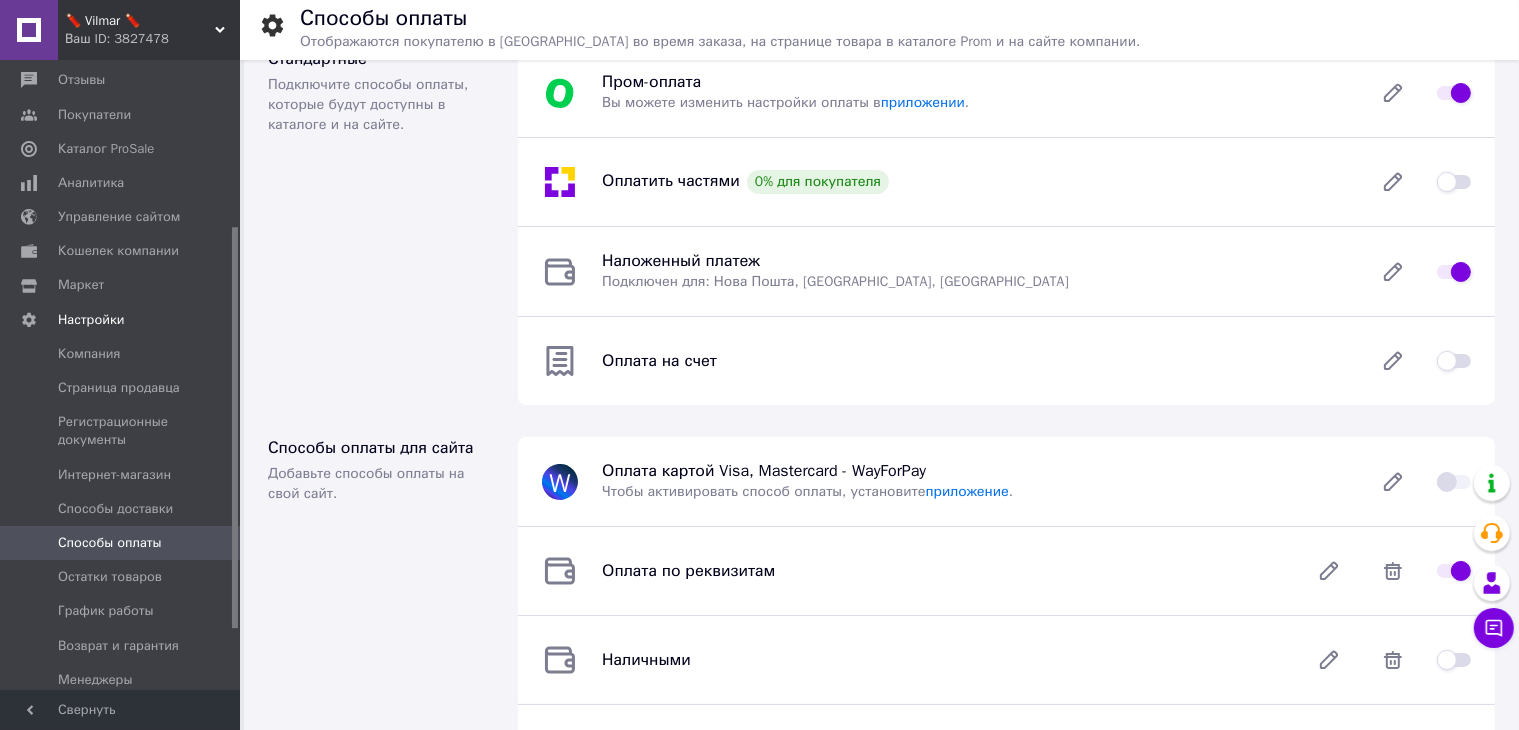 scroll, scrollTop: 0, scrollLeft: 0, axis: both 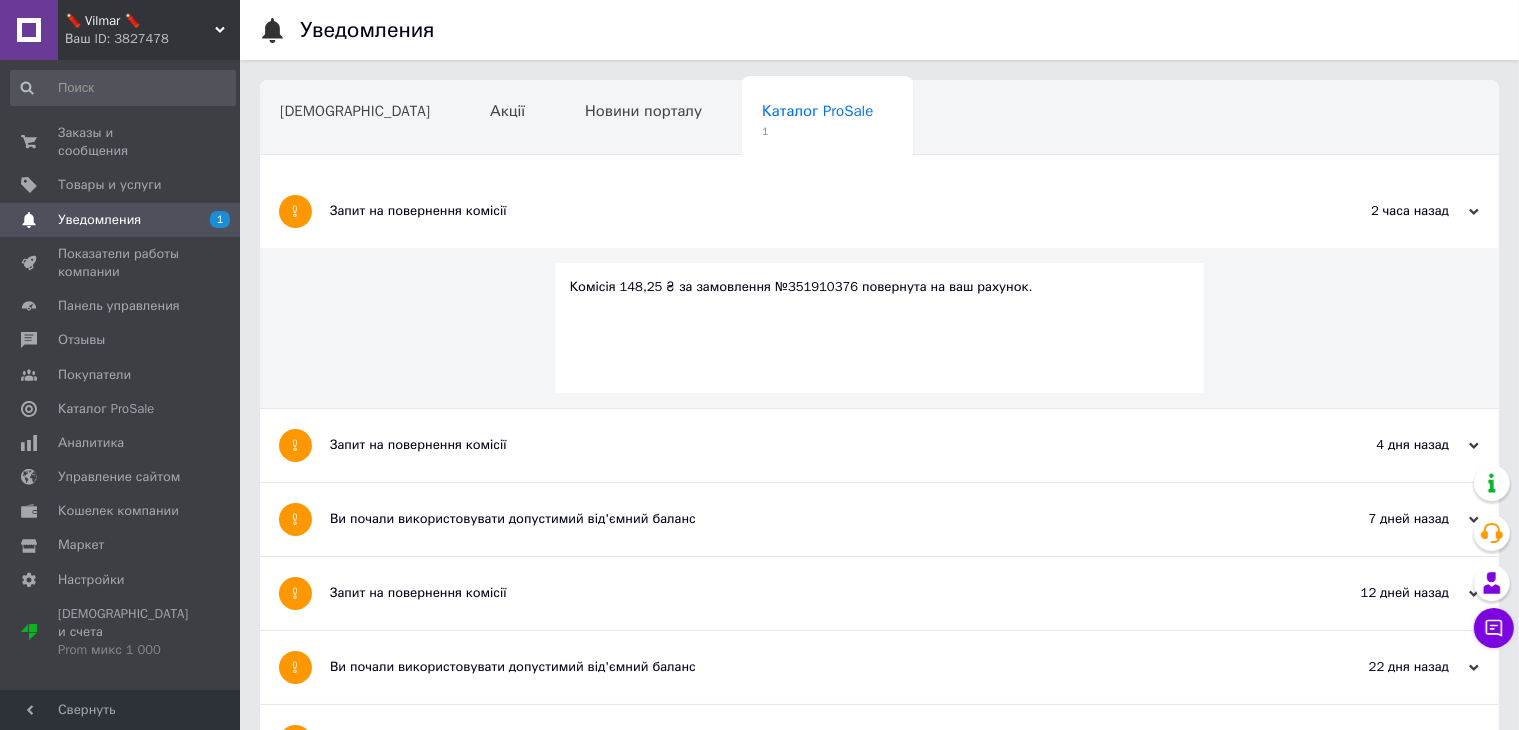 click on "Уведомления" at bounding box center (99, 220) 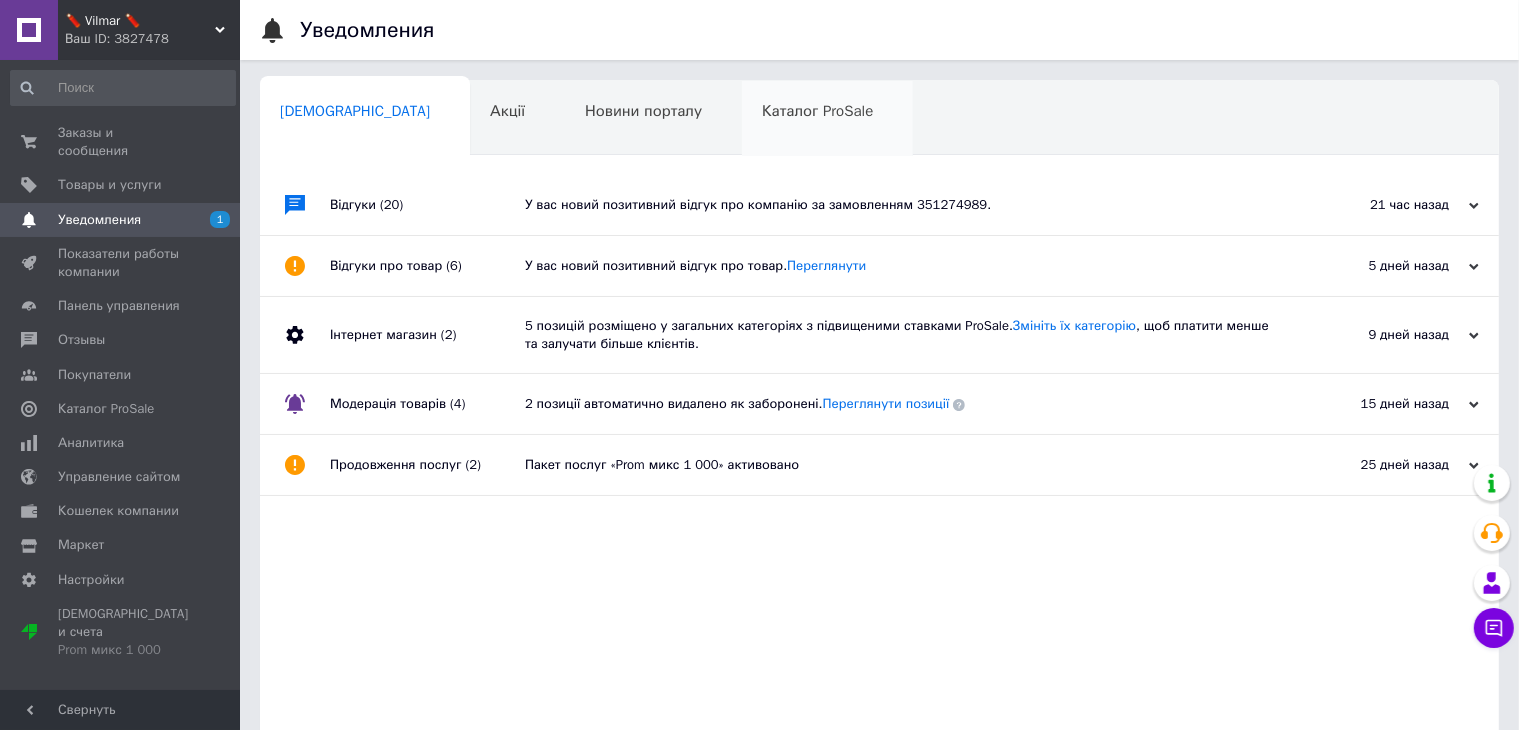 click on "Каталог ProSale" at bounding box center [817, 111] 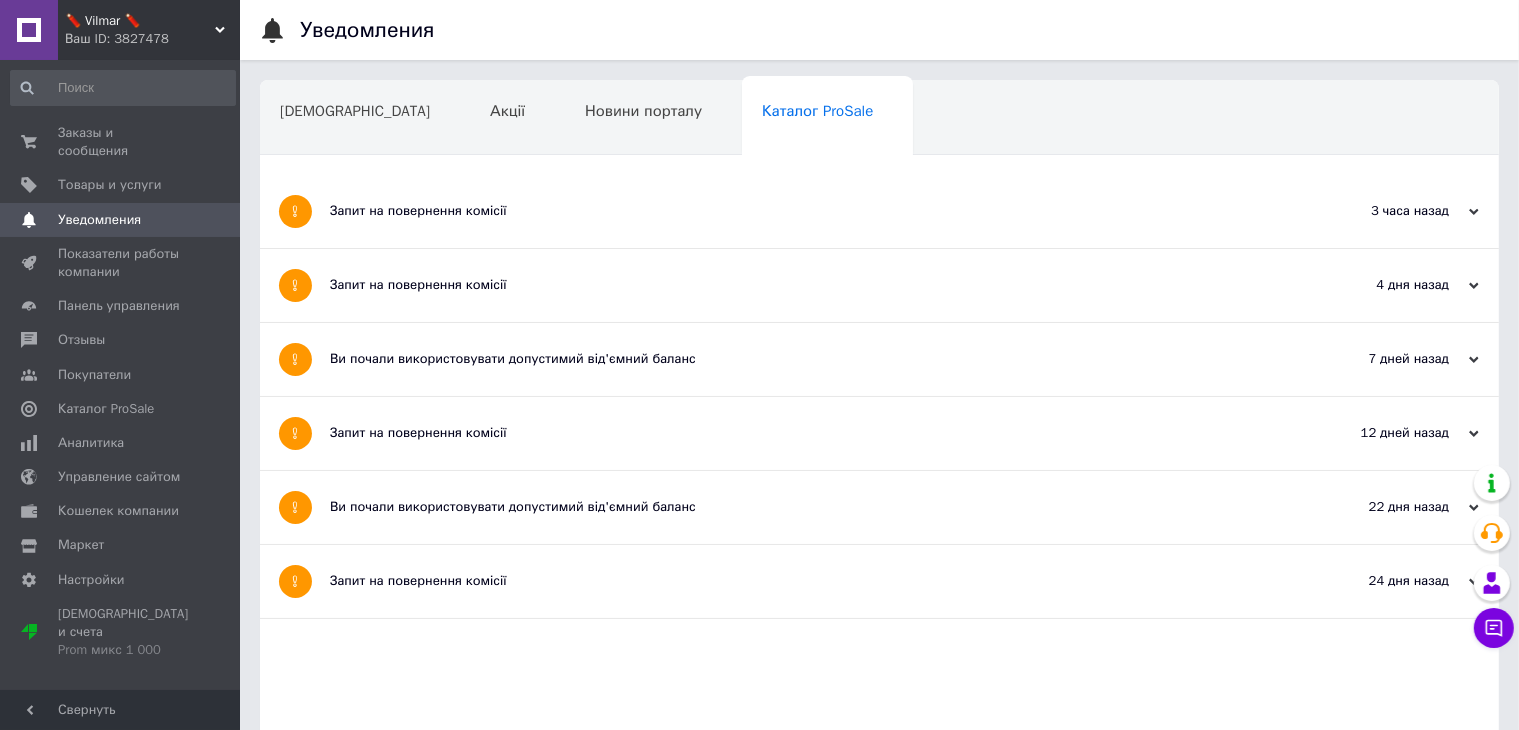 click on "Запит на повернення комісії" at bounding box center [804, 211] 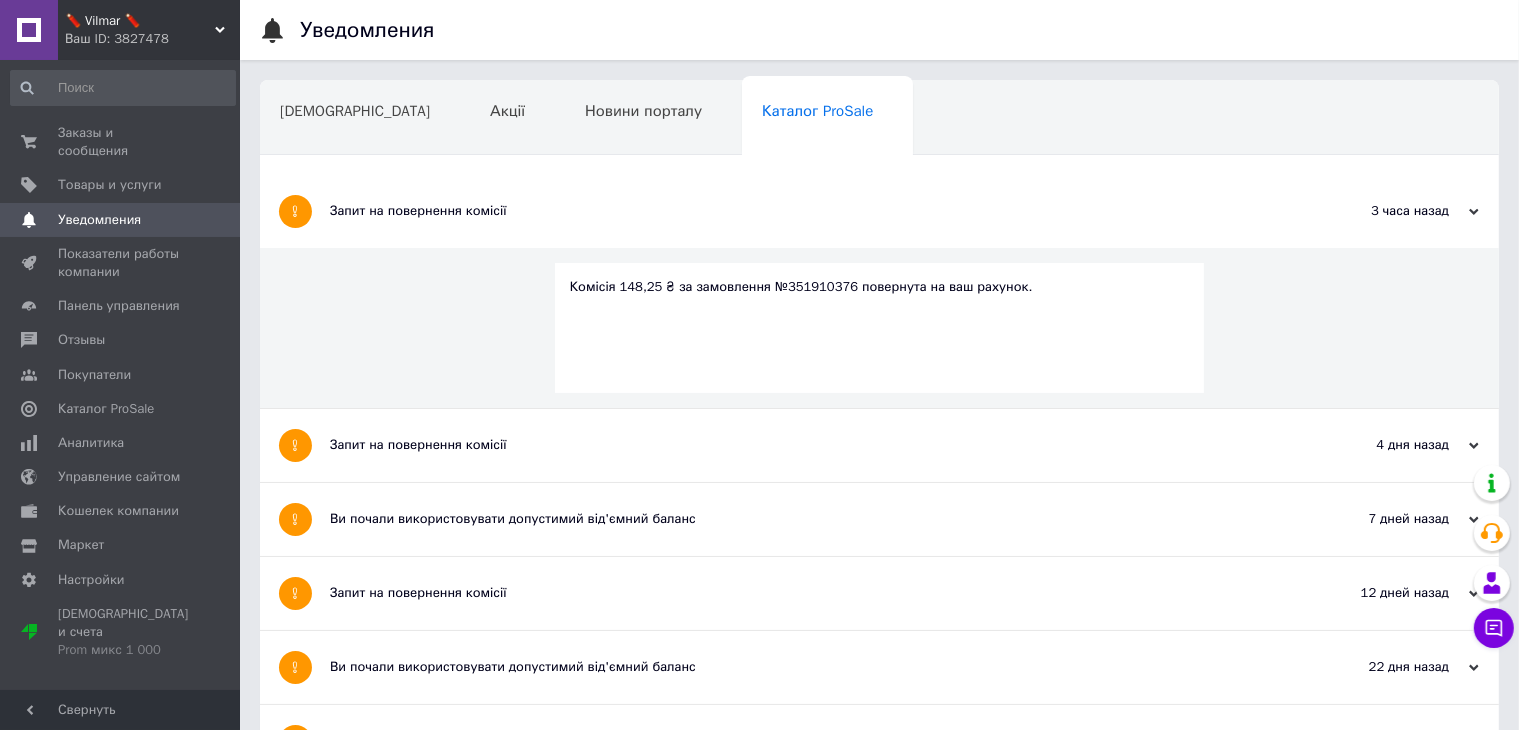 click on "Комісія 148,25 ₴ за замовлення №351910376 повернута на ваш рахунок." at bounding box center [880, 328] 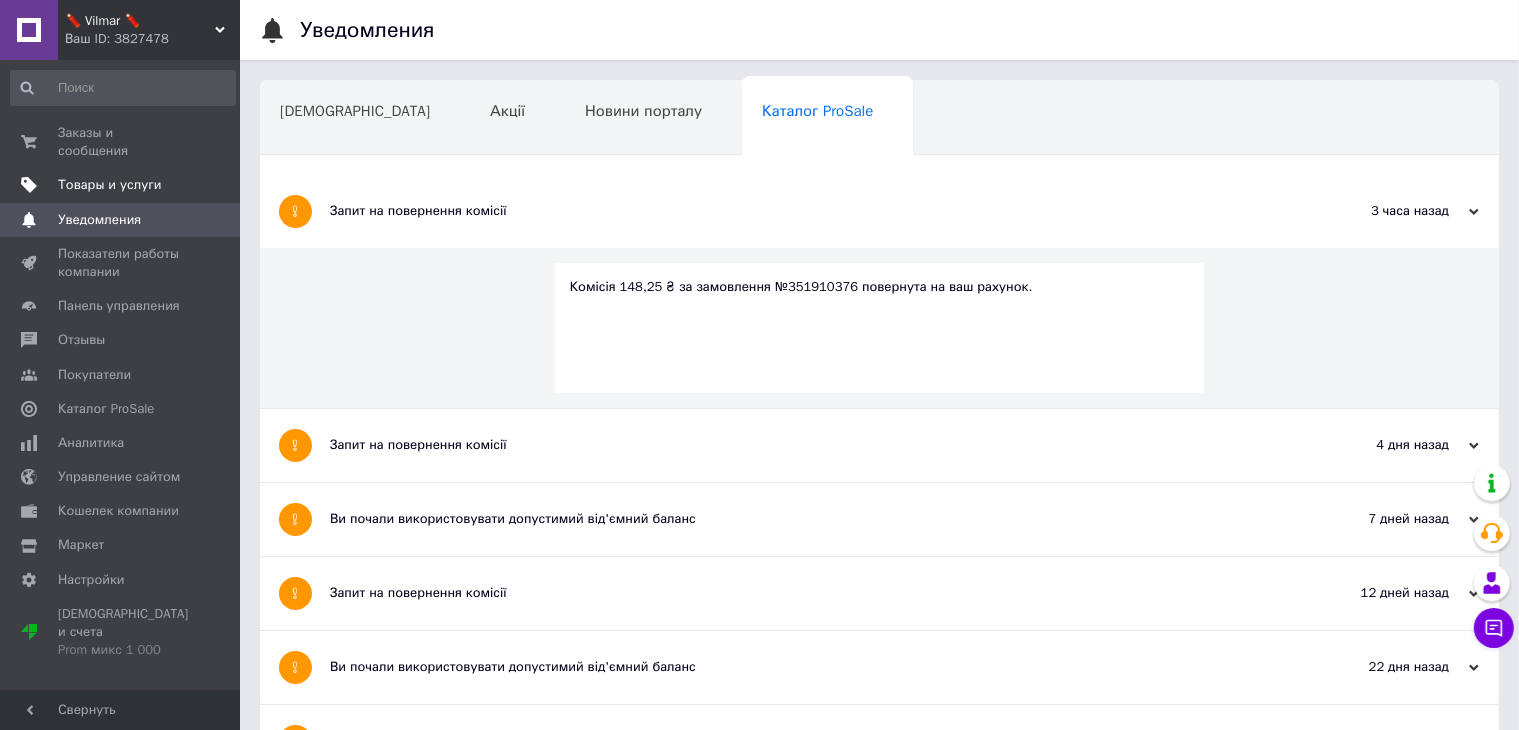click on "Товары и услуги" at bounding box center [110, 185] 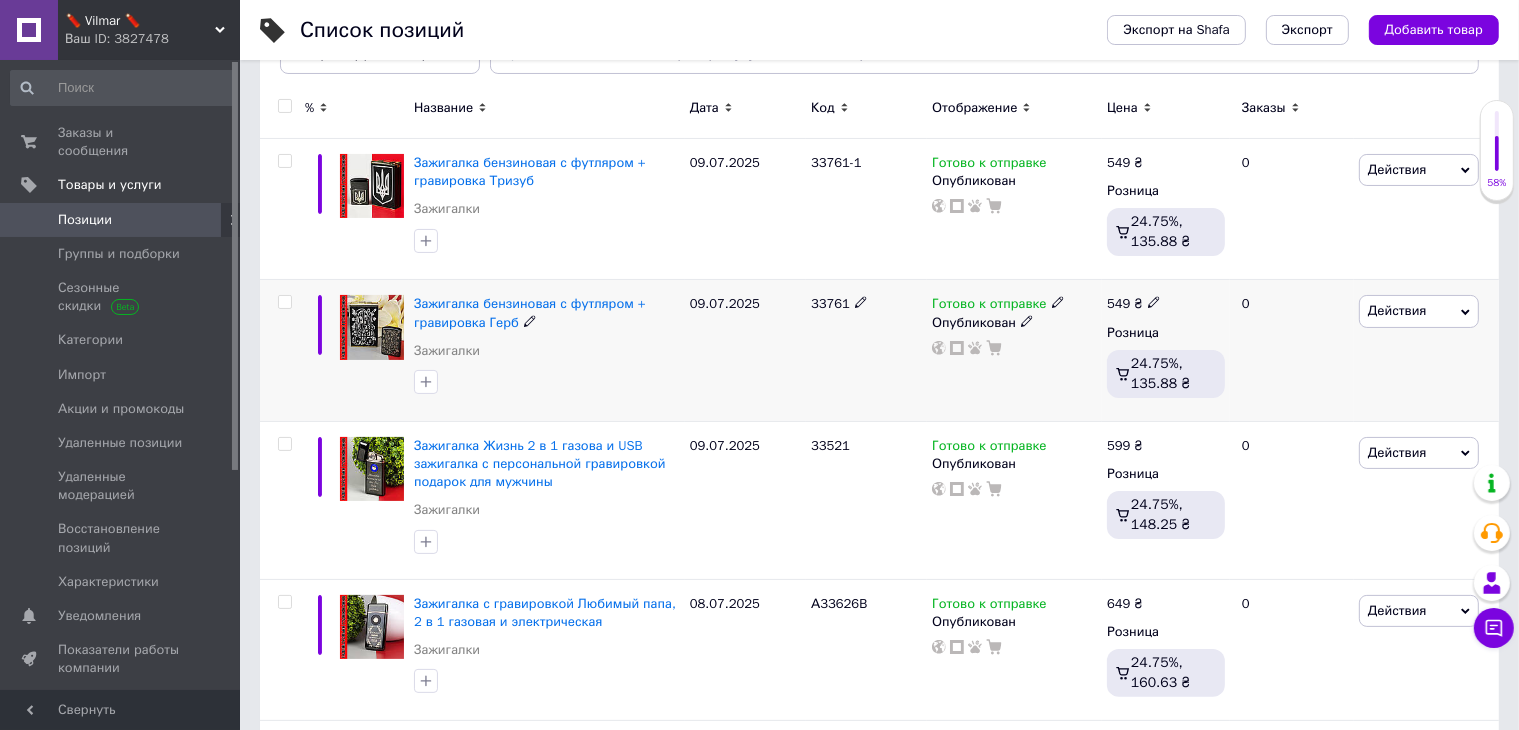 scroll, scrollTop: 300, scrollLeft: 0, axis: vertical 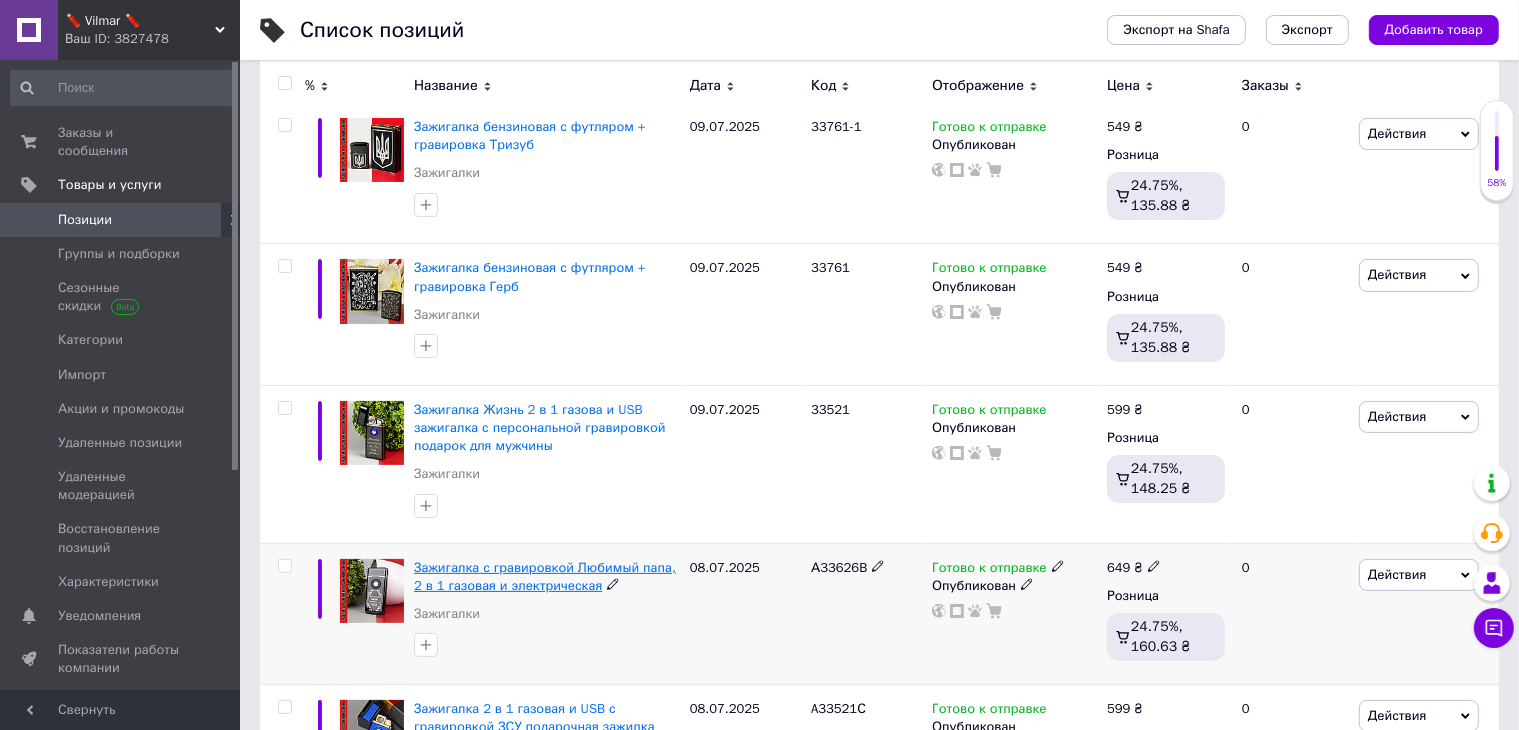 click on "Зажигалка с гравировкой Любимый папа, 2 в 1 газовая и электрическая" at bounding box center (545, 576) 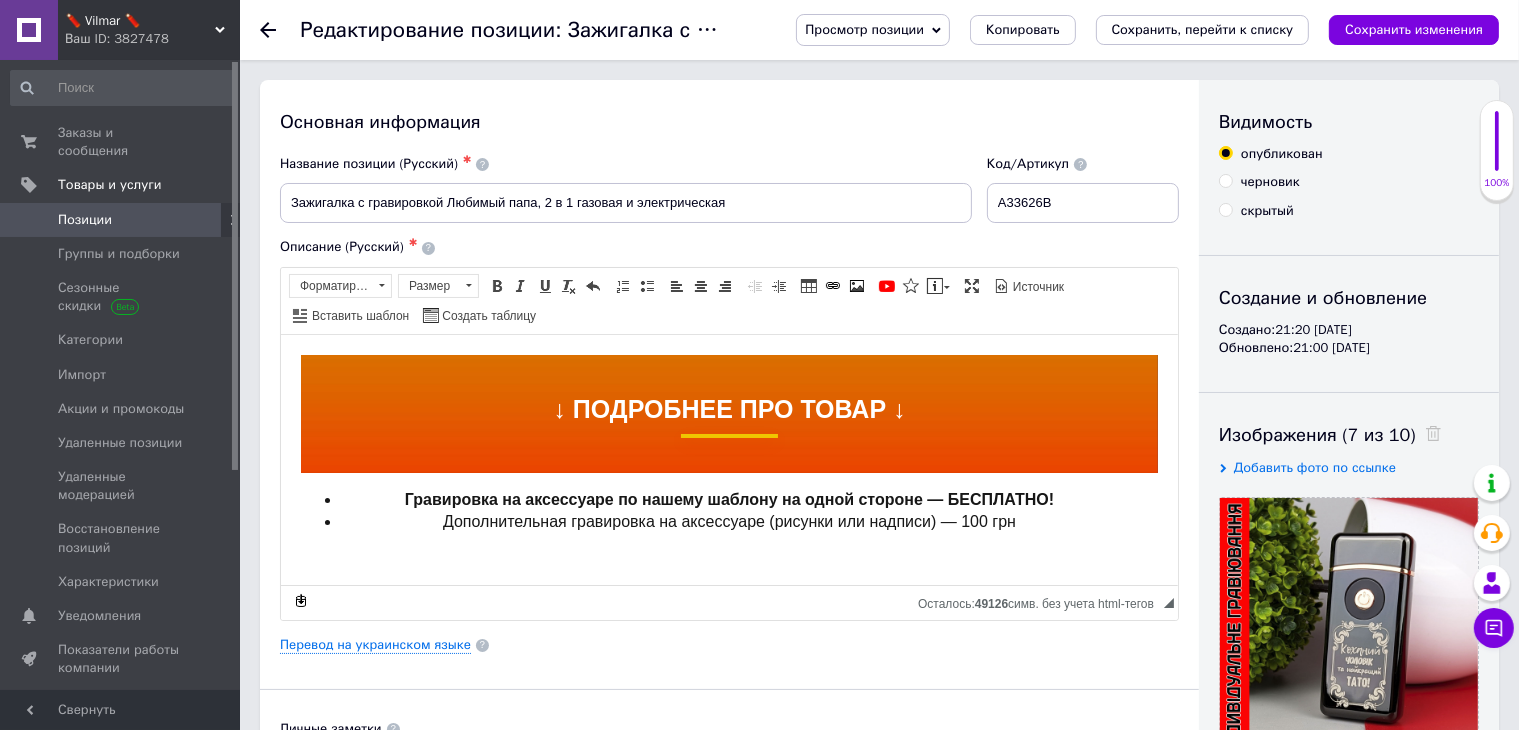 scroll, scrollTop: 0, scrollLeft: 0, axis: both 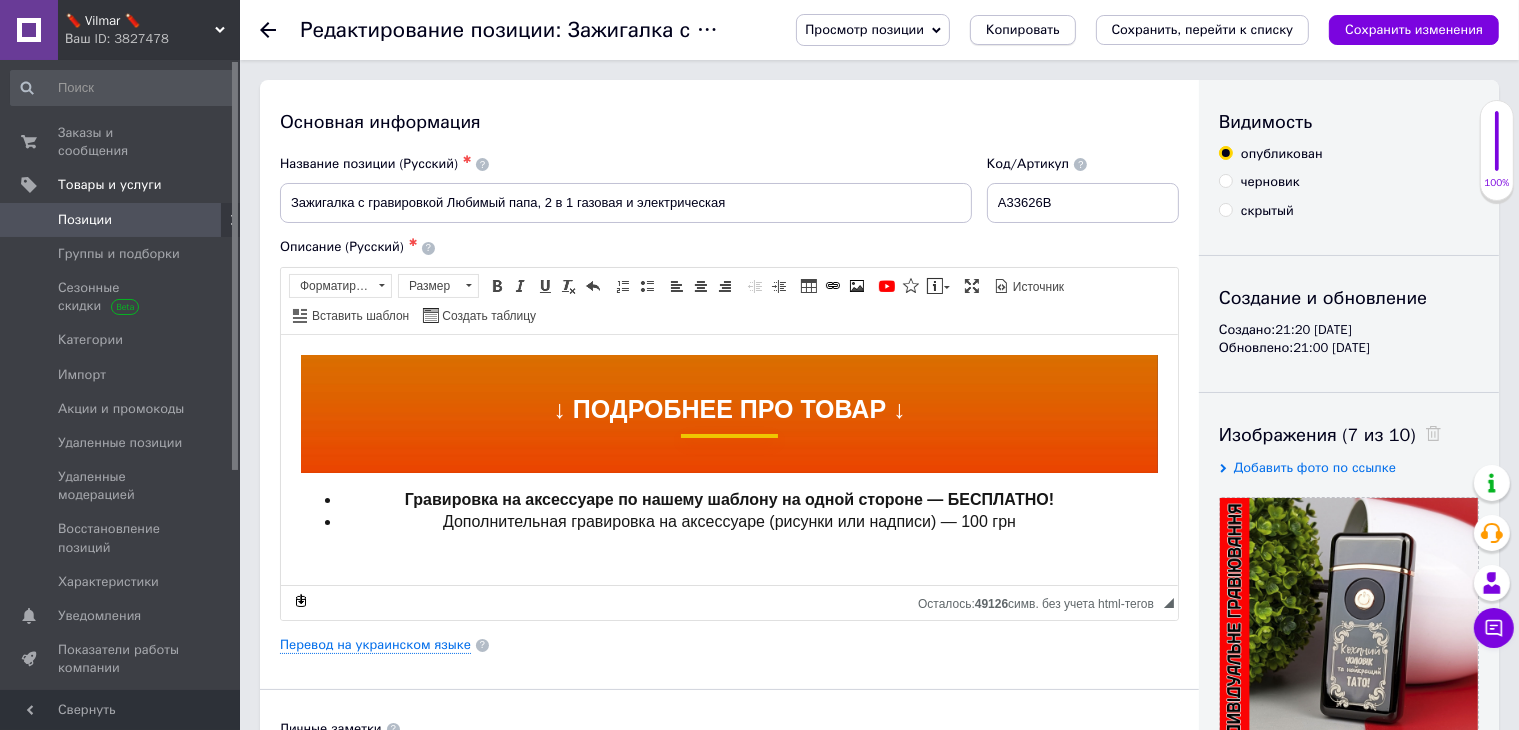 click on "Копировать" at bounding box center (1022, 30) 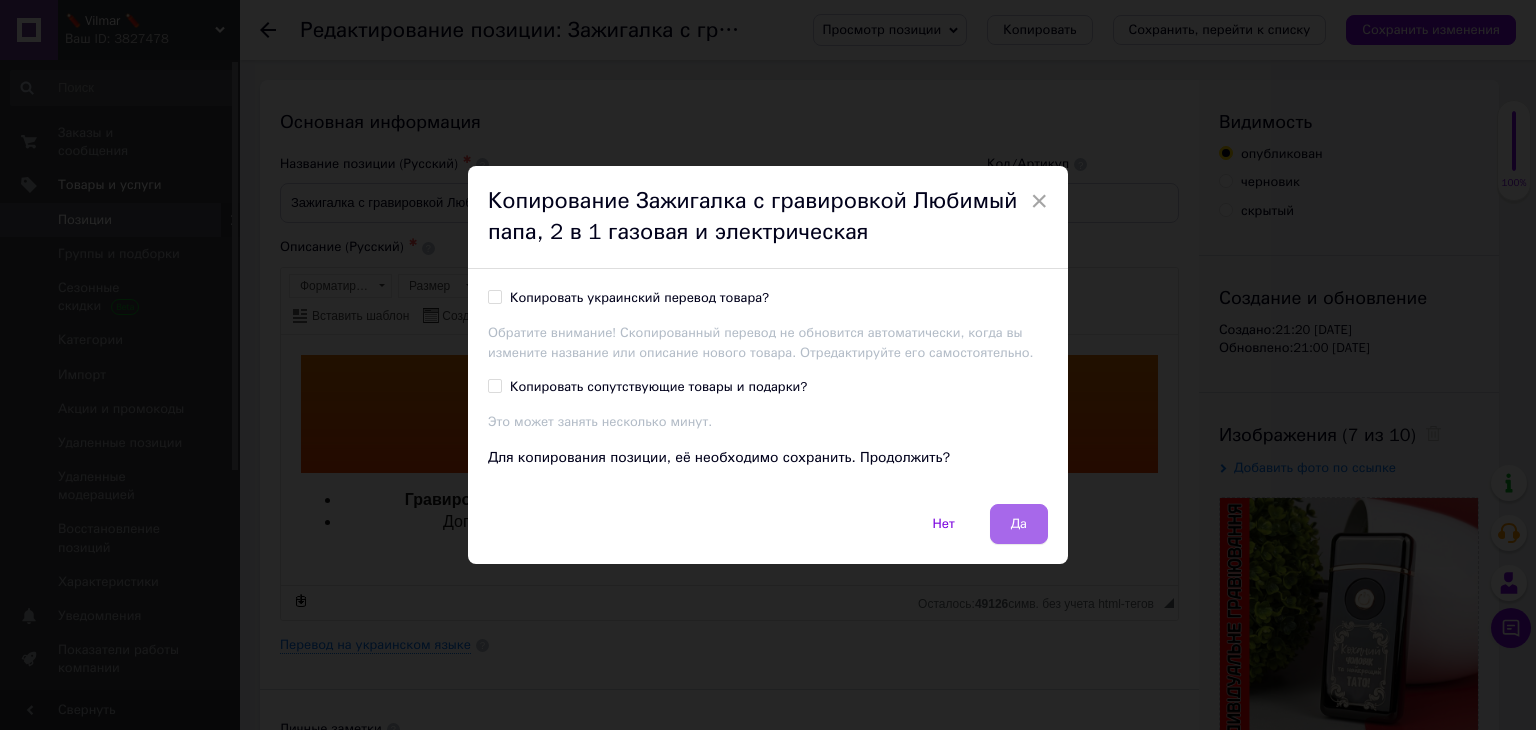 click on "Да" at bounding box center (1019, 524) 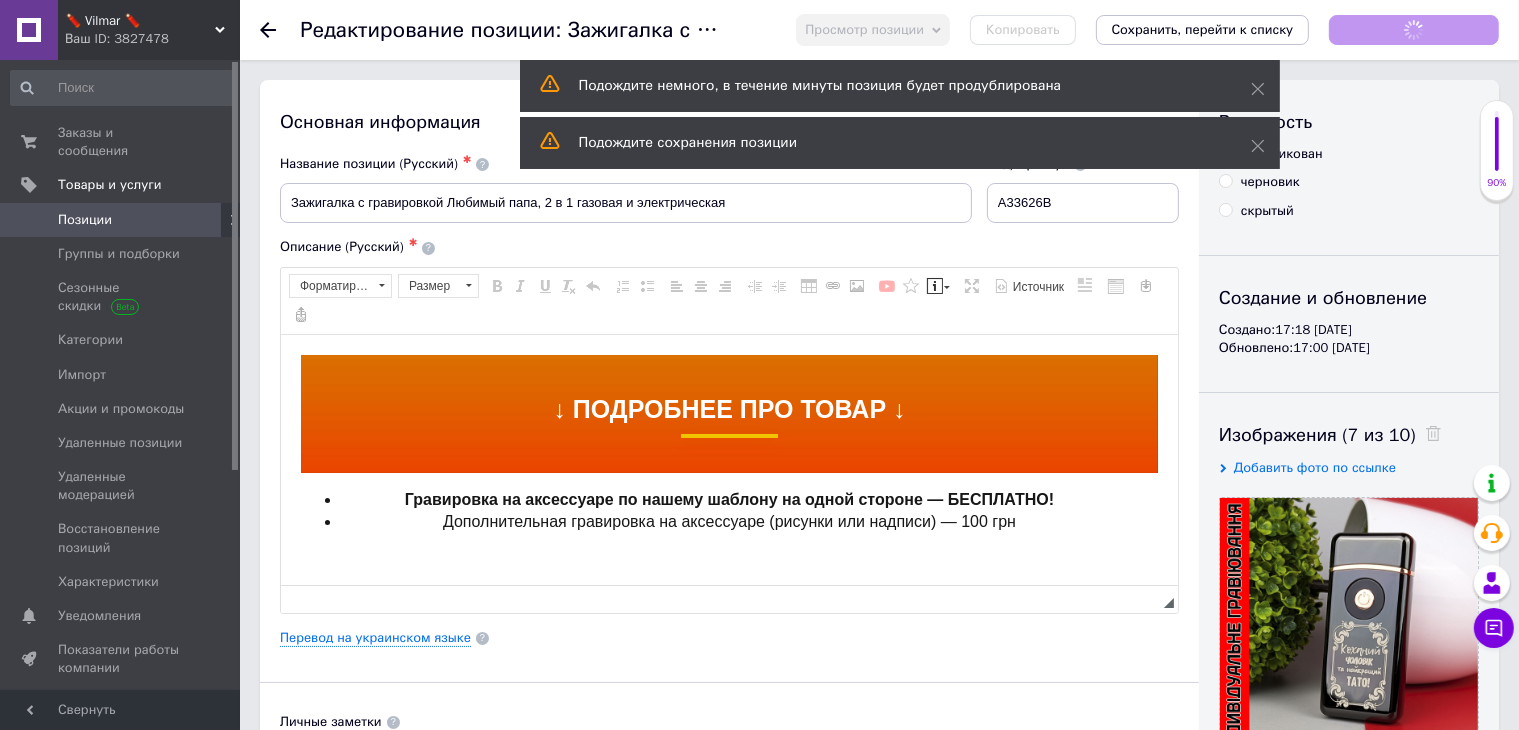scroll, scrollTop: 0, scrollLeft: 0, axis: both 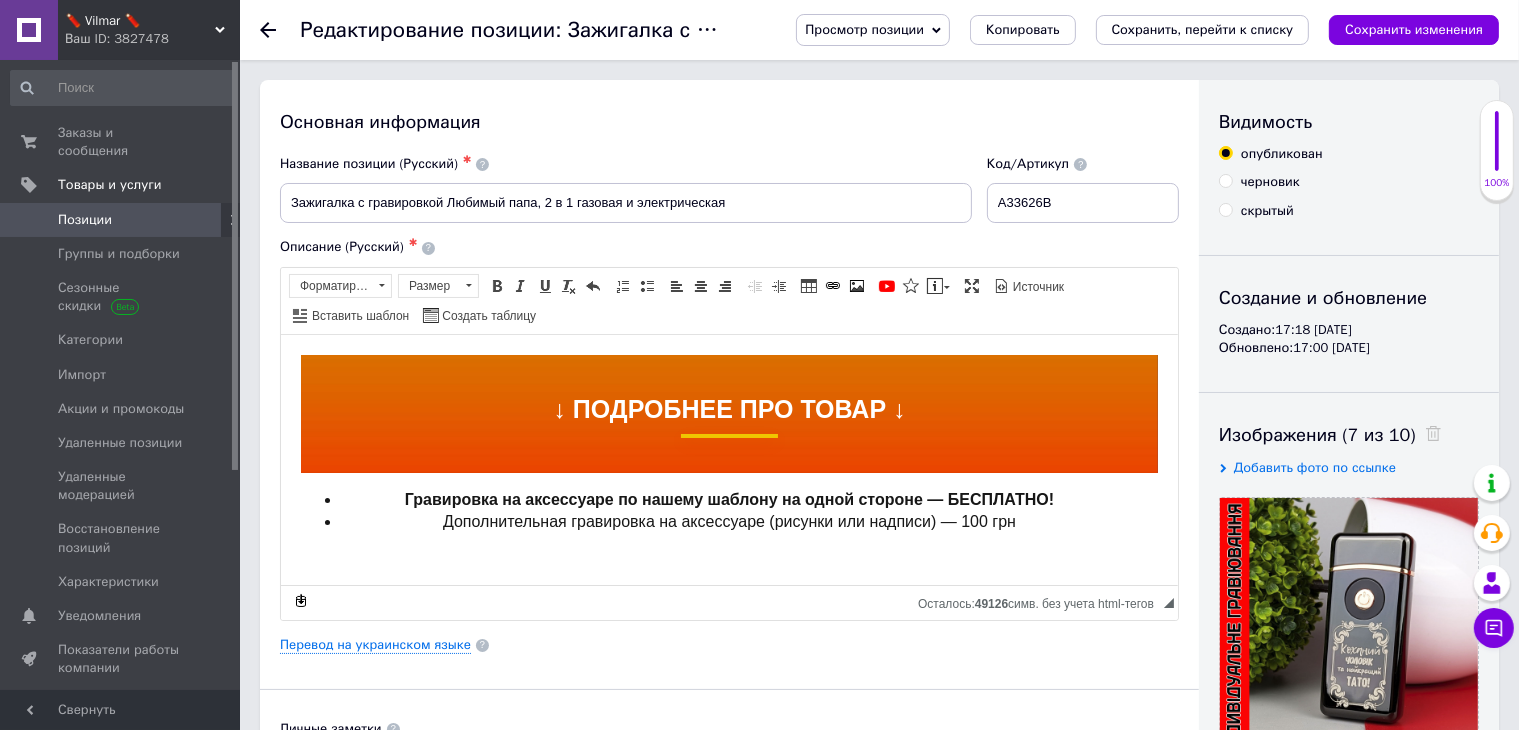 click on "Позиции" at bounding box center (85, 220) 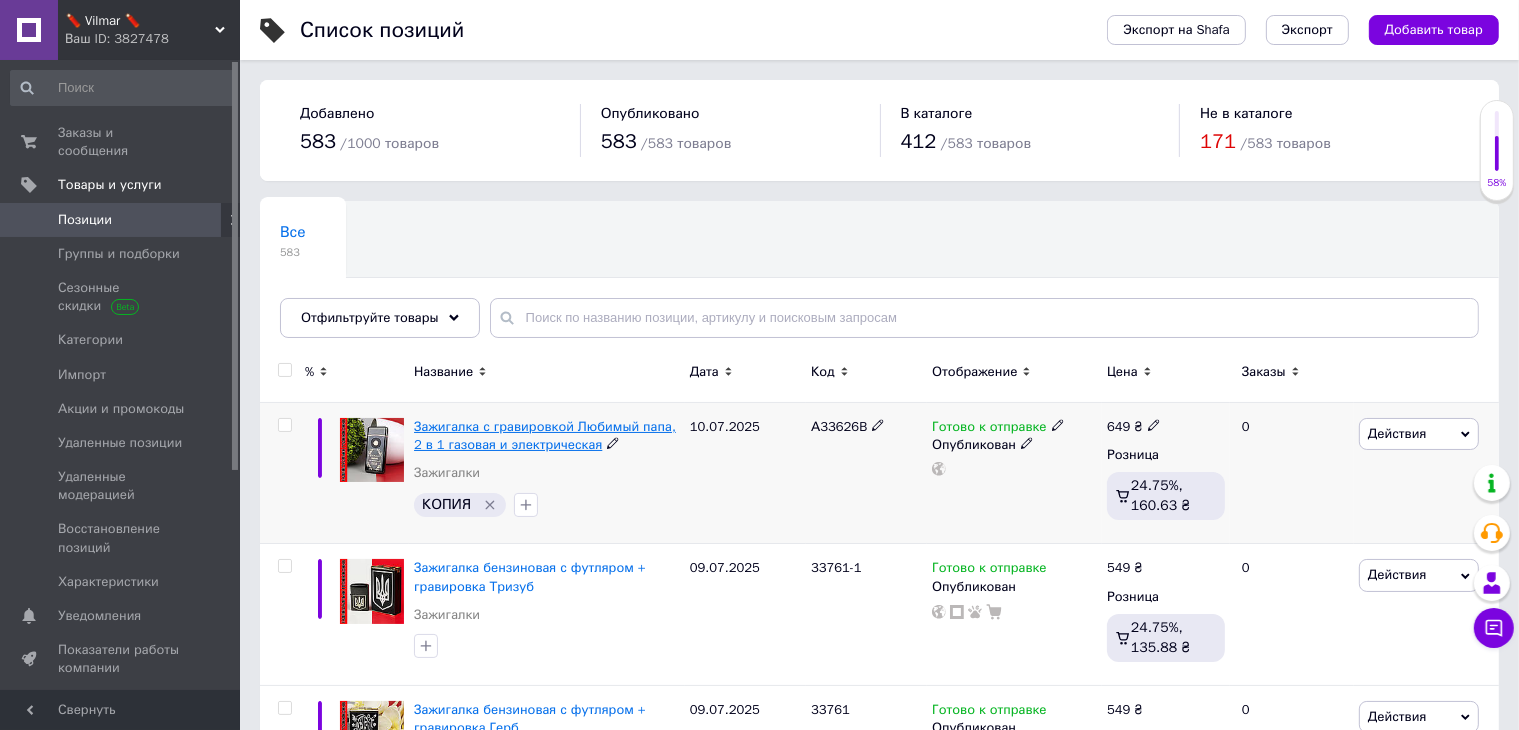click on "Зажигалка с гравировкой Любимый папа, 2 в 1 газовая и электрическая" at bounding box center (545, 435) 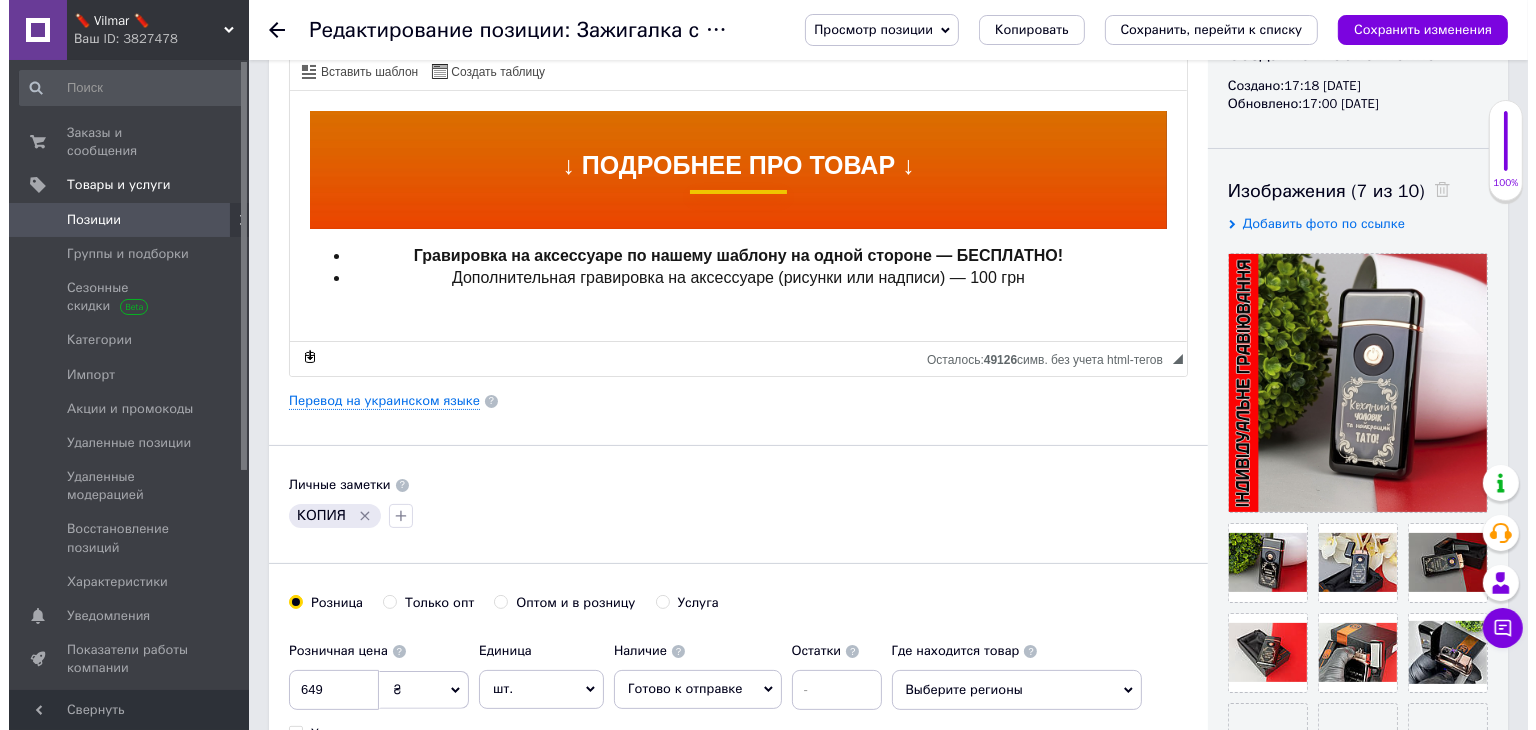 scroll, scrollTop: 300, scrollLeft: 0, axis: vertical 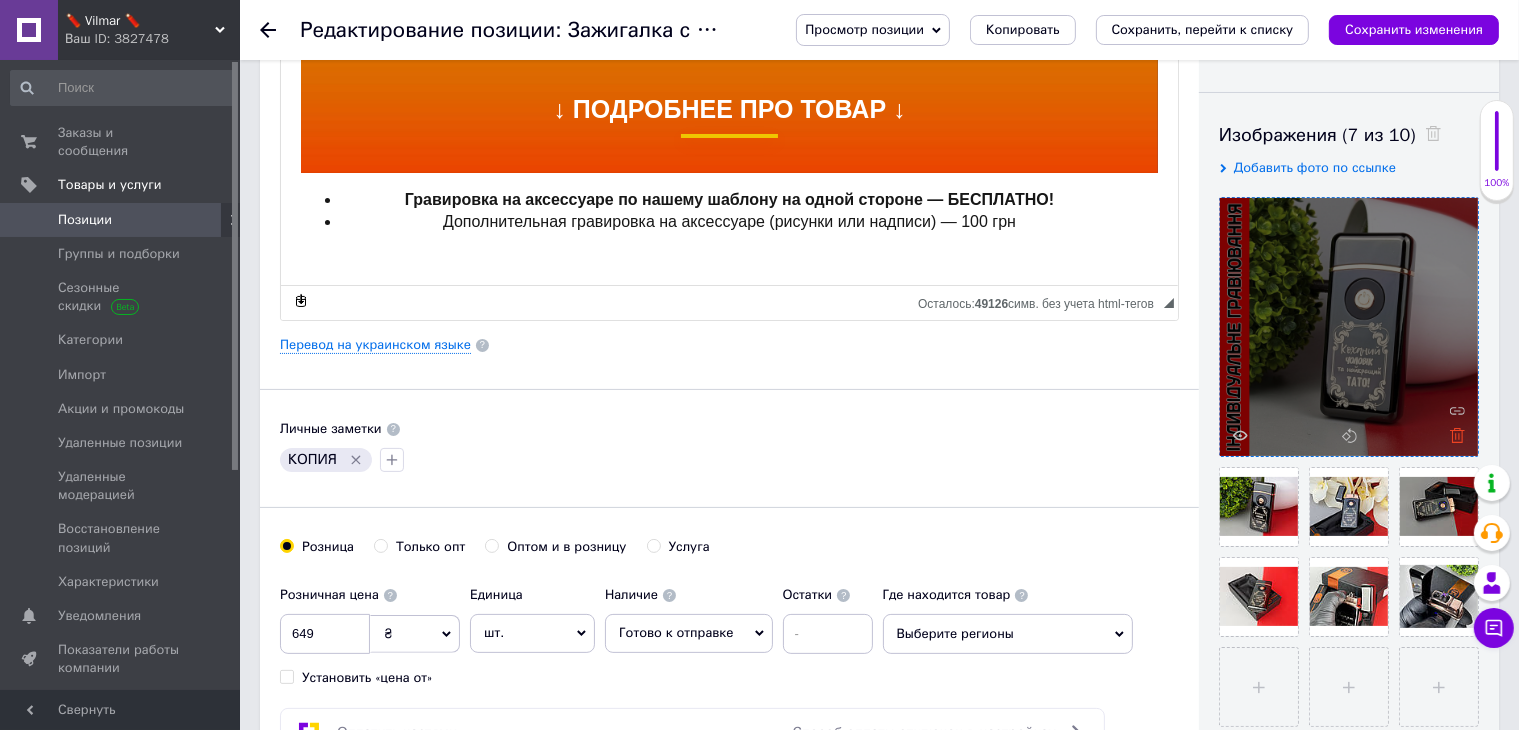 click 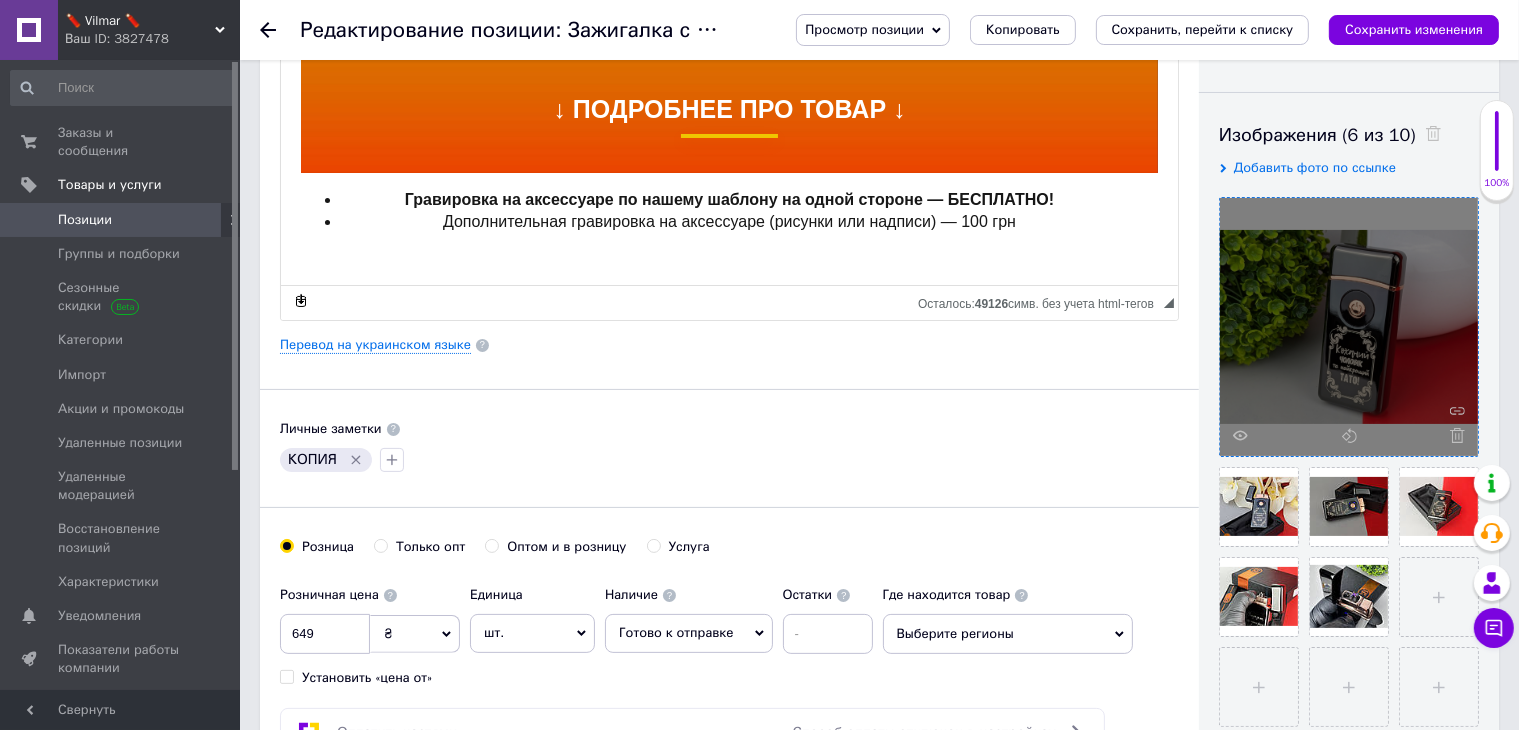 click 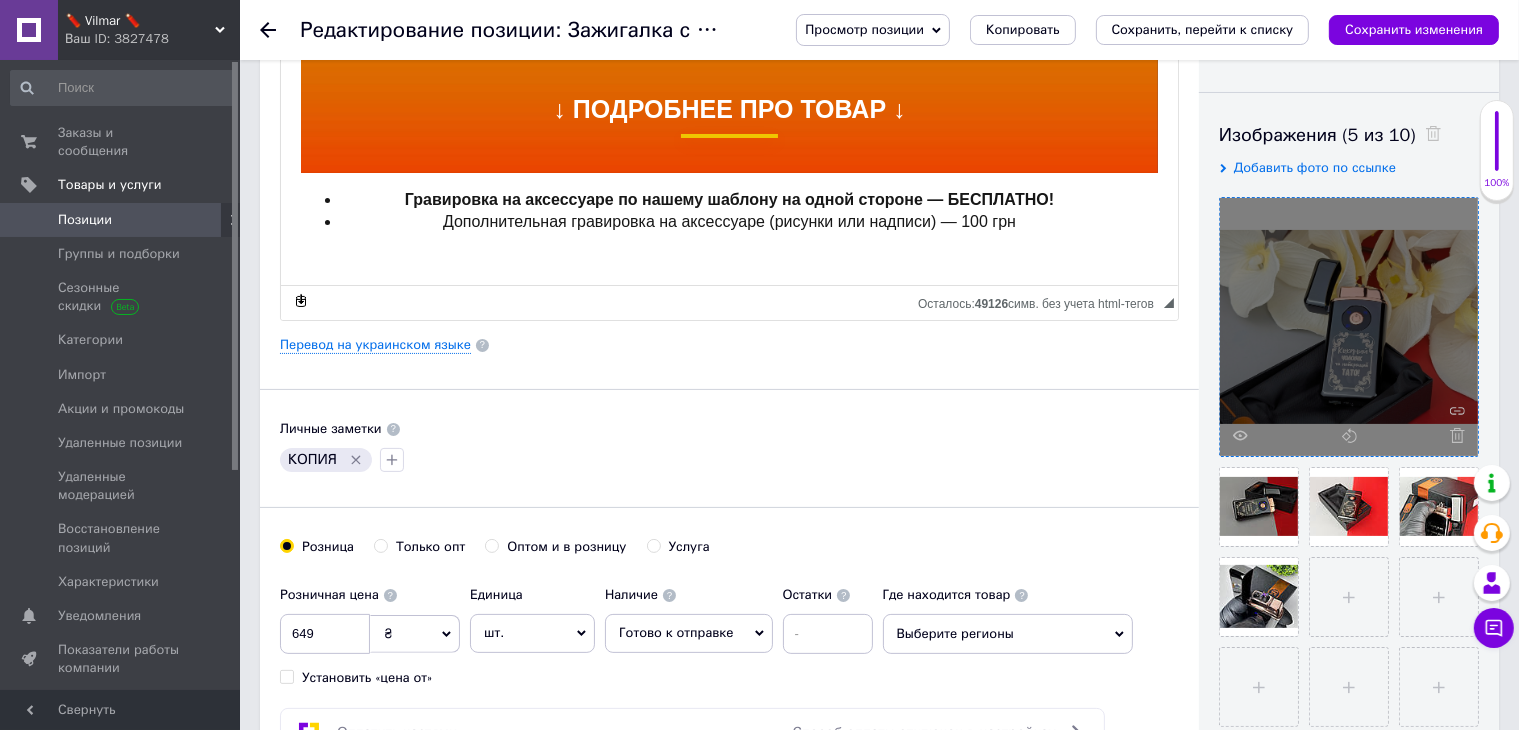 click 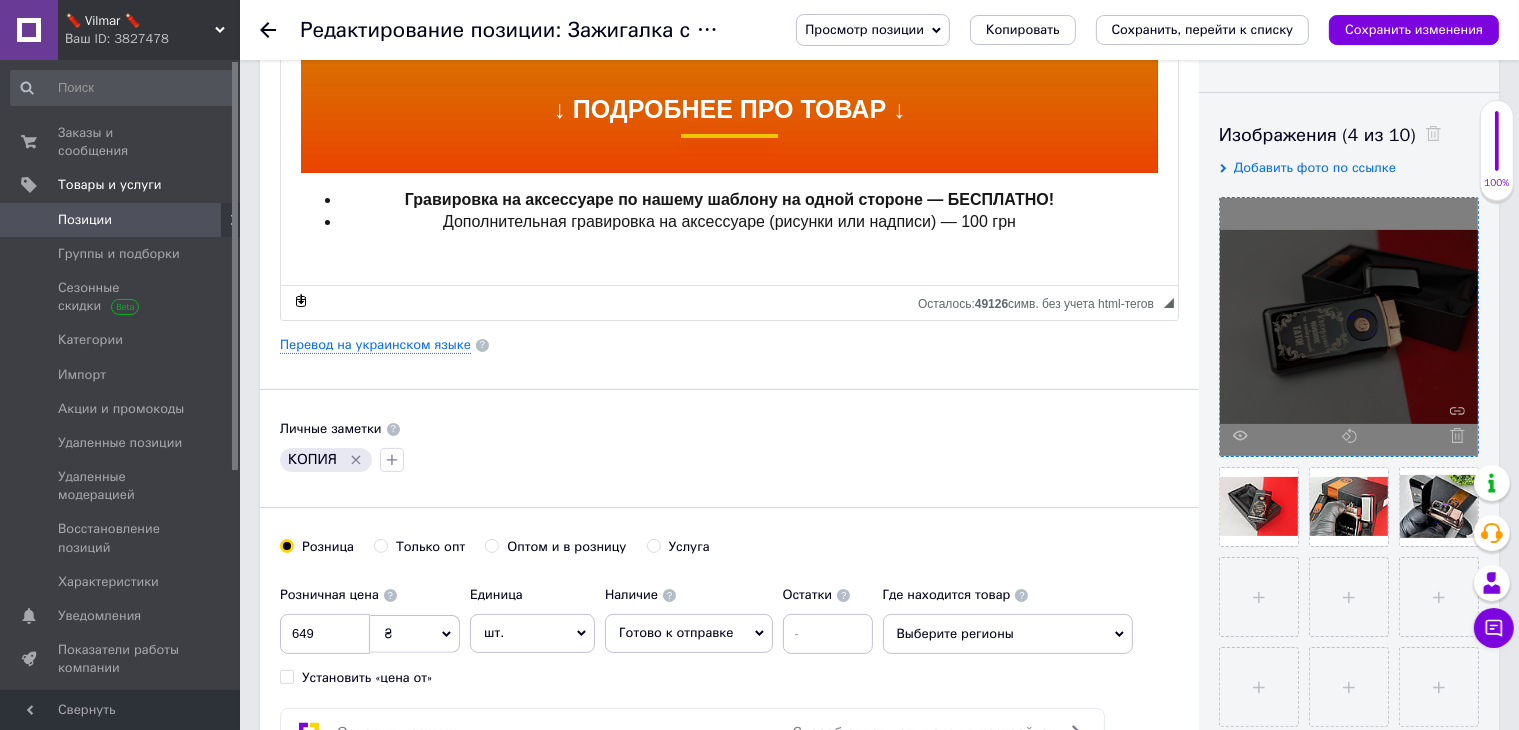 click 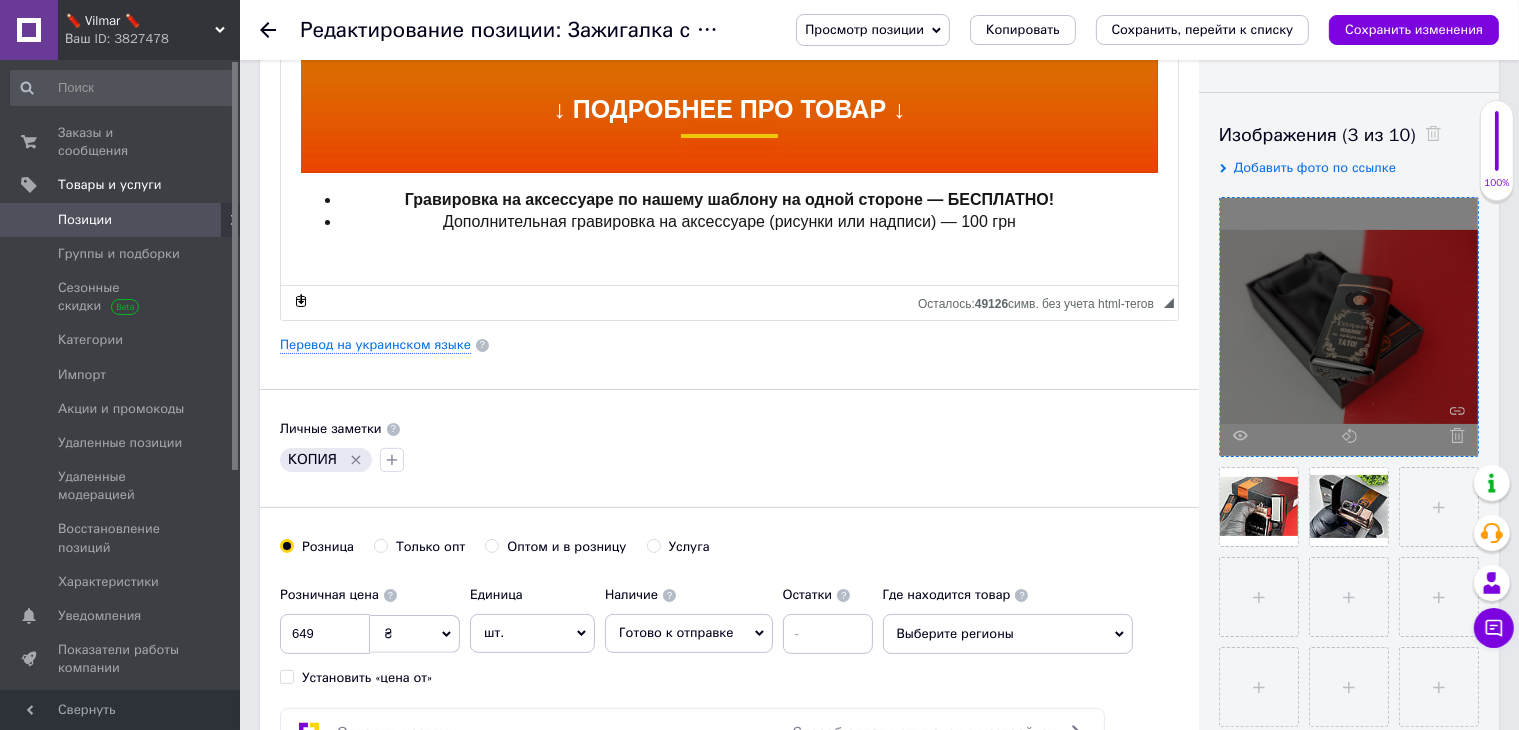 click 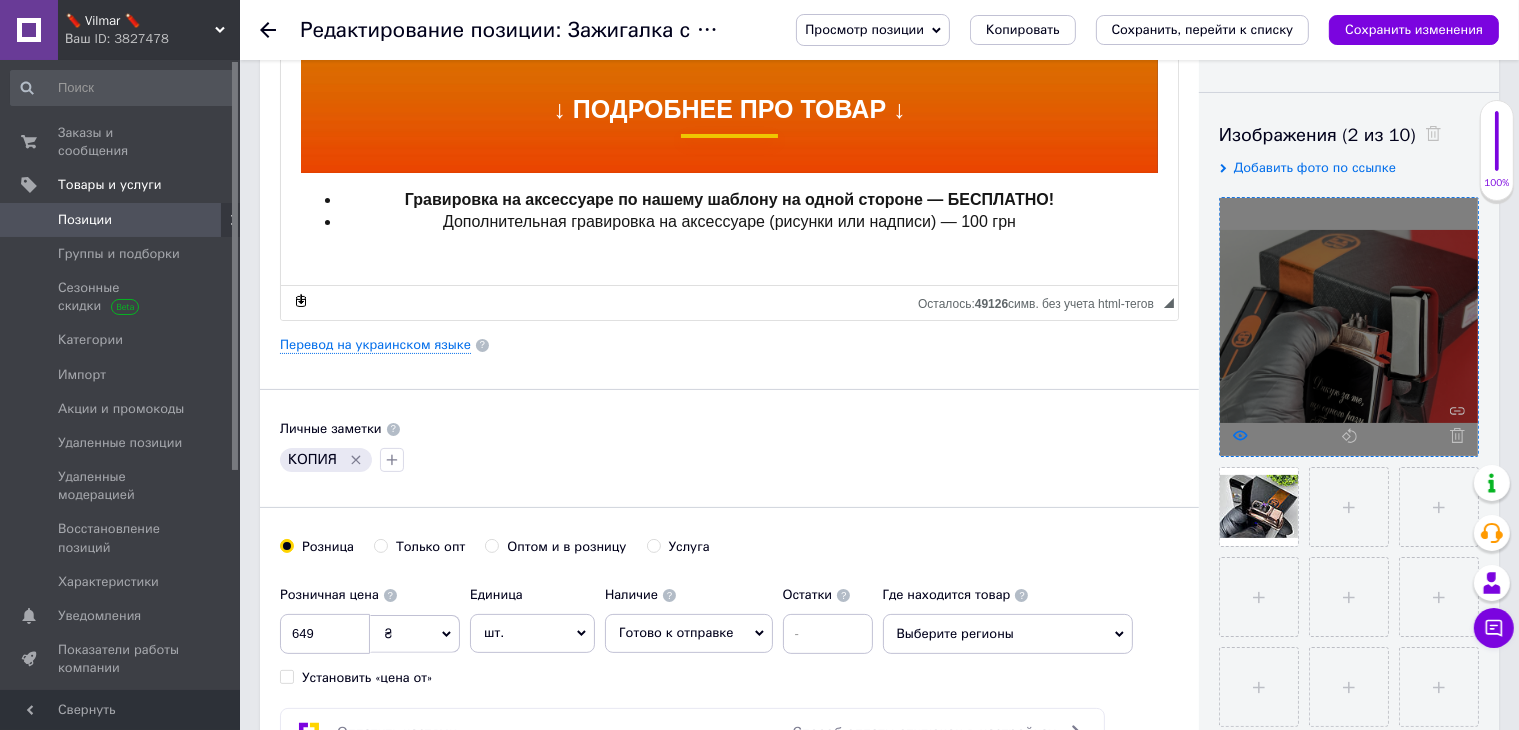 click 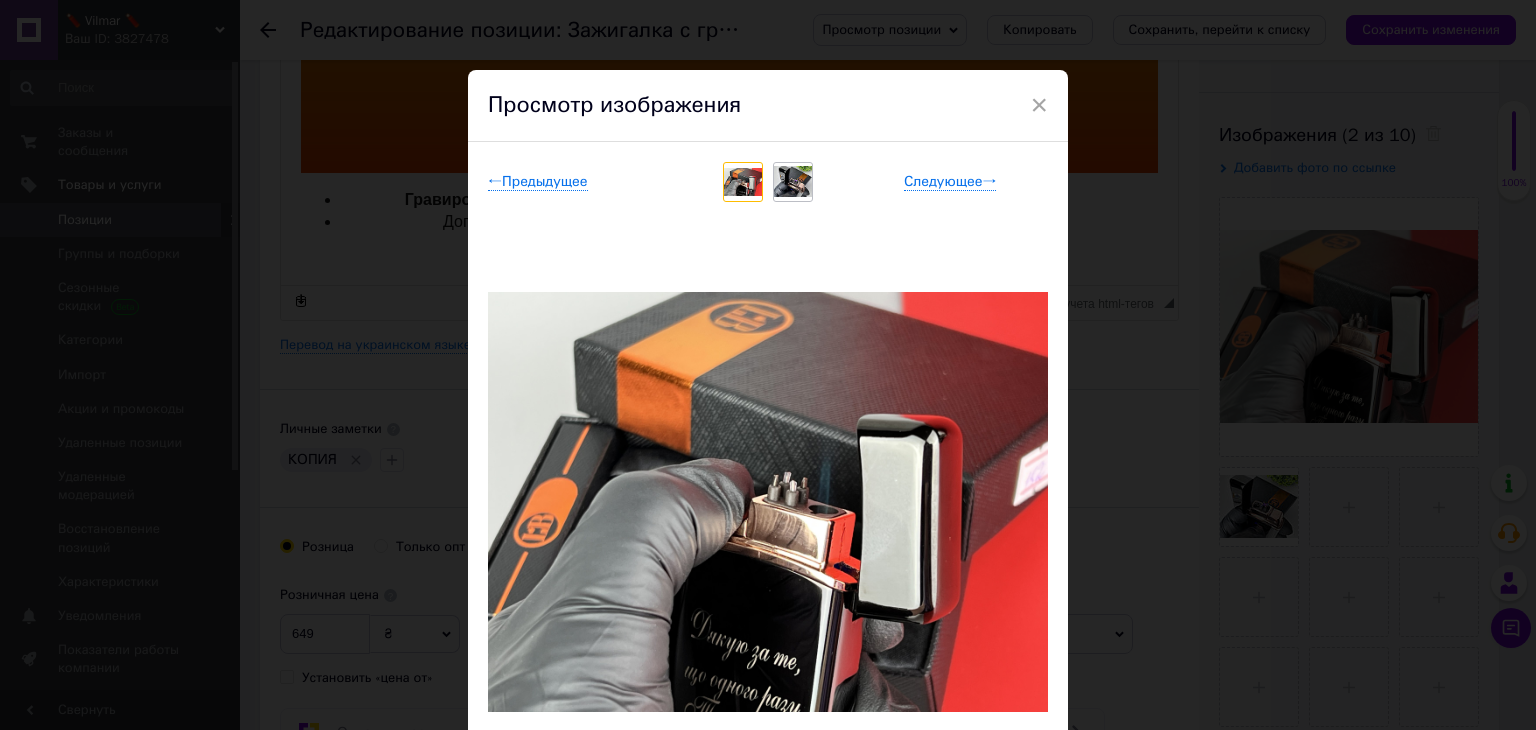 click on "← Предыдущее Следующее → Удалить изображение Удалить все изображения" at bounding box center (768, 501) 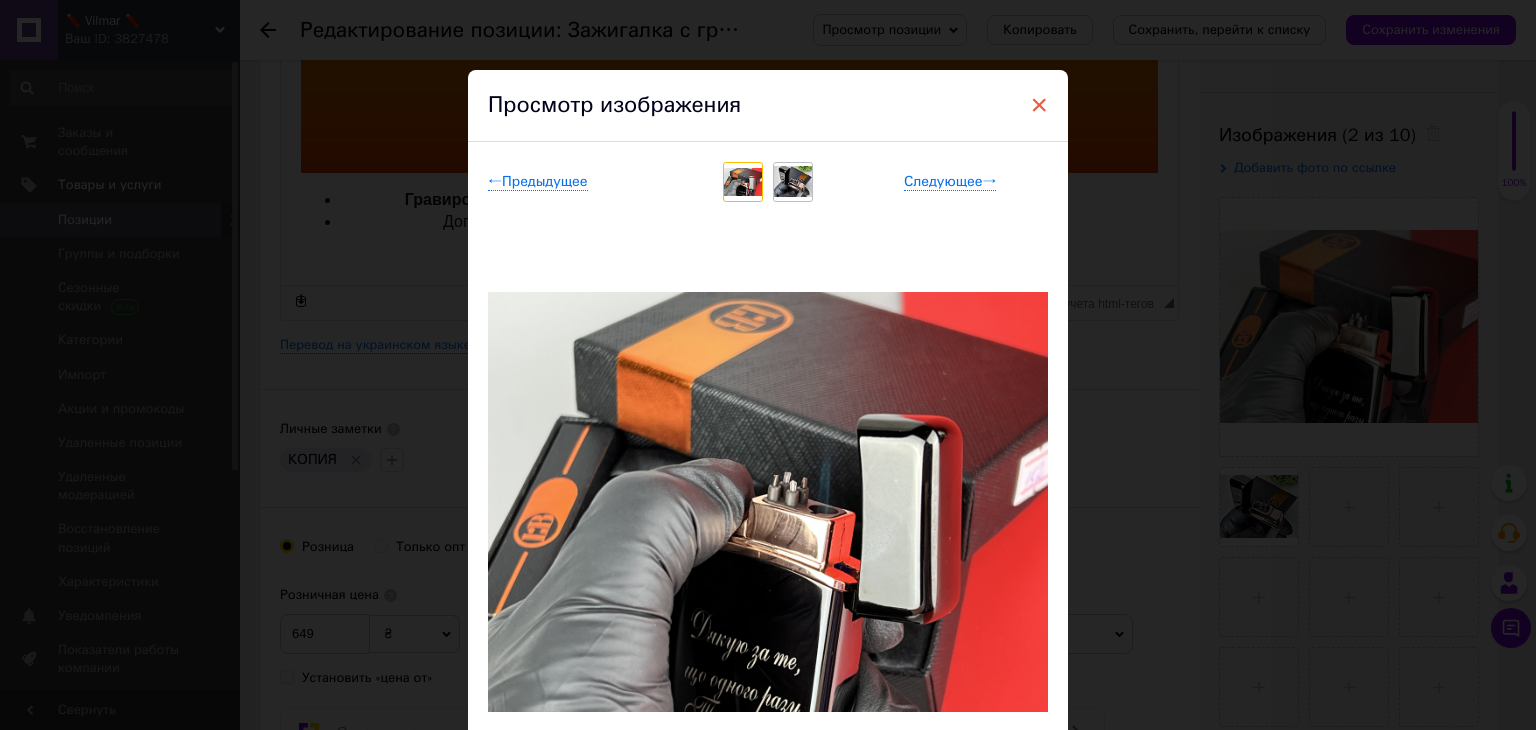 click on "×" at bounding box center [1039, 105] 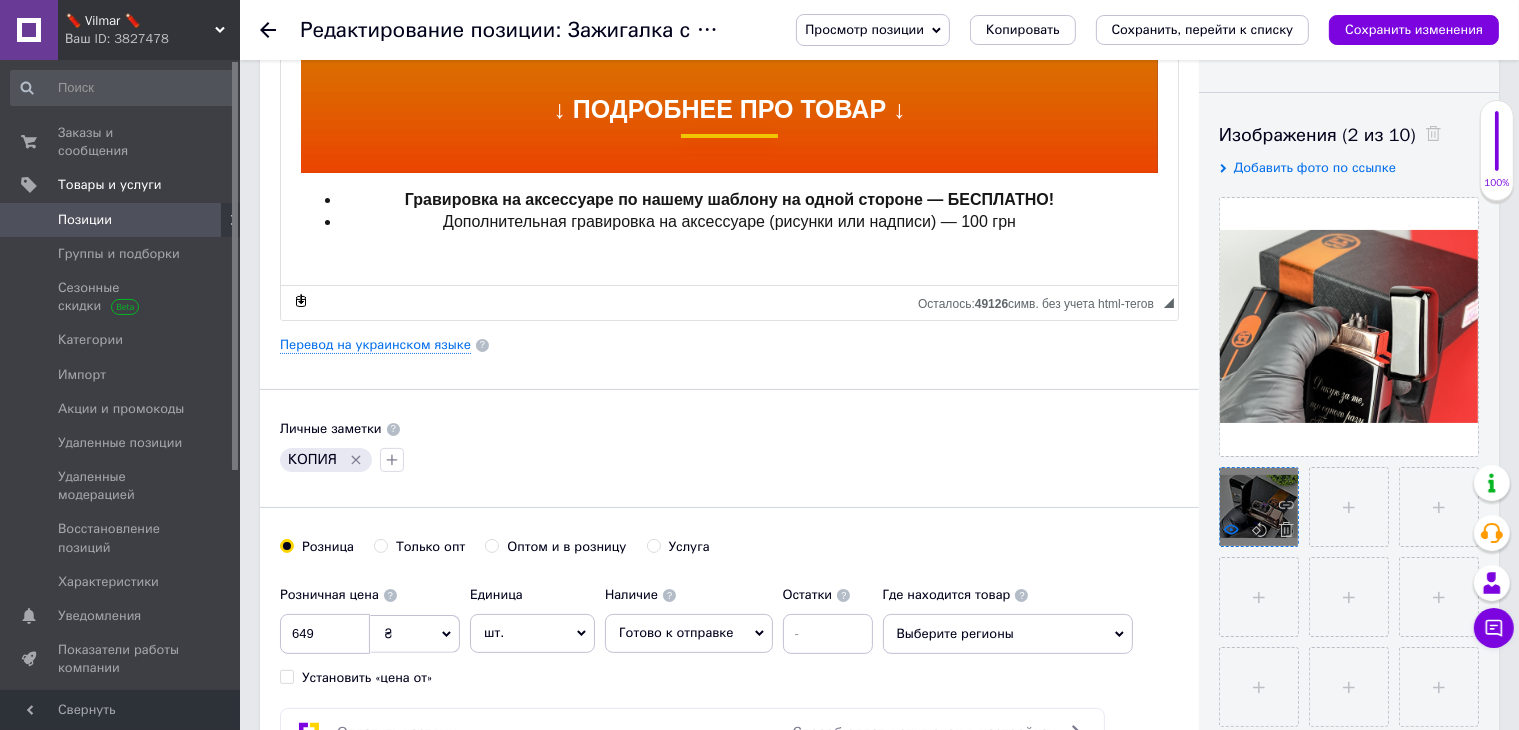 click 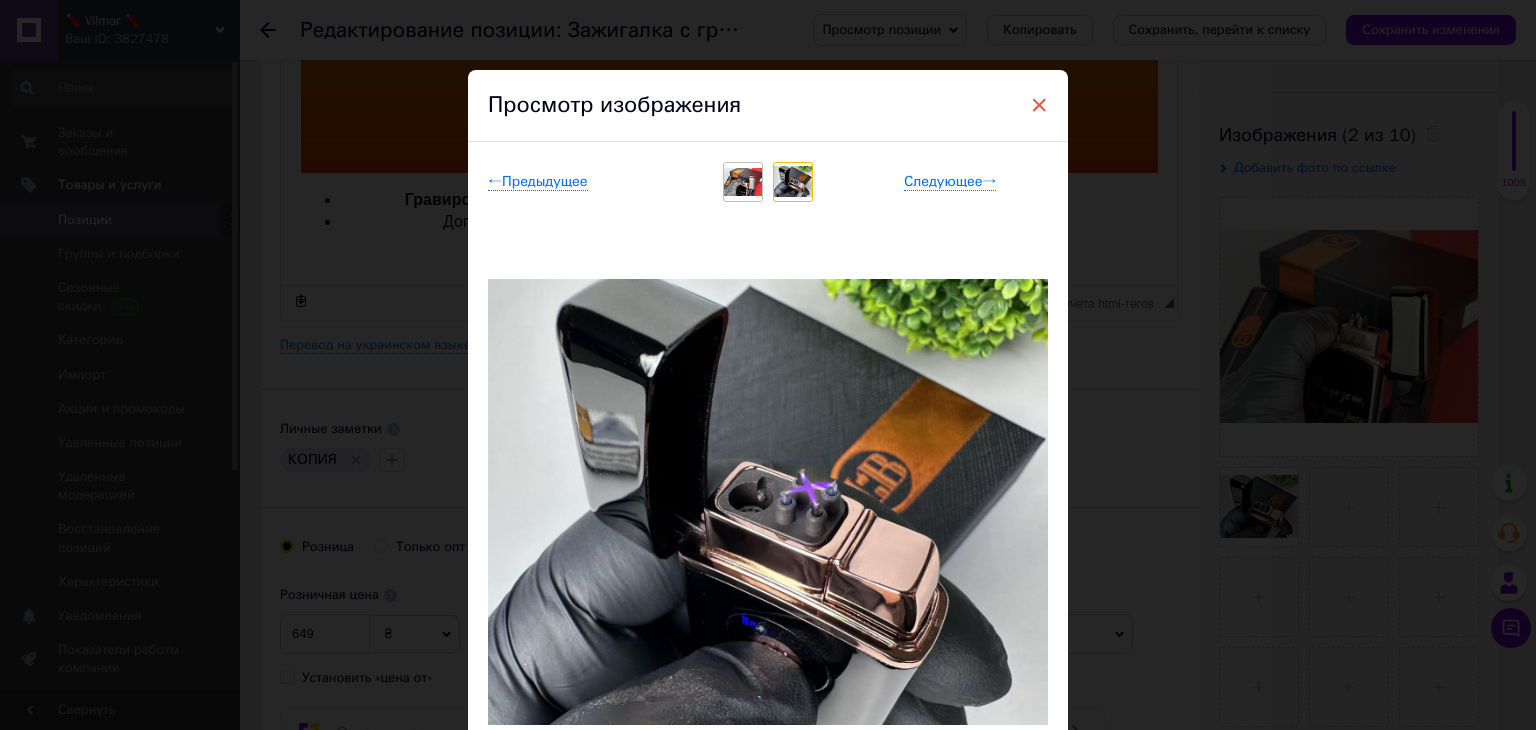 click on "×" at bounding box center [1039, 105] 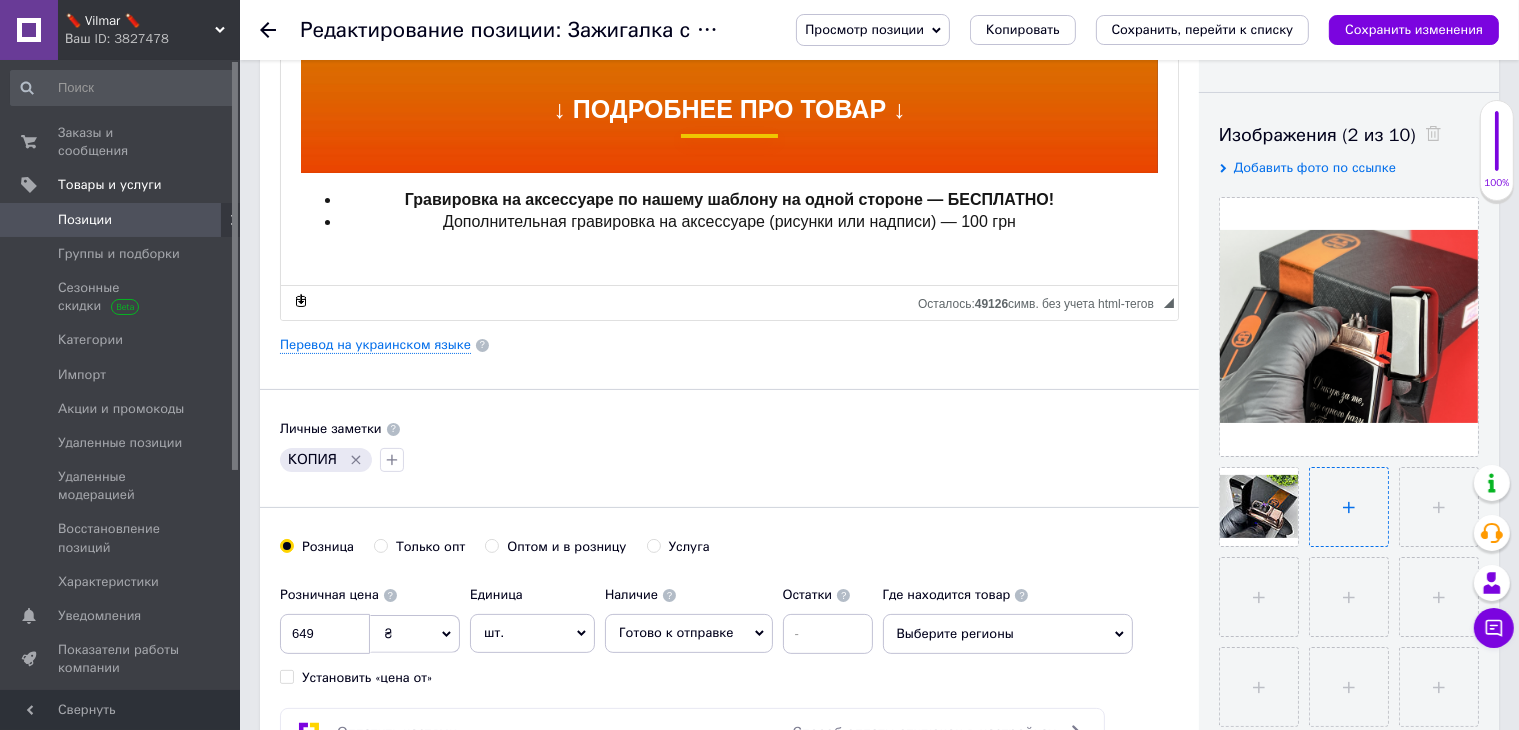 click at bounding box center [1349, 507] 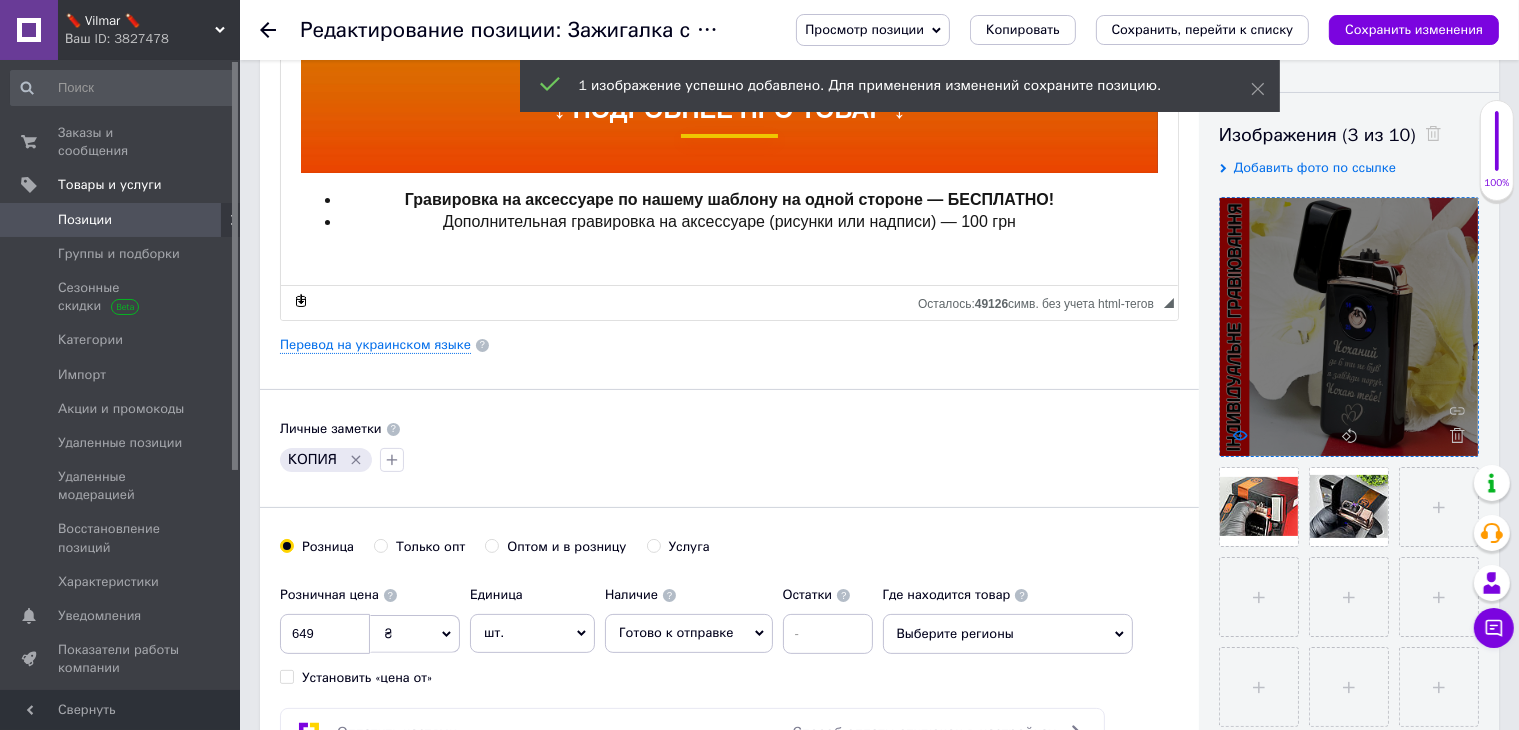 click 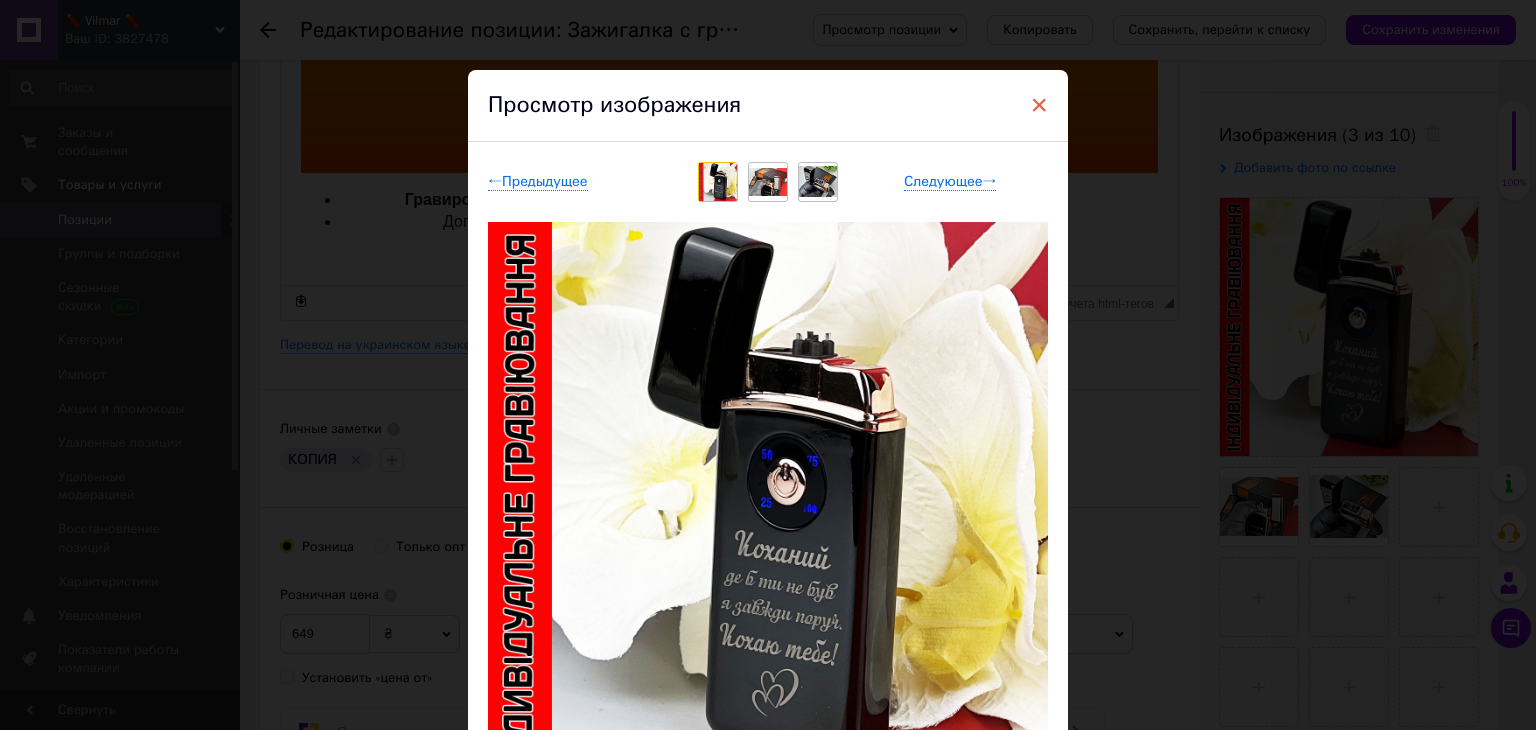 click on "×" at bounding box center (1039, 105) 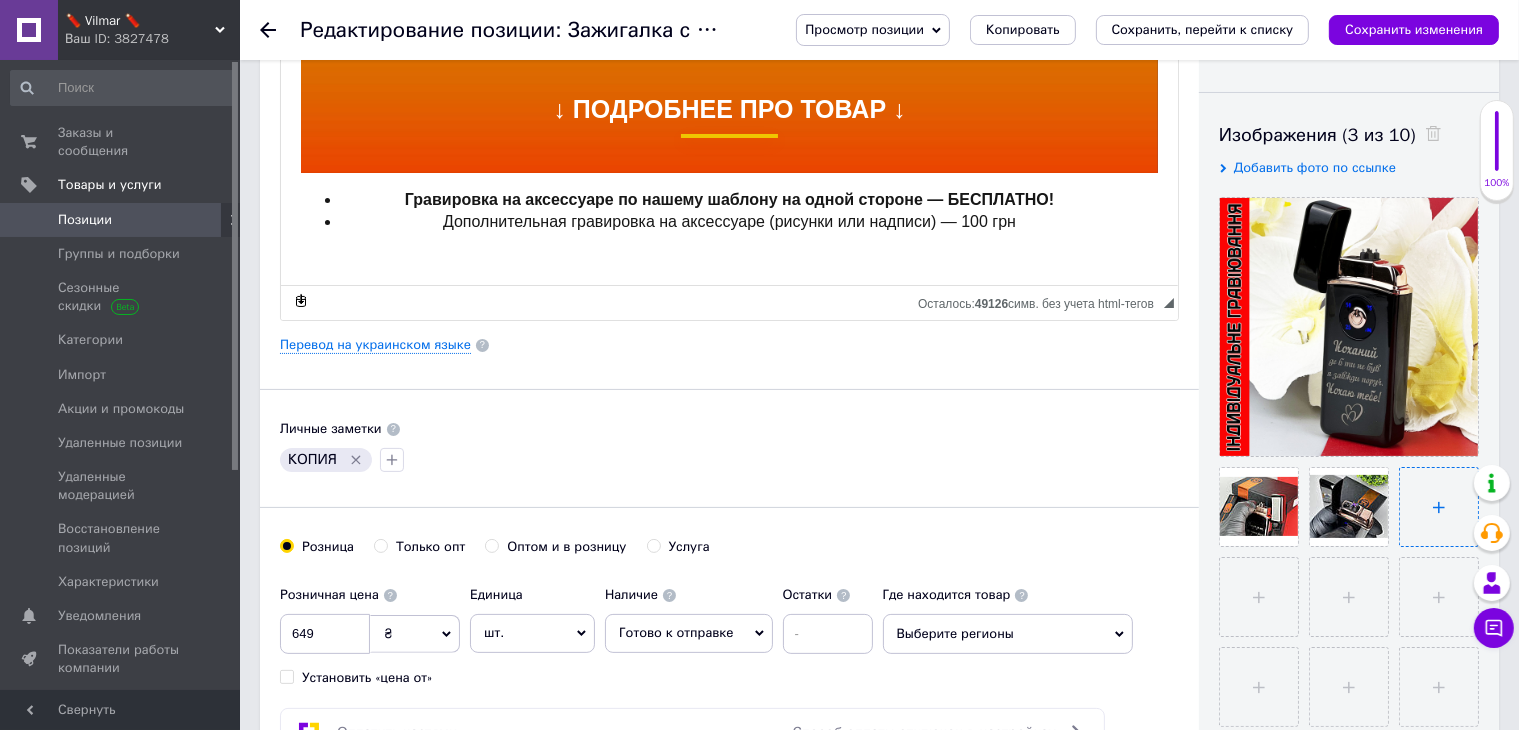 click at bounding box center [1439, 507] 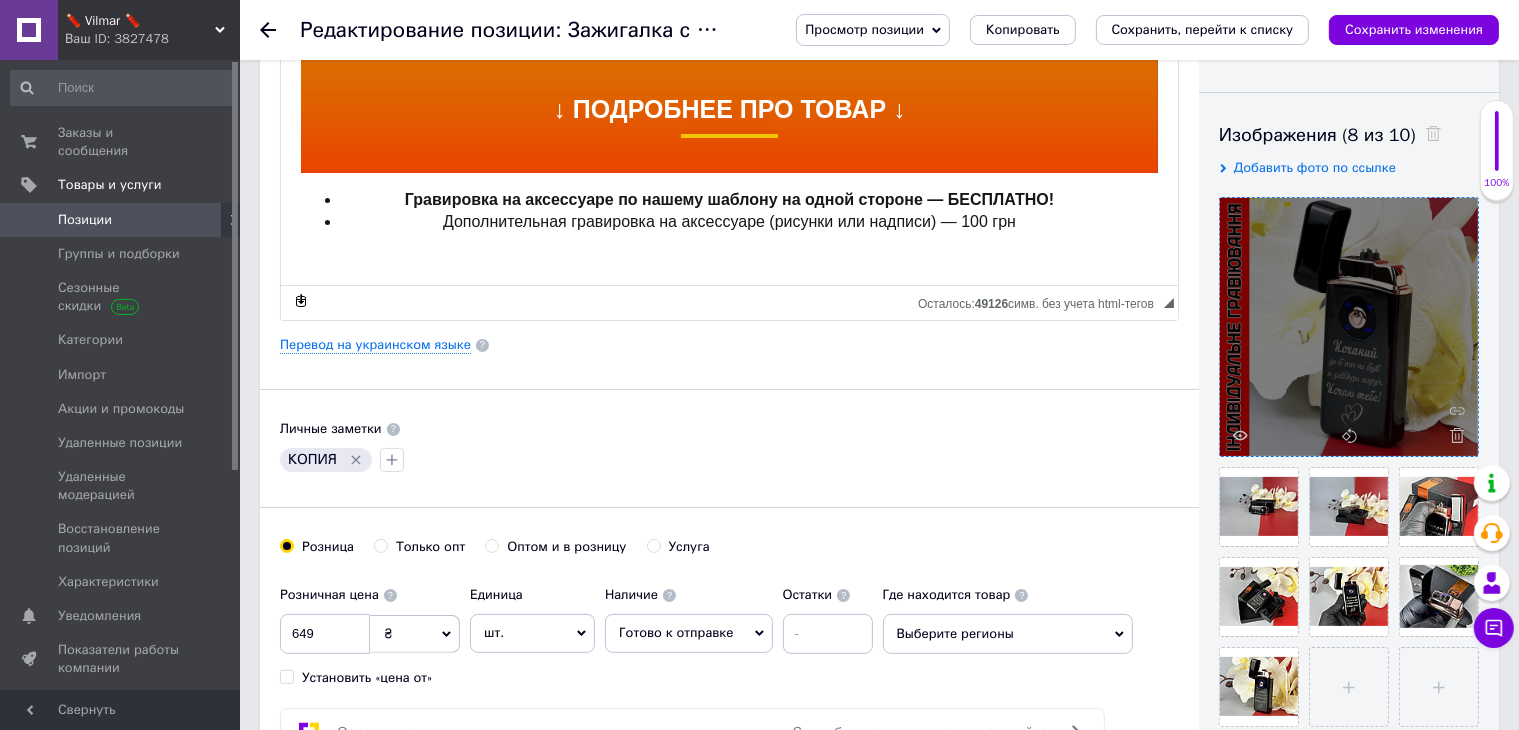 click at bounding box center [1349, 327] 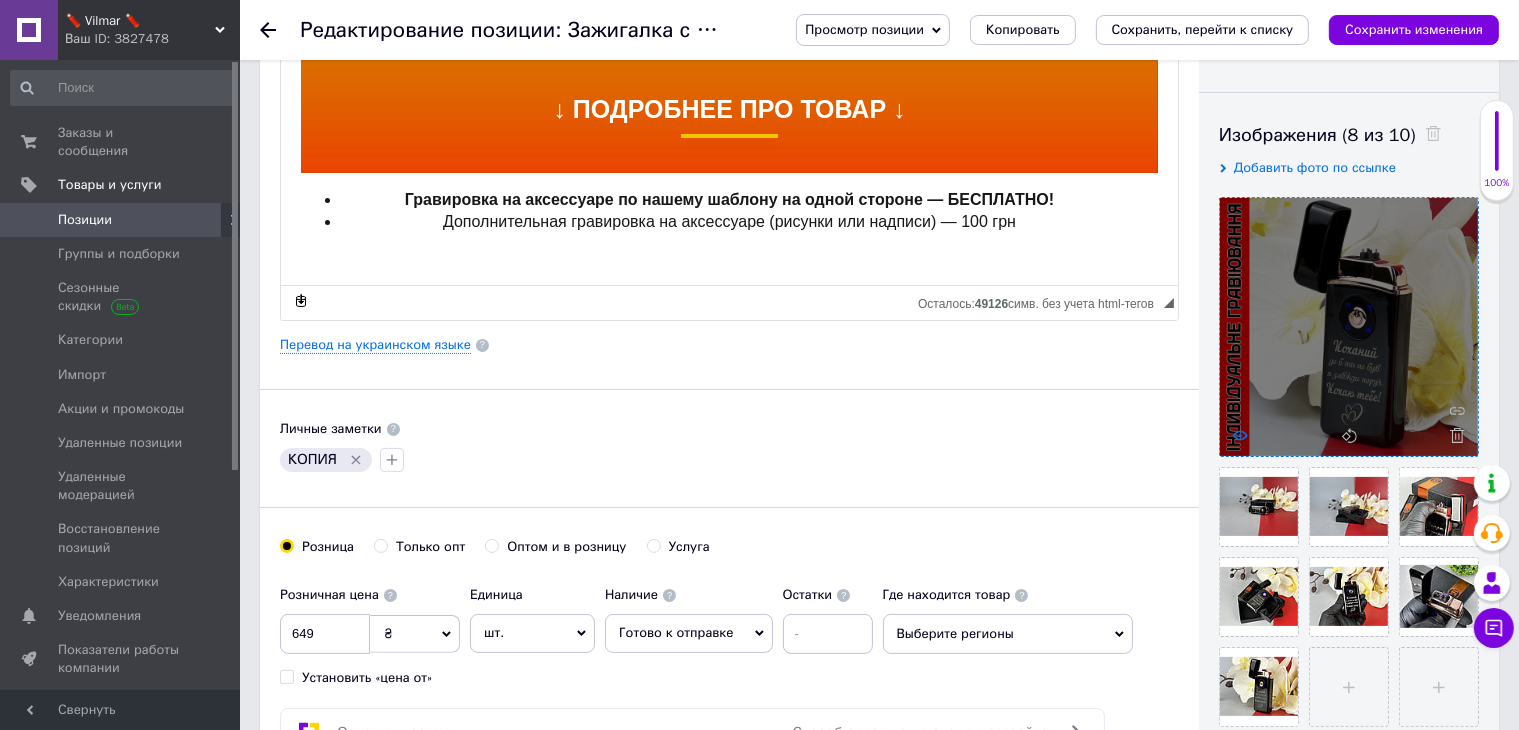 click 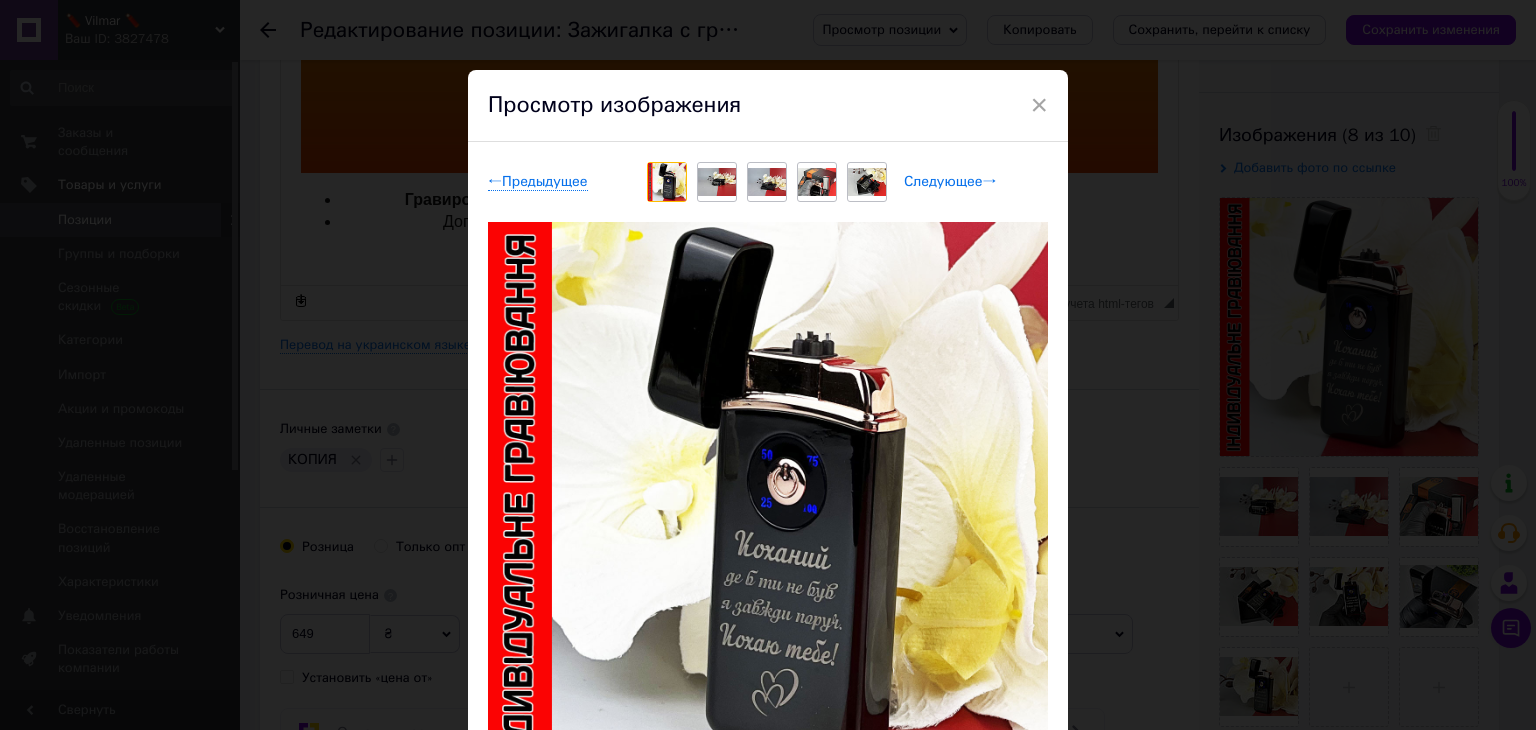 click on "Следующее →" at bounding box center [950, 182] 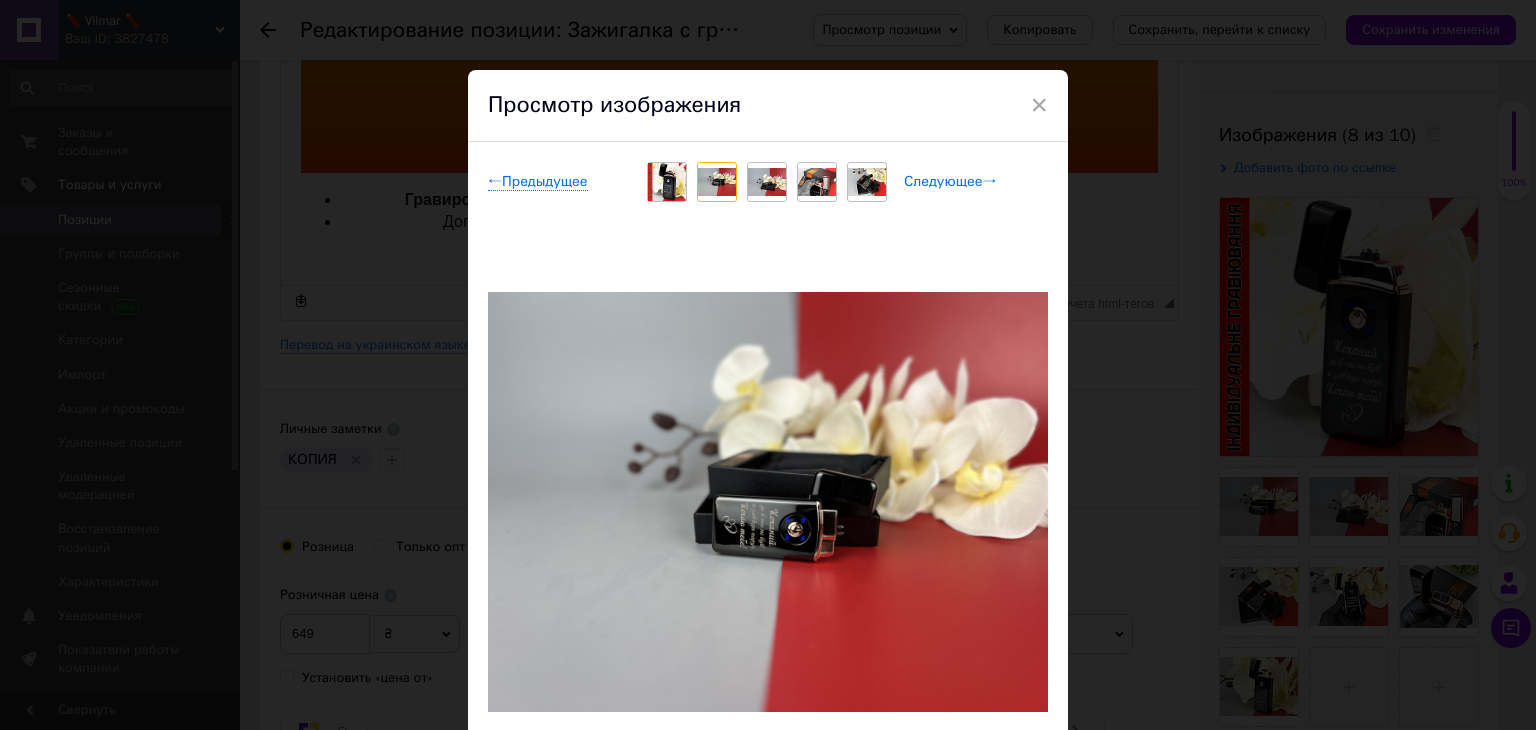 click on "Следующее →" at bounding box center [950, 182] 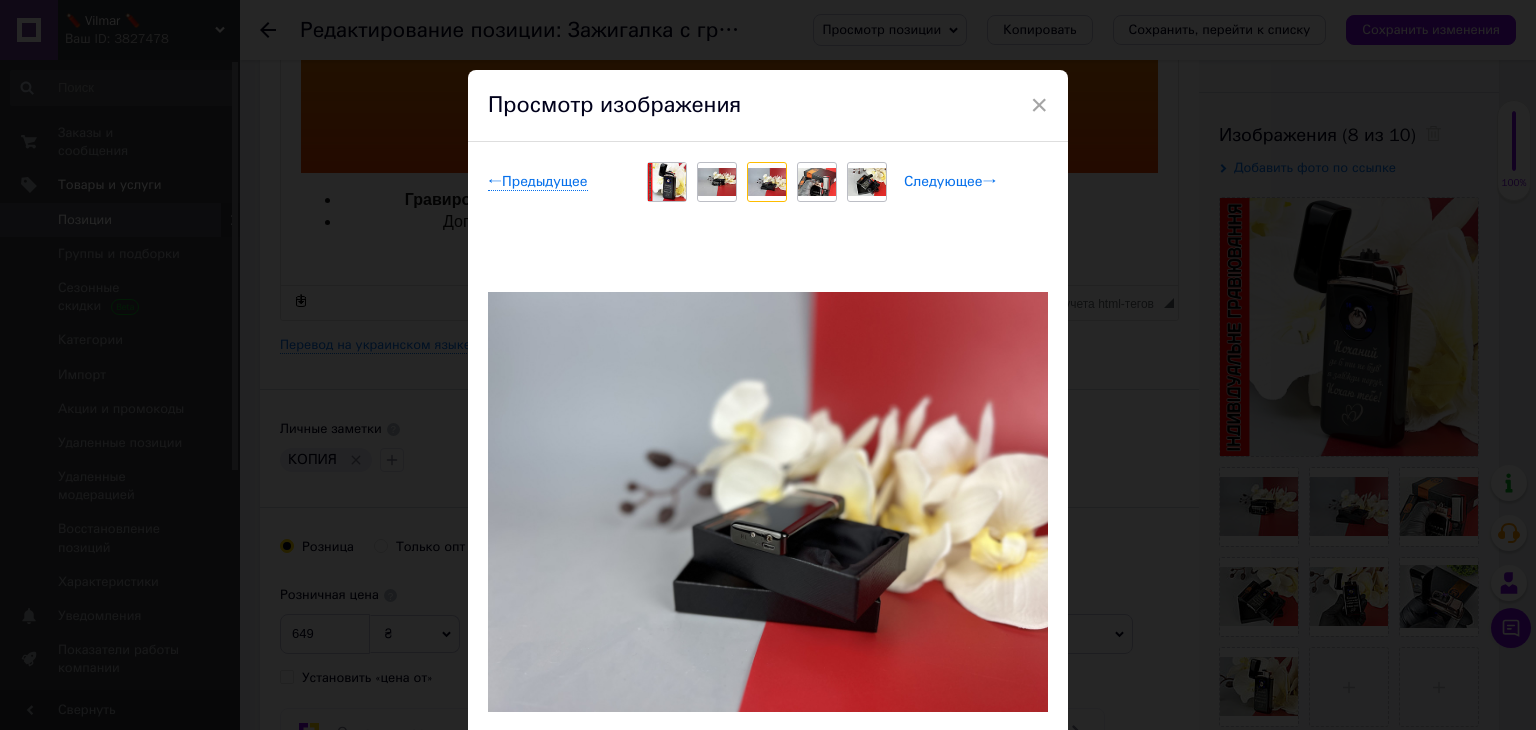 click on "Следующее →" at bounding box center [950, 182] 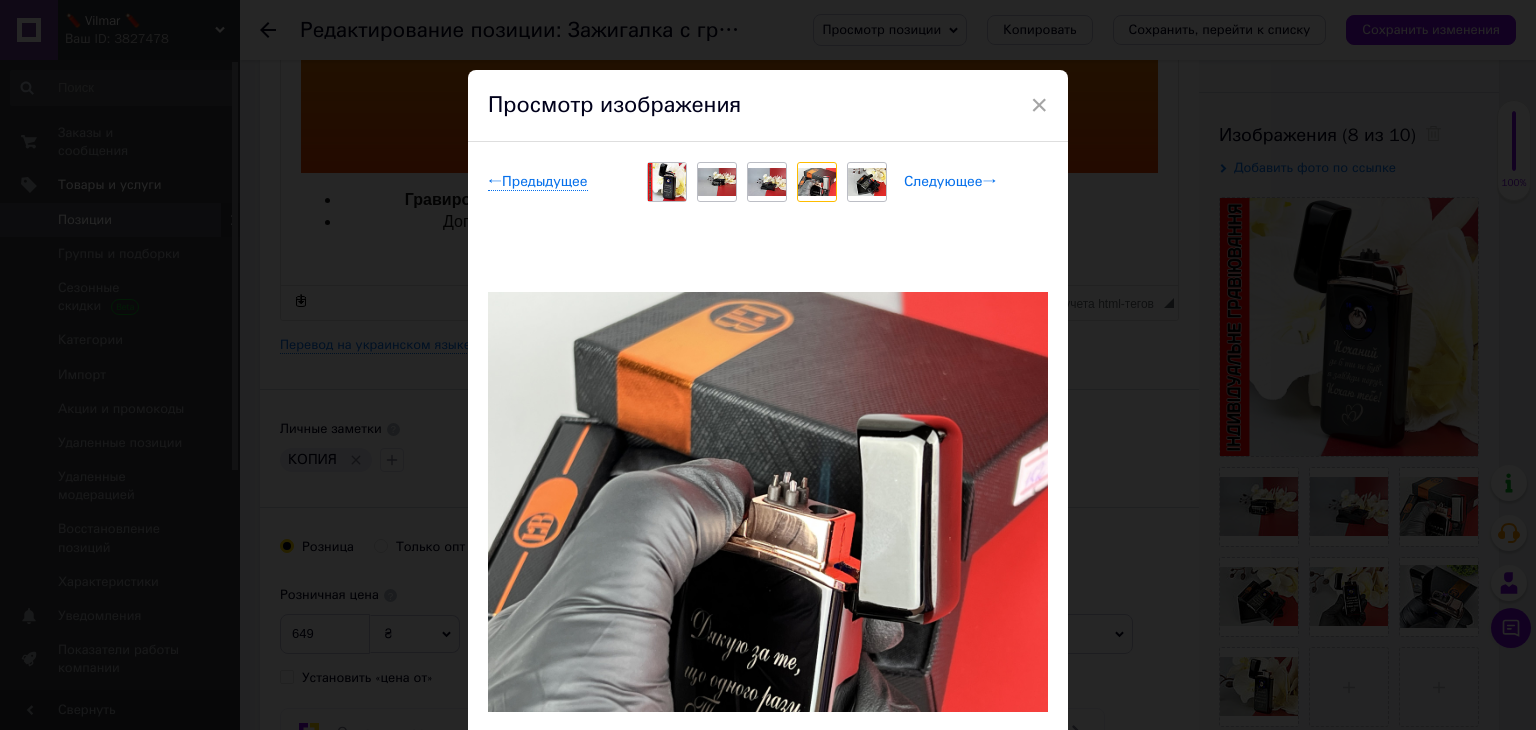 click on "Следующее →" at bounding box center [950, 182] 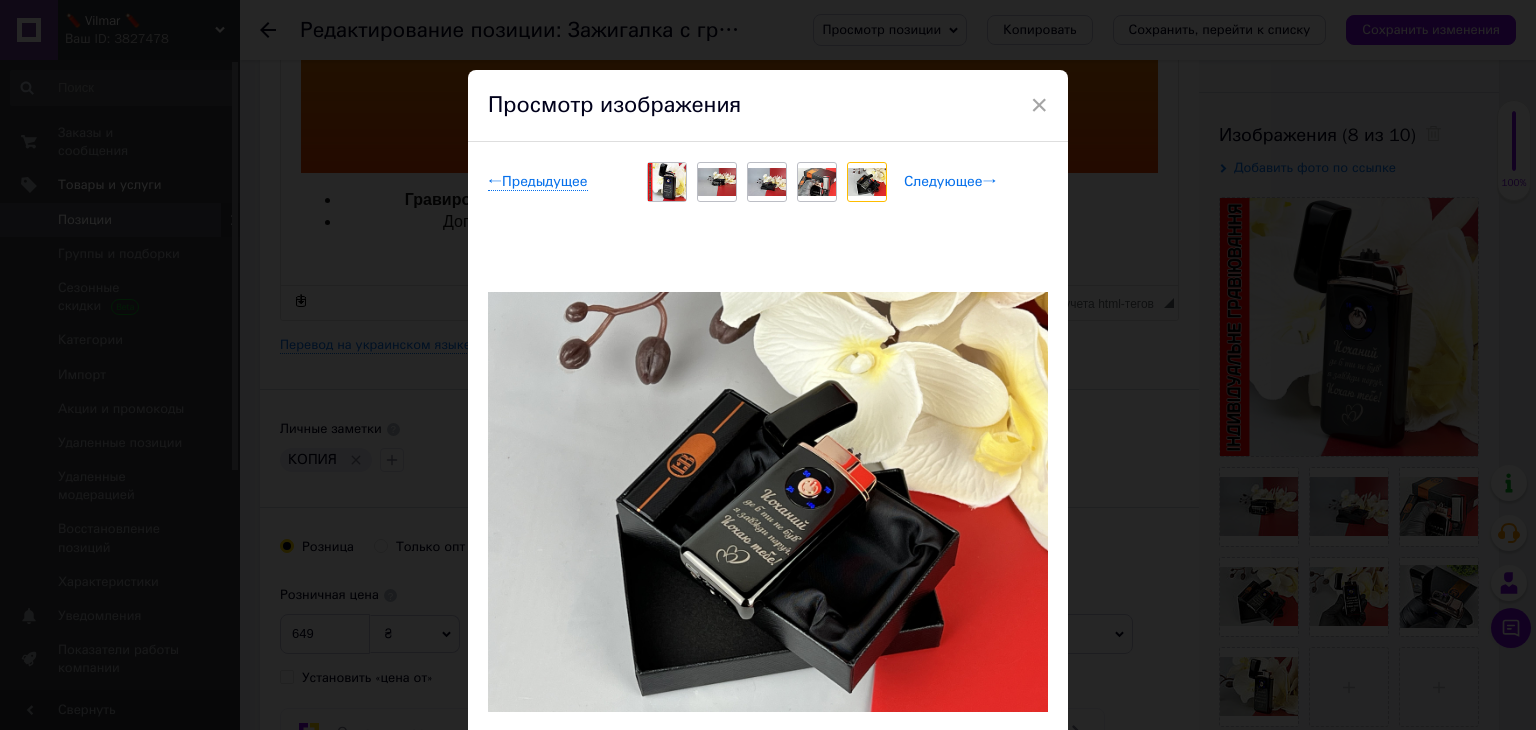 click on "Следующее →" at bounding box center [950, 182] 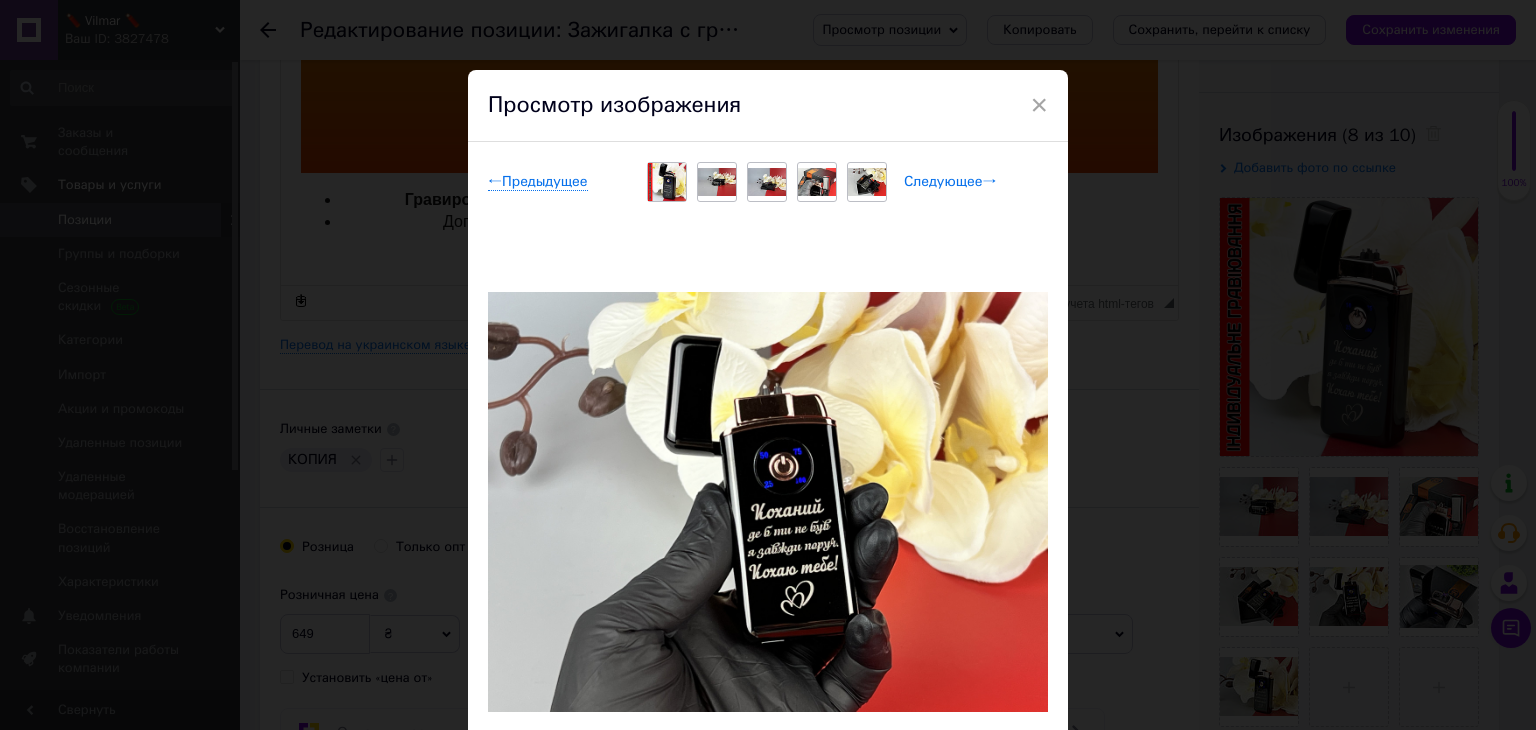 click on "Следующее →" at bounding box center [950, 182] 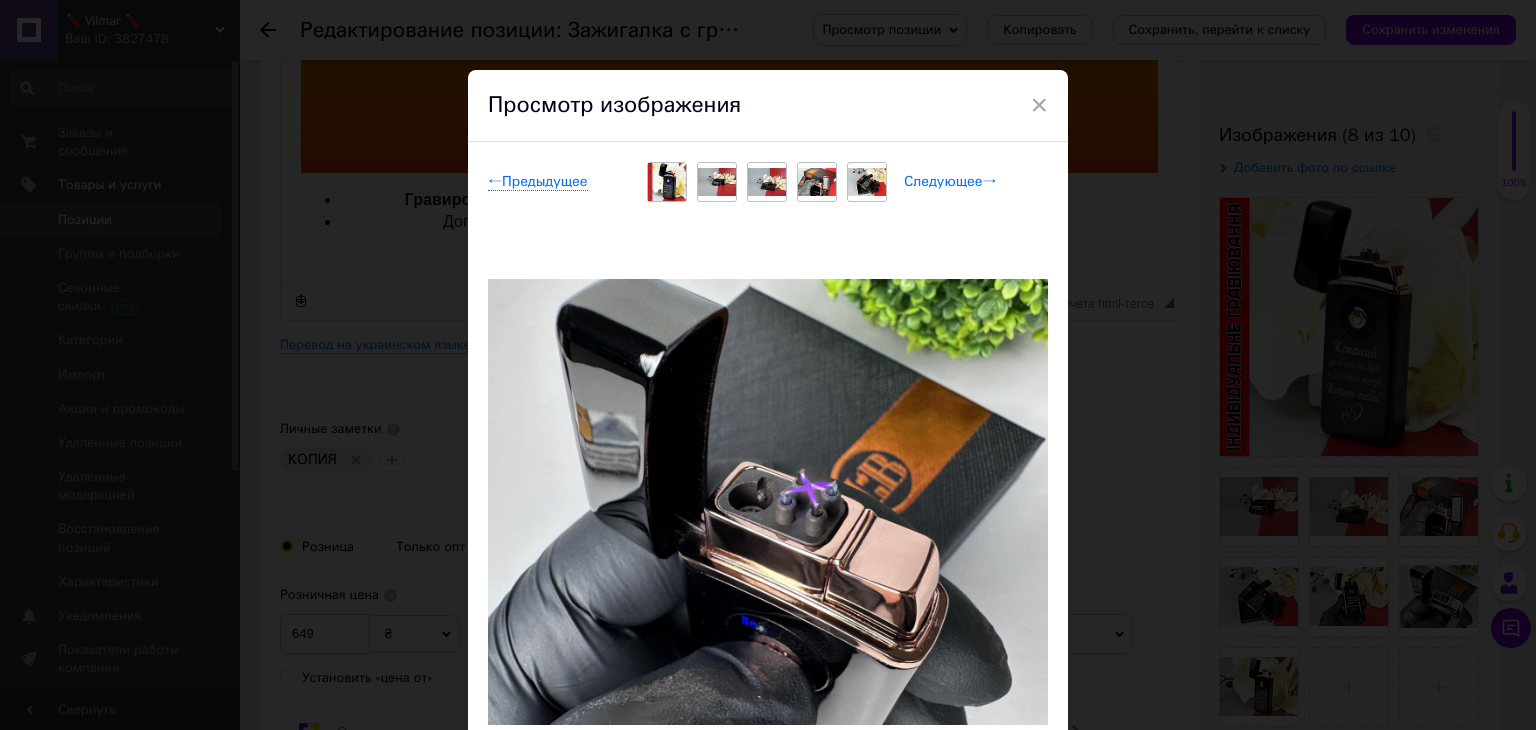 click on "Следующее →" at bounding box center [950, 182] 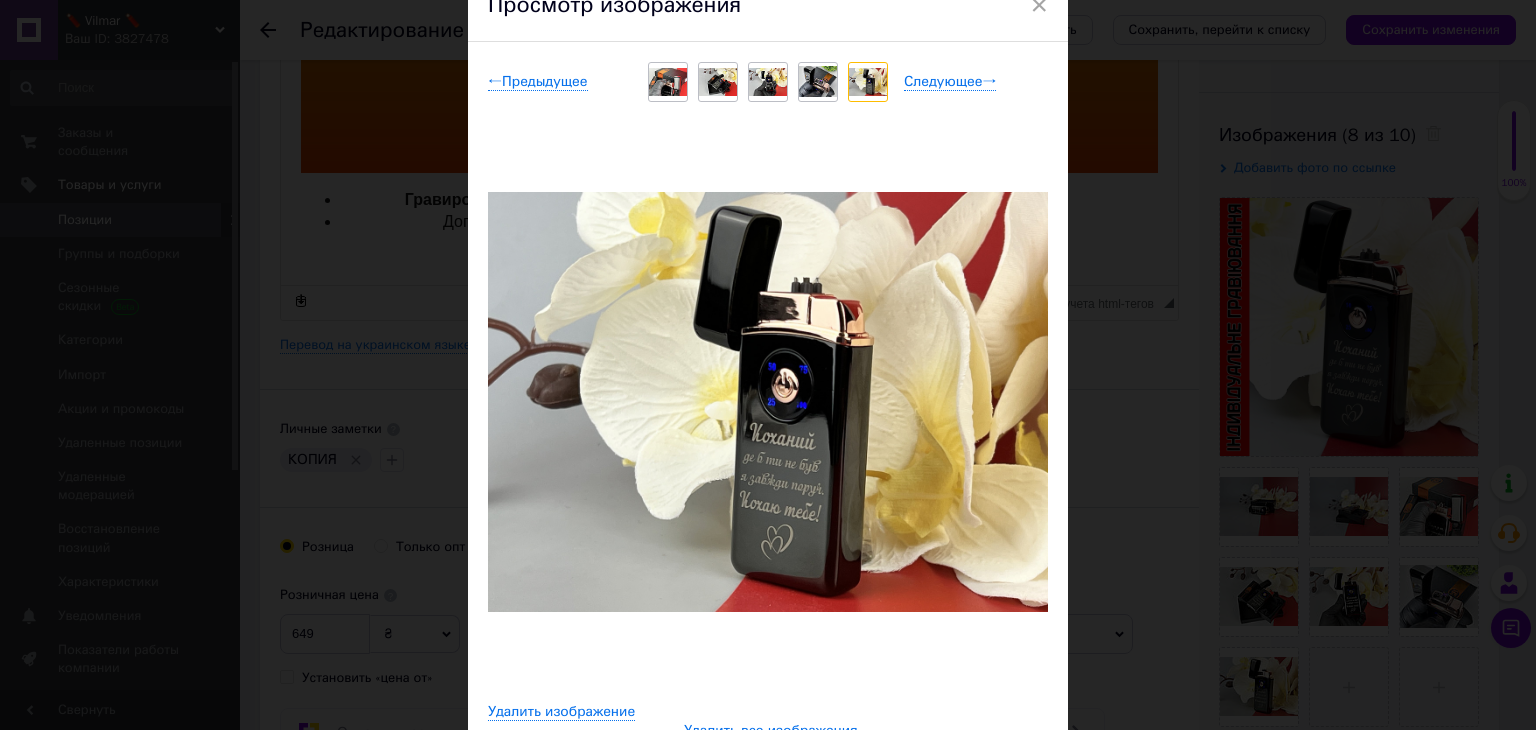 scroll, scrollTop: 0, scrollLeft: 0, axis: both 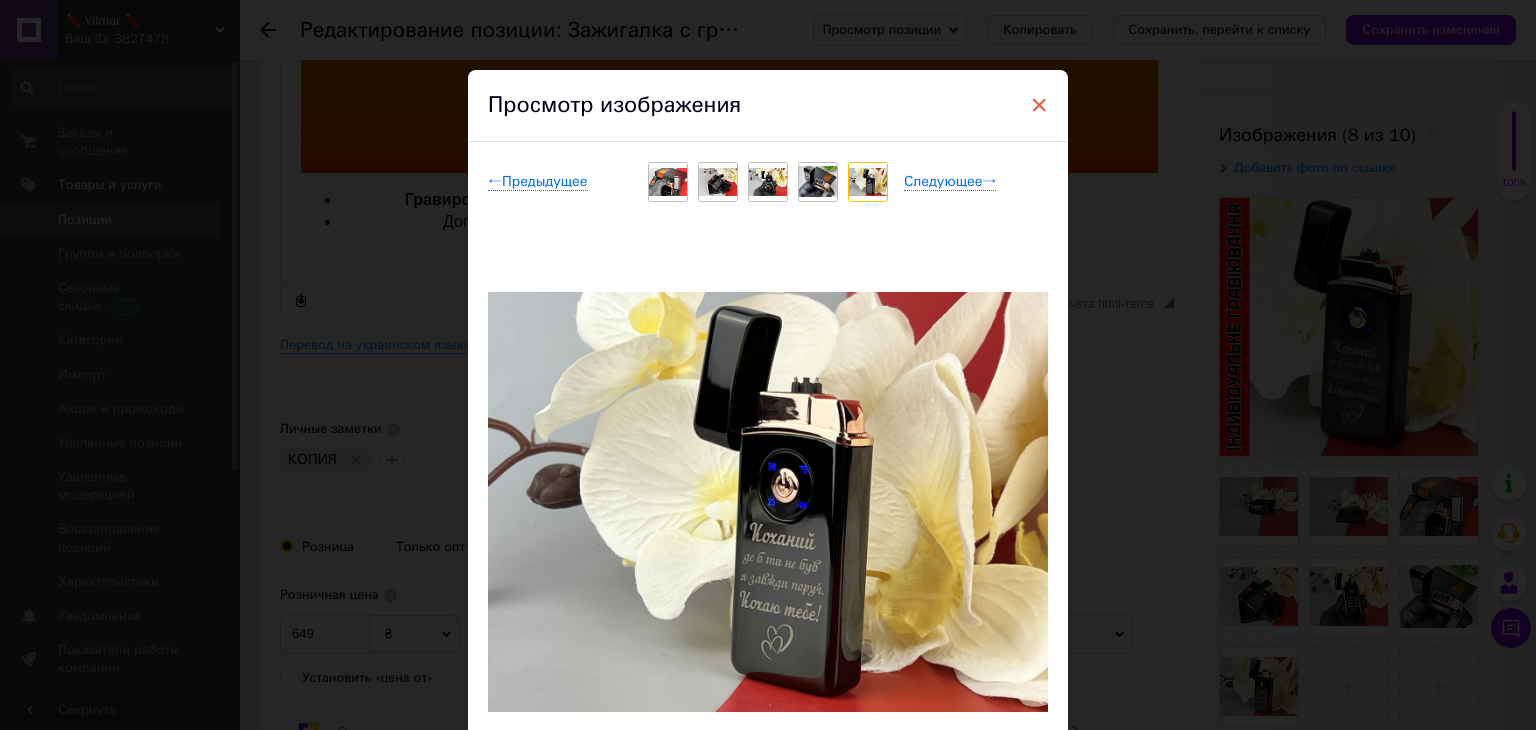 click on "×" at bounding box center (1039, 105) 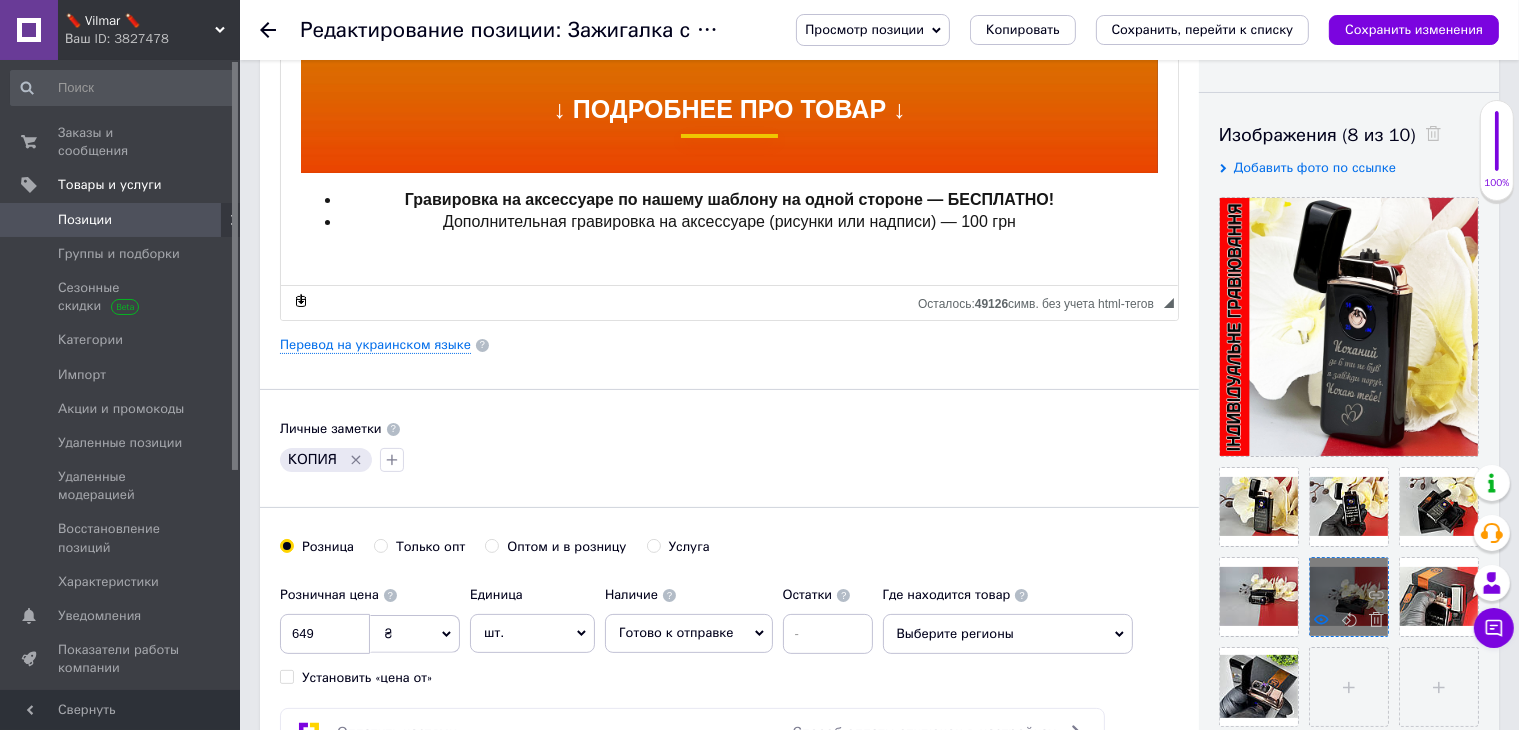 click 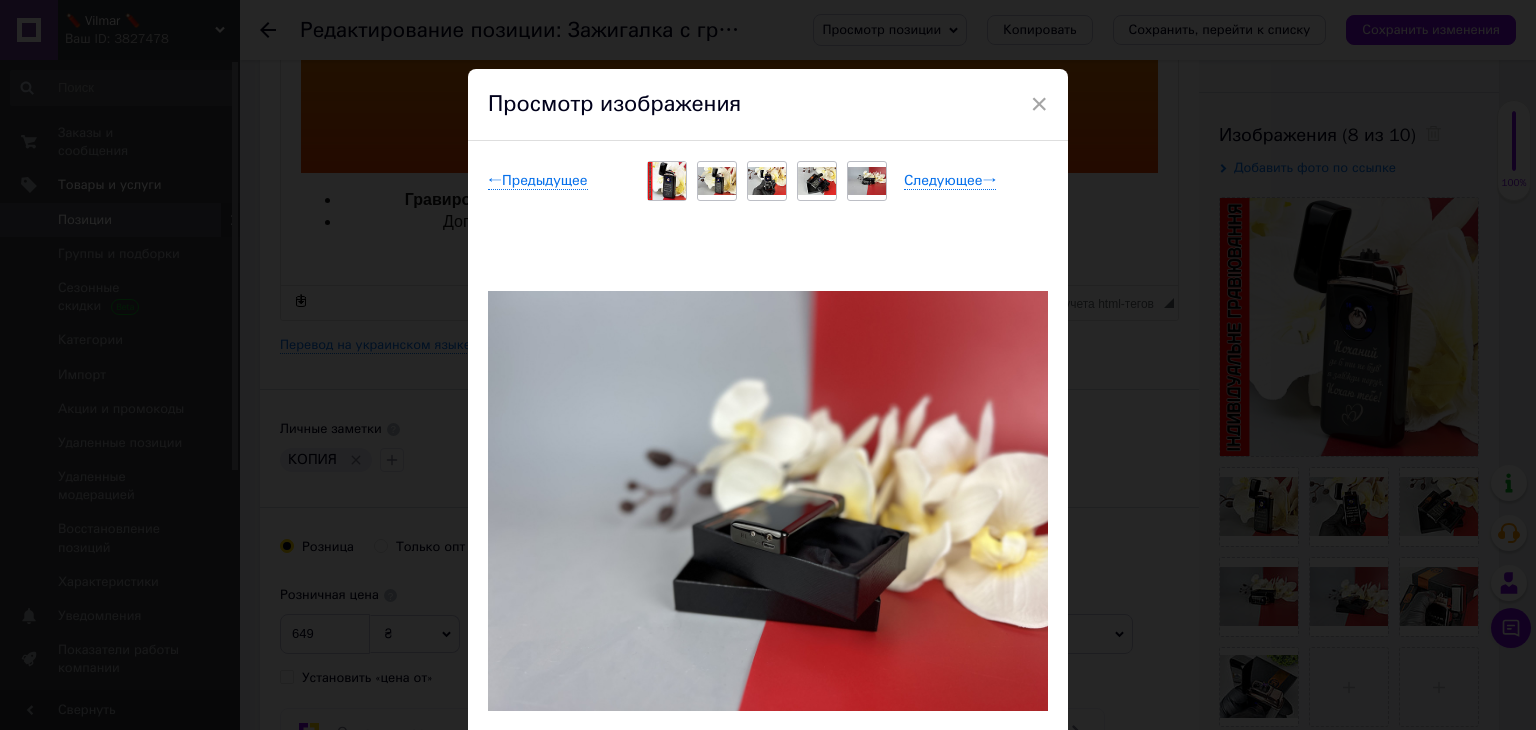 scroll, scrollTop: 0, scrollLeft: 0, axis: both 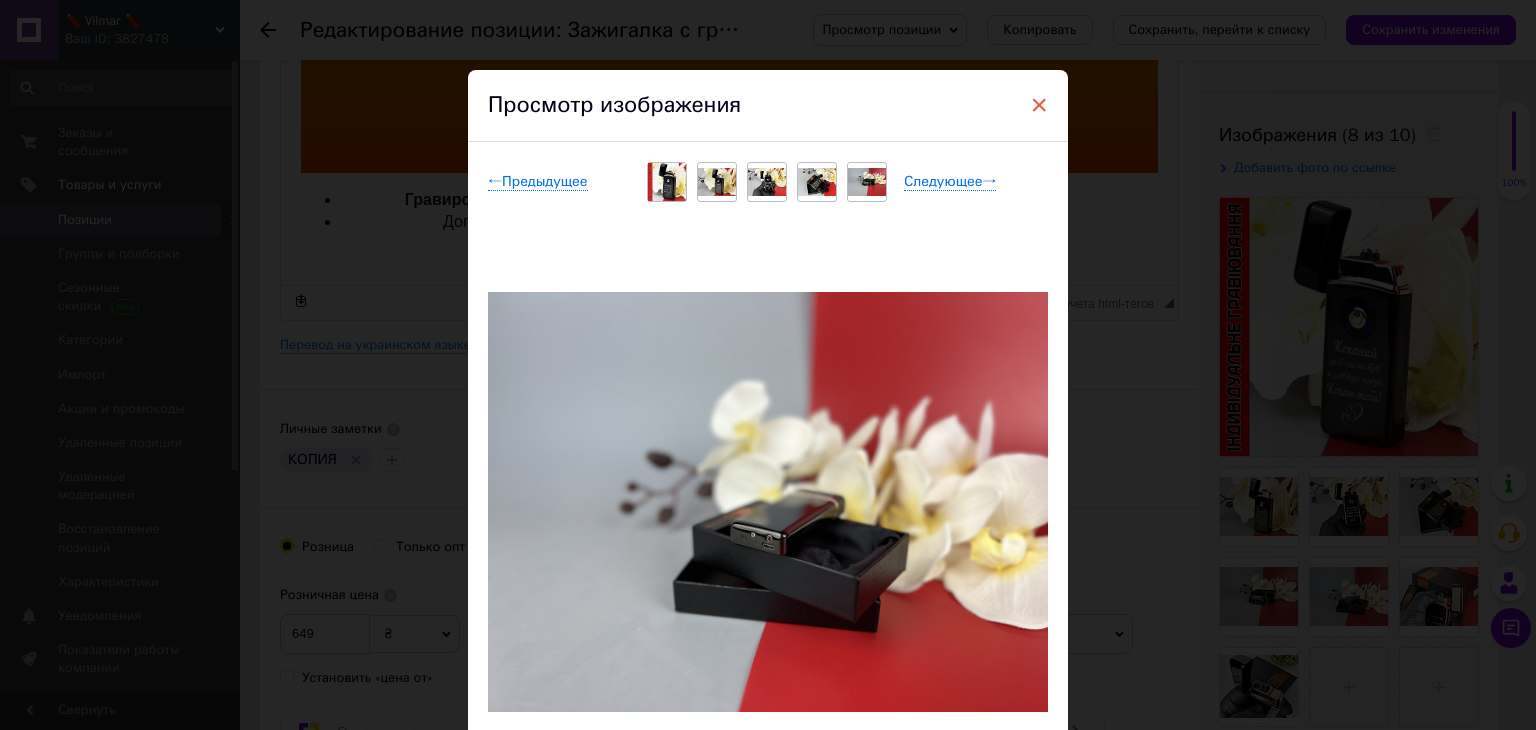 click on "×" at bounding box center (1039, 105) 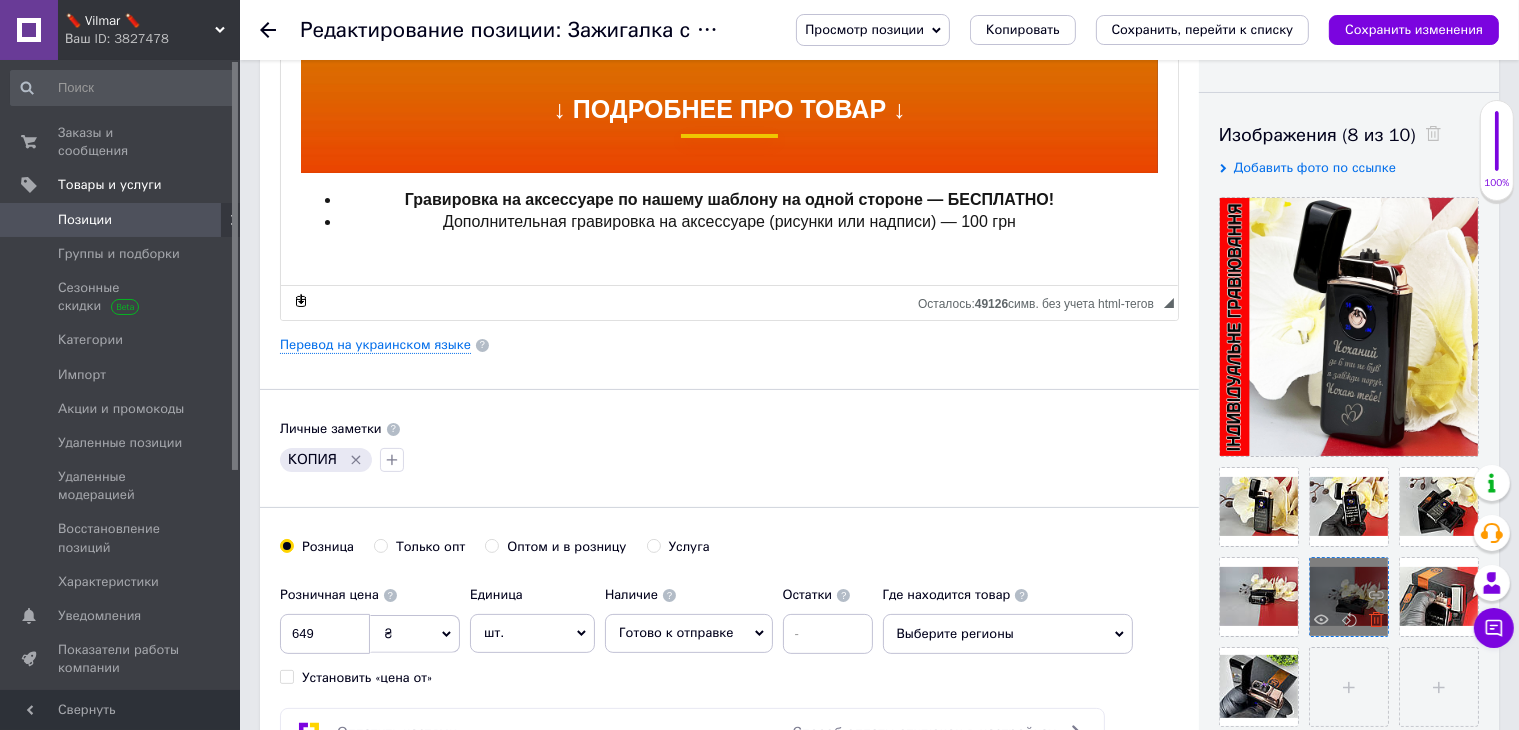 click 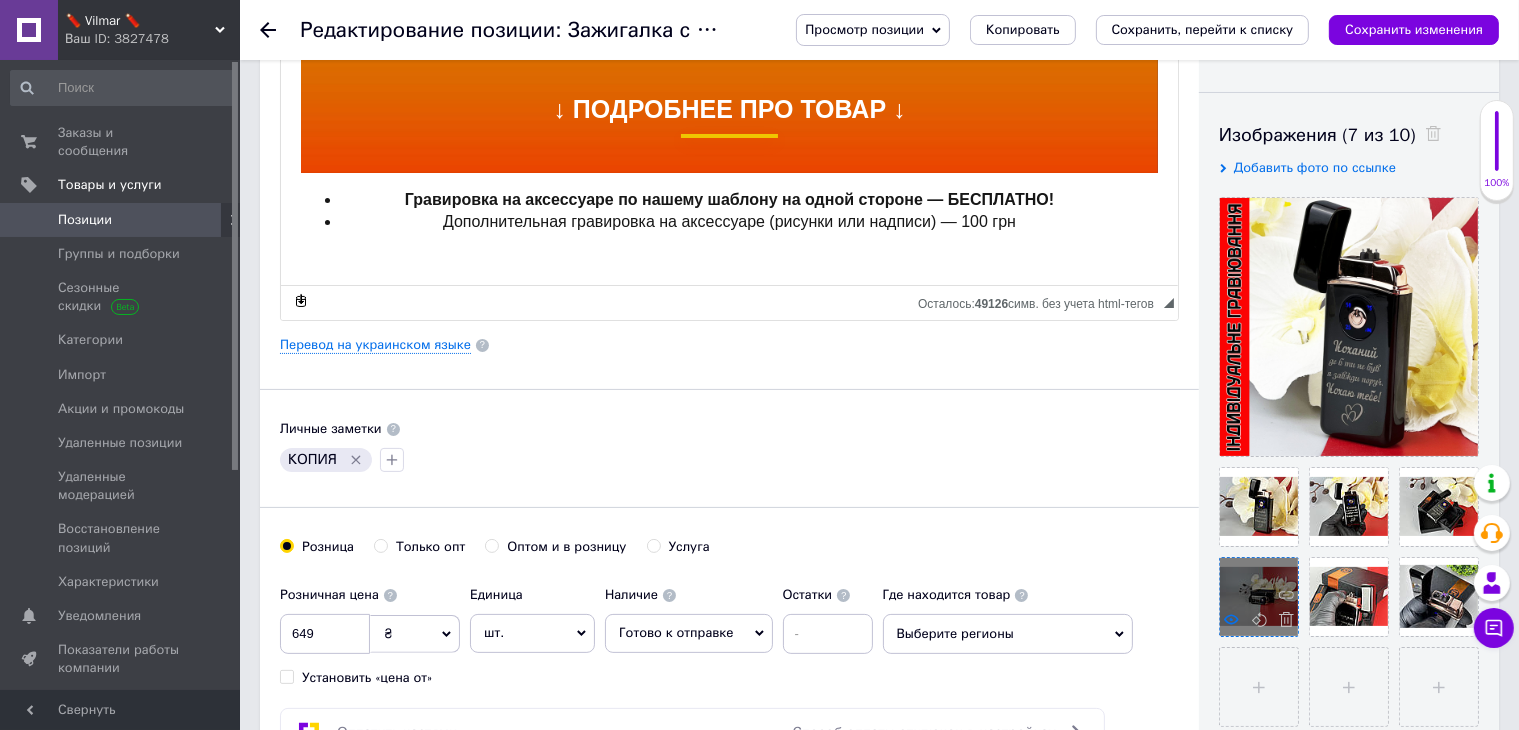 click 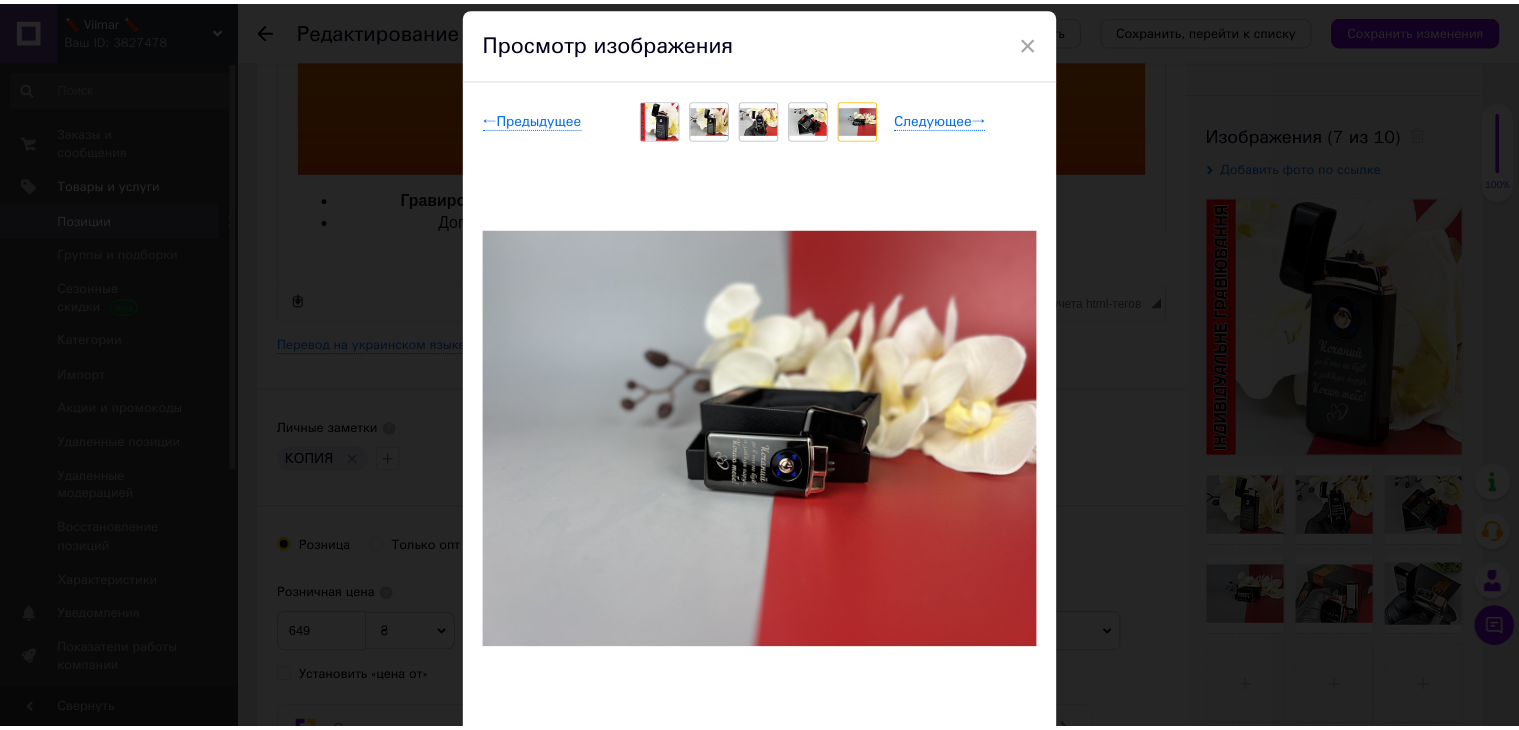 scroll, scrollTop: 0, scrollLeft: 0, axis: both 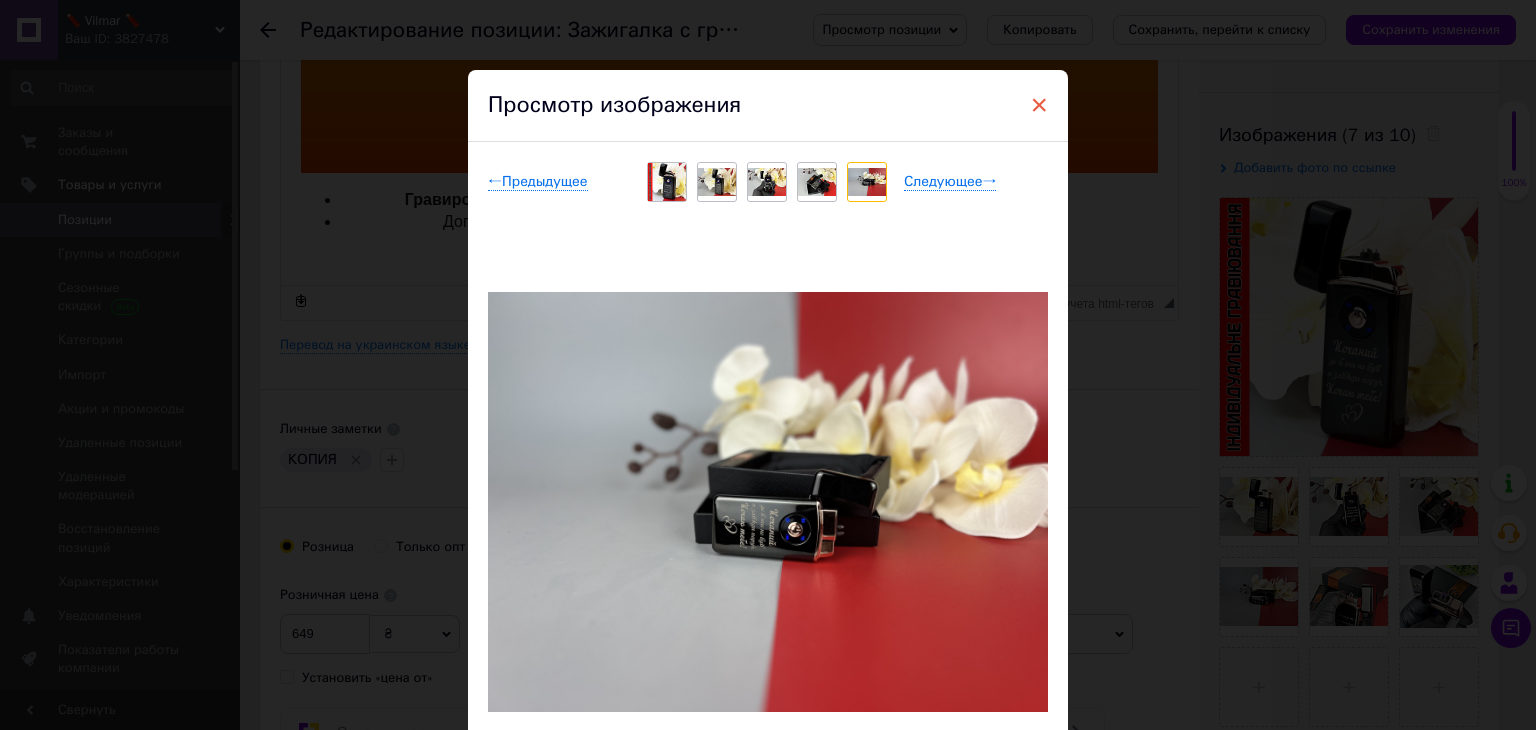 click on "×" at bounding box center (1039, 105) 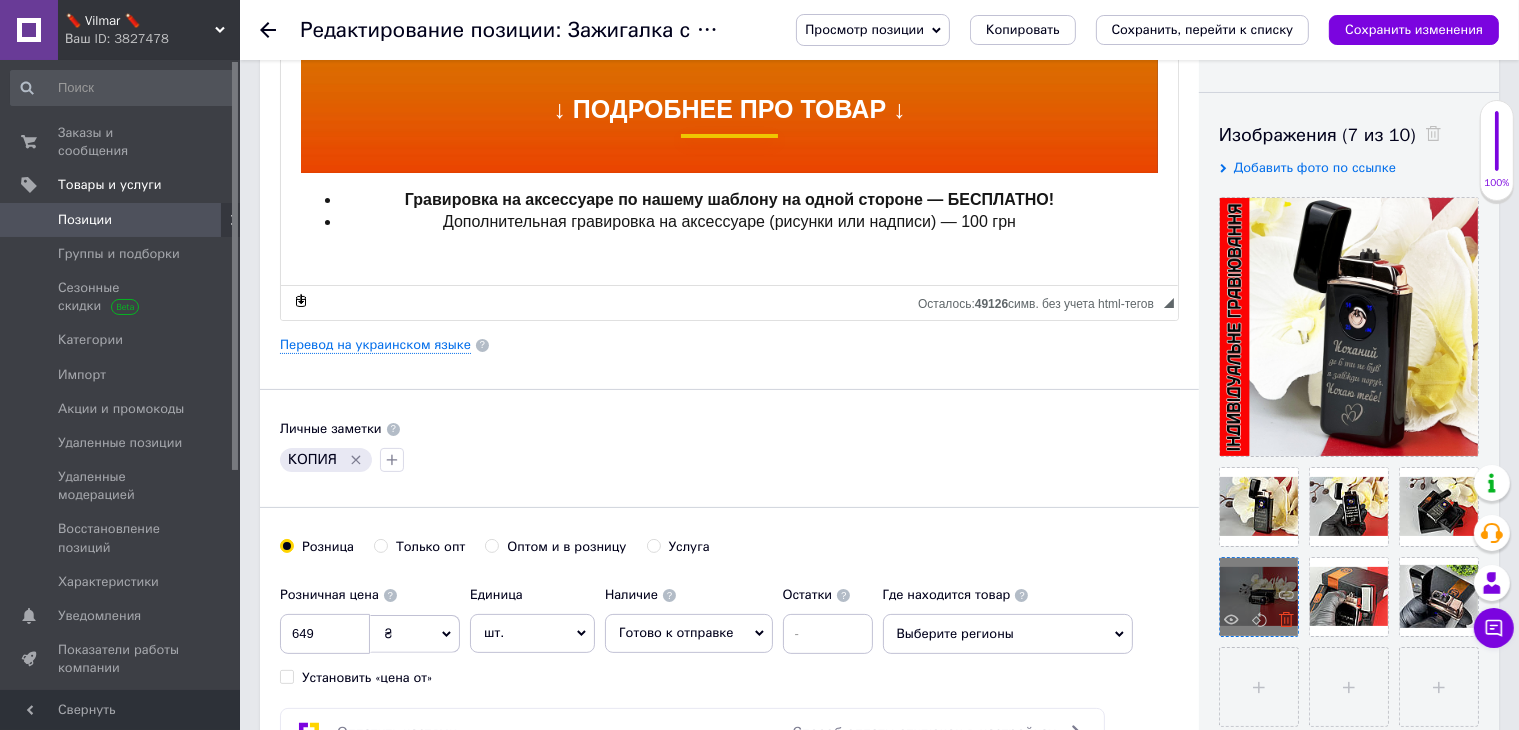 click 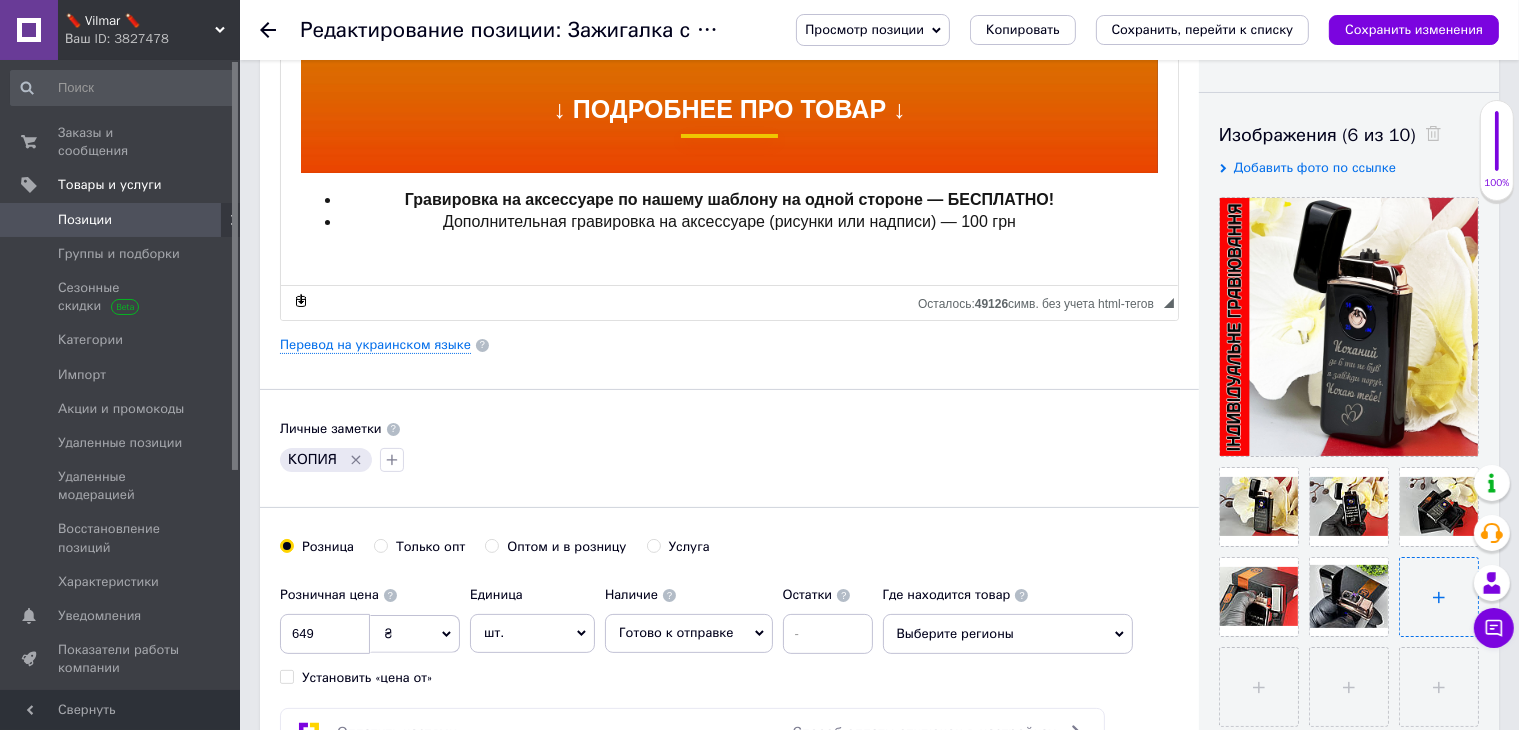 click at bounding box center [1439, 597] 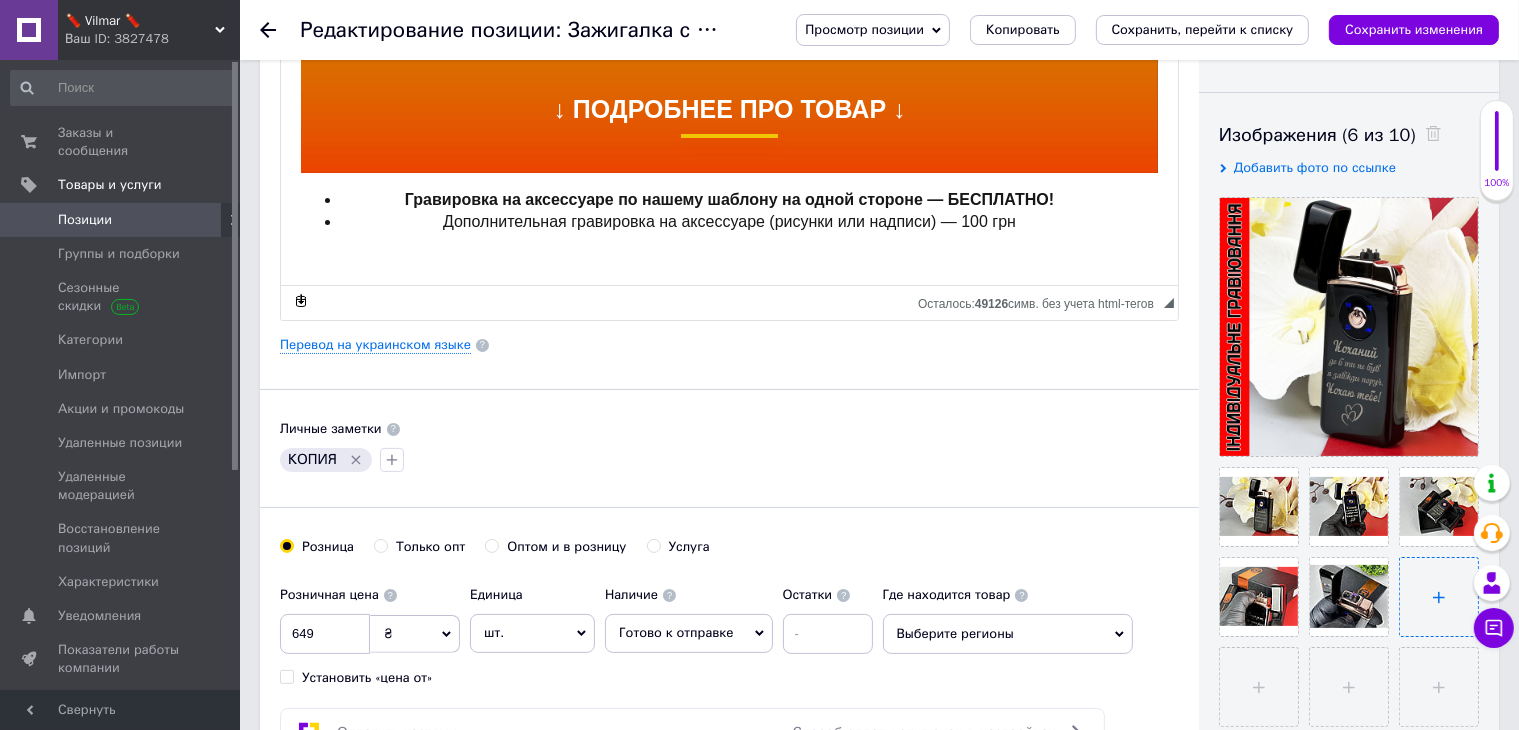 type on "C:\fakepath\Катя.jpg" 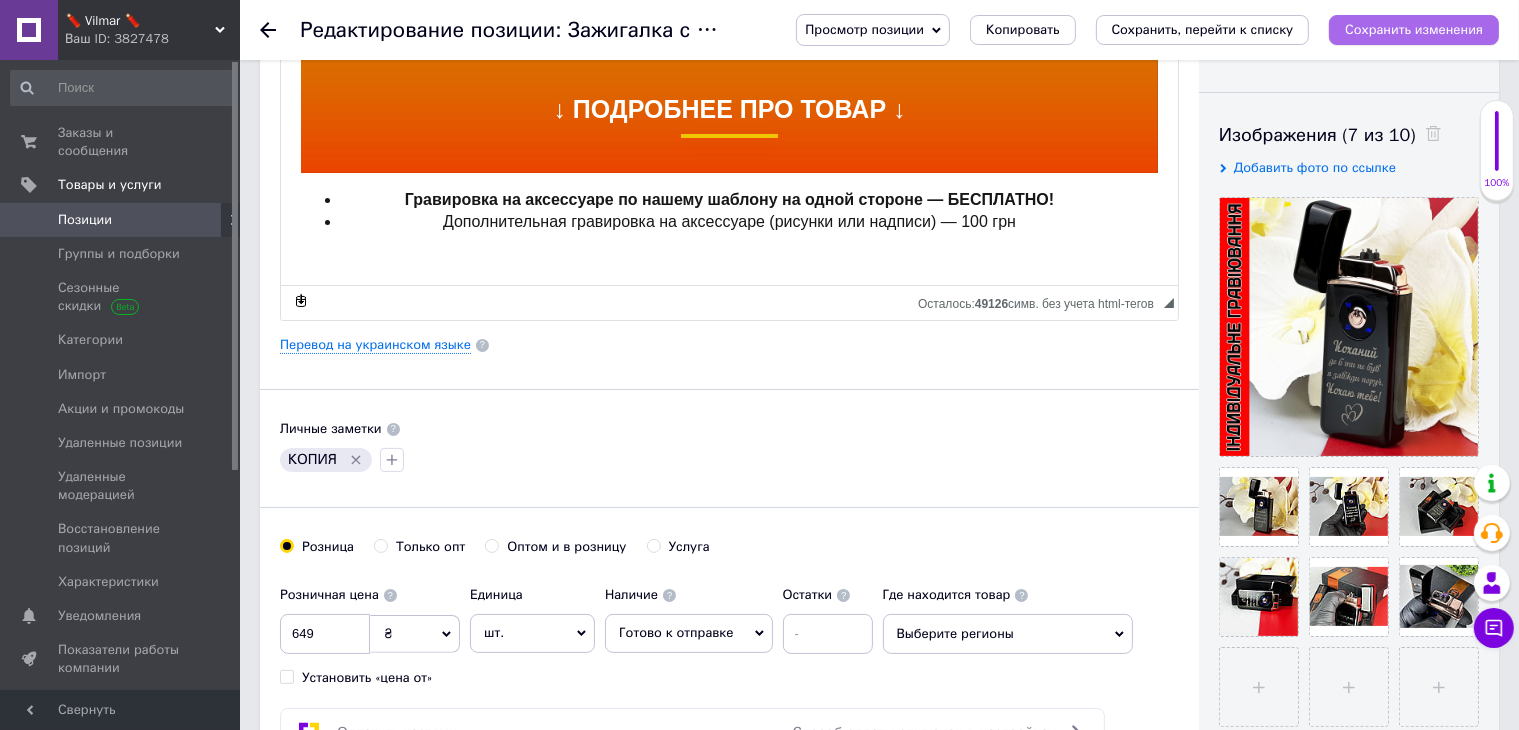 click on "Сохранить изменения" at bounding box center [1414, 29] 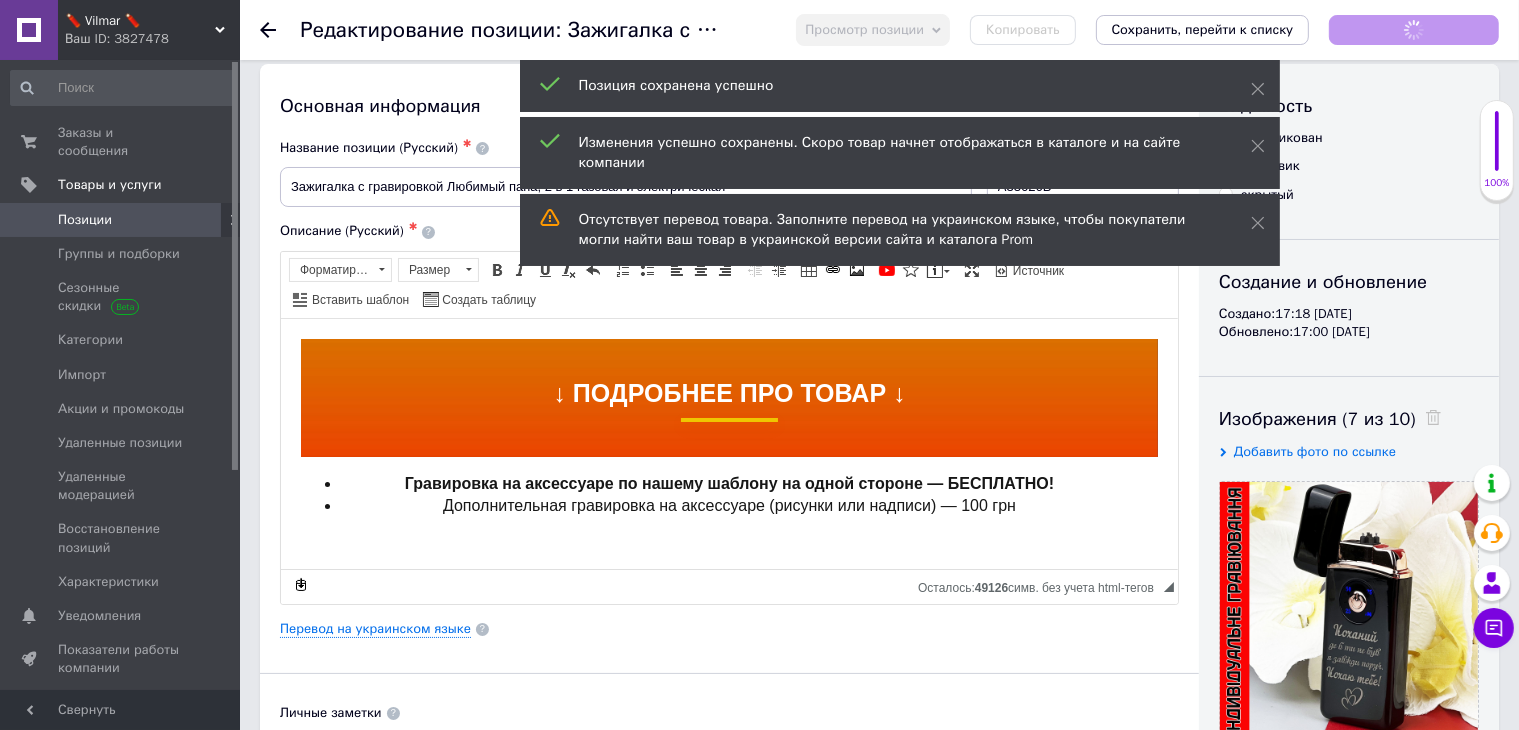 scroll, scrollTop: 0, scrollLeft: 0, axis: both 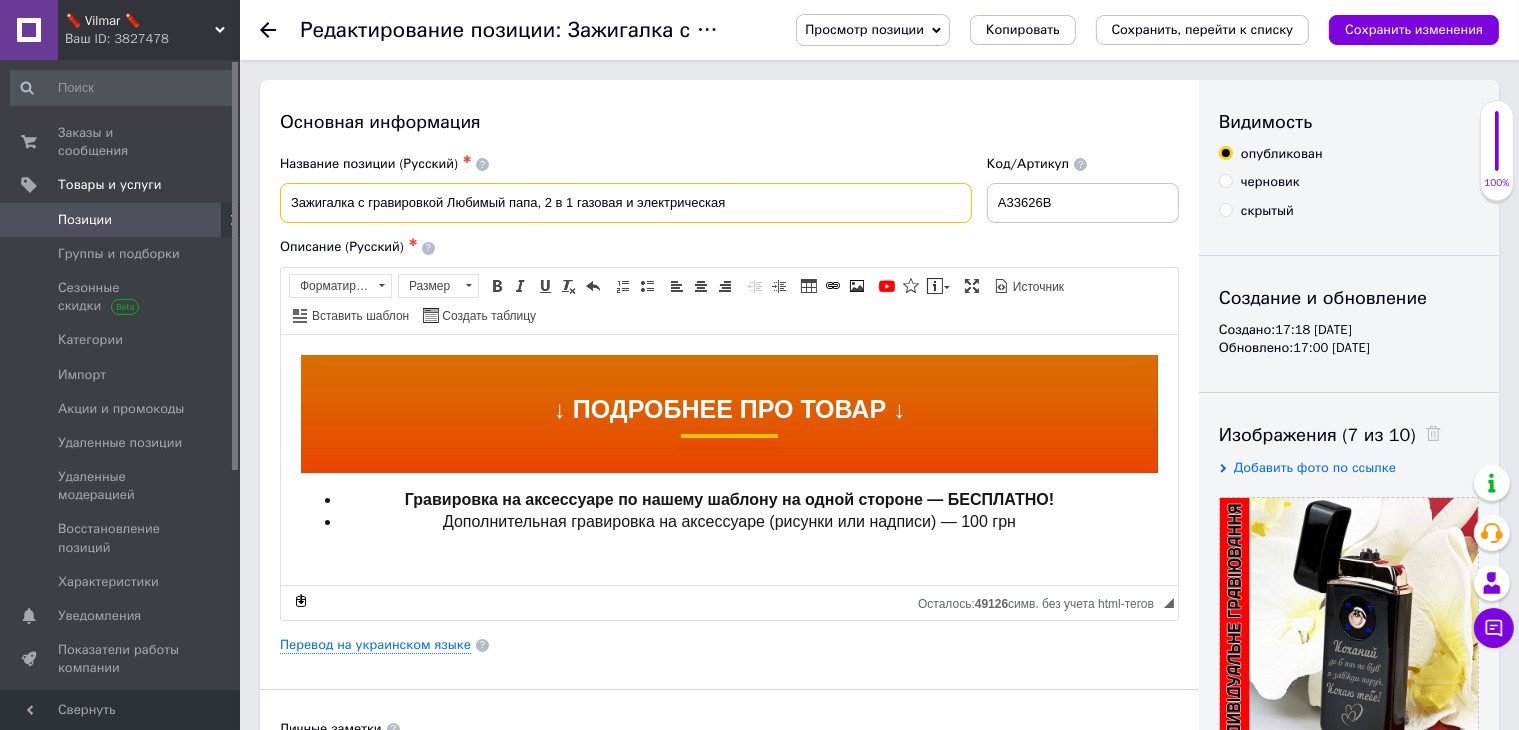 drag, startPoint x: 507, startPoint y: 204, endPoint x: 534, endPoint y: 203, distance: 27.018513 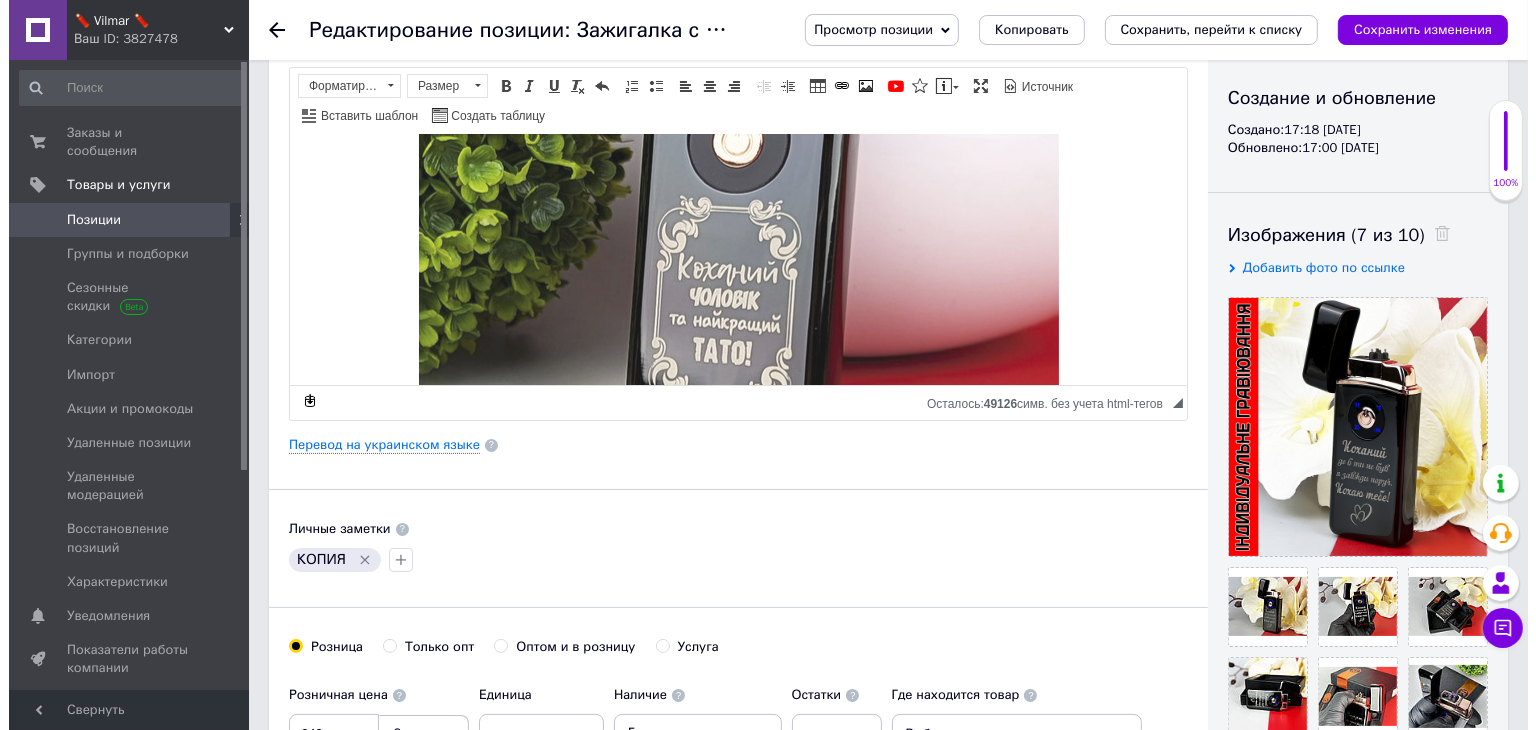scroll, scrollTop: 1900, scrollLeft: 0, axis: vertical 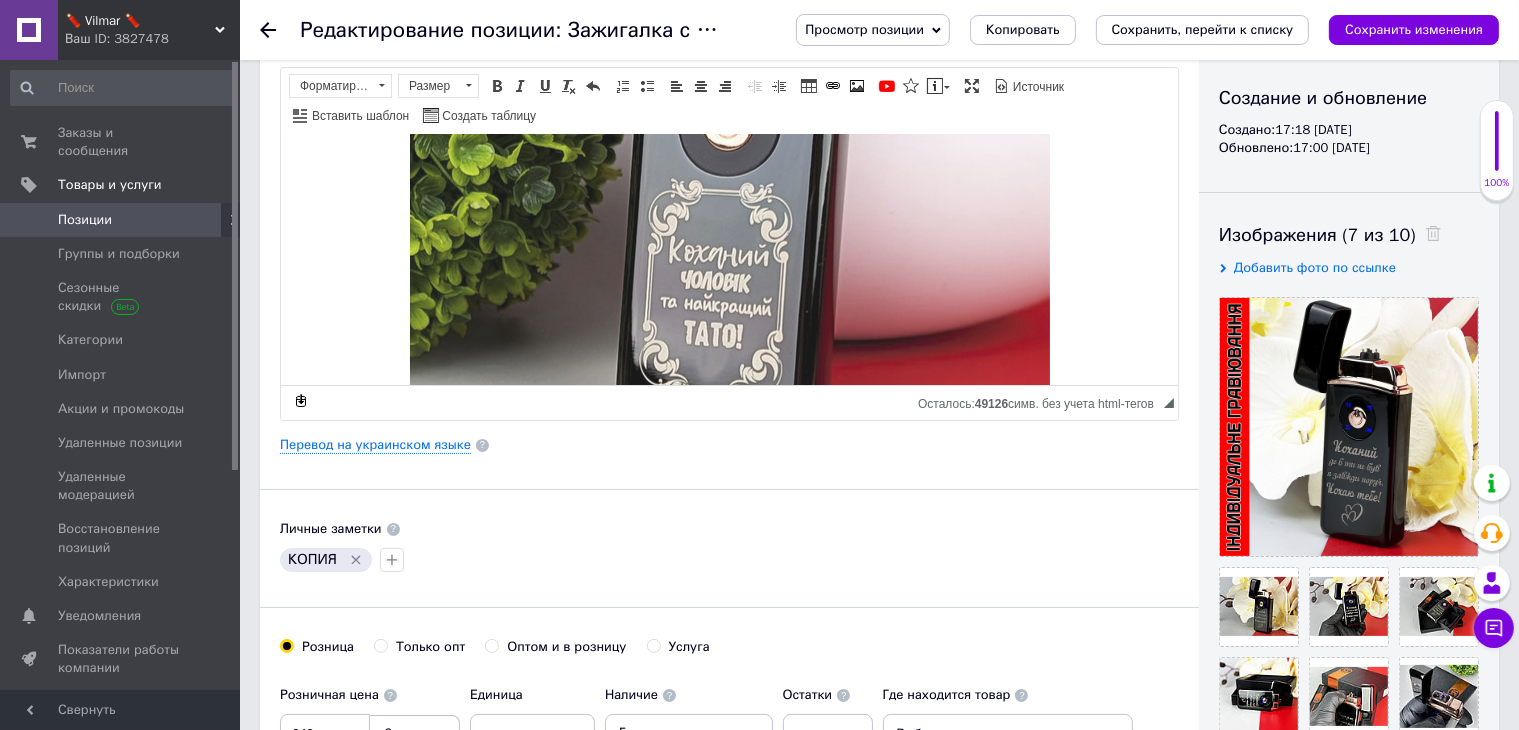 type on "Зажигалка с гравировкой Любимый, 2 в 1 газовая и электрическая" 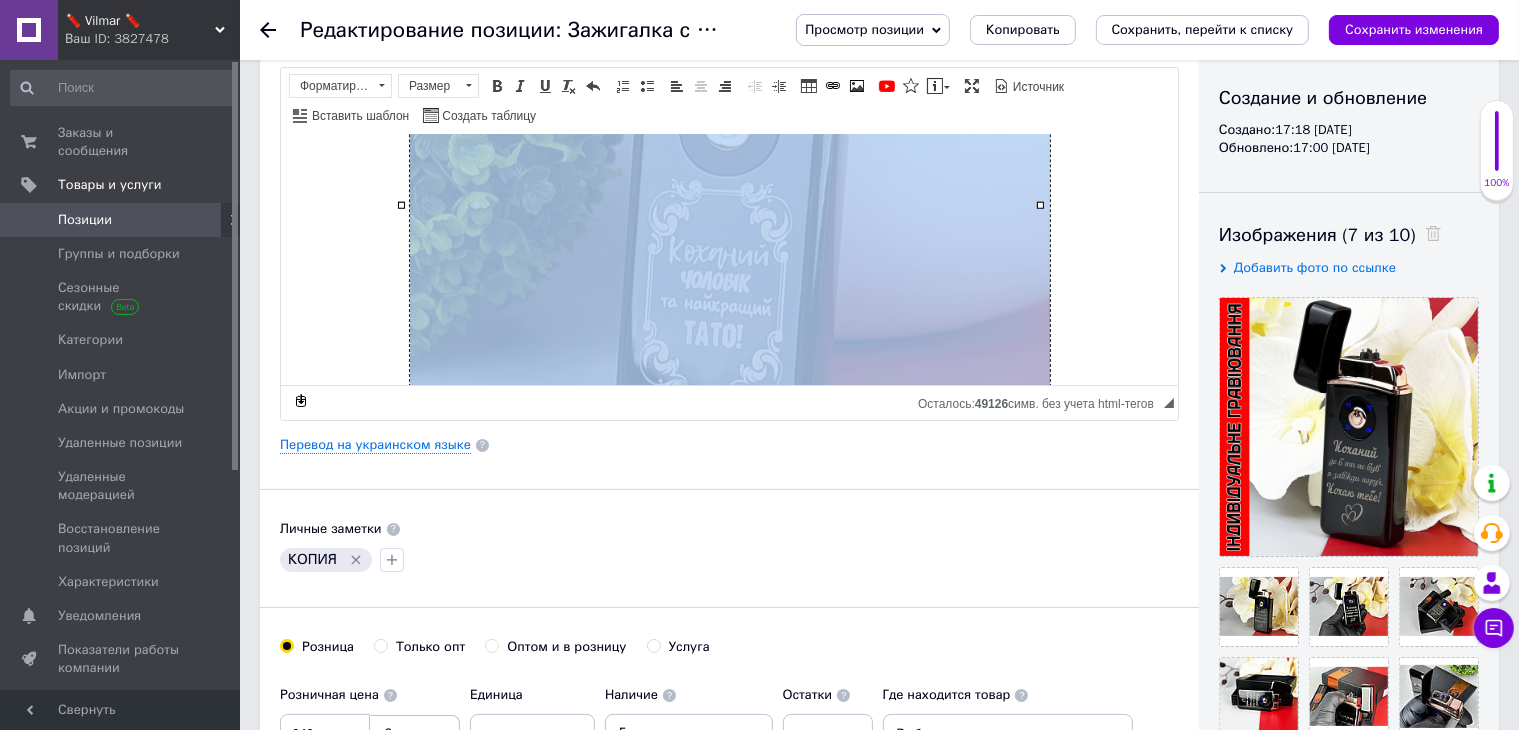 click at bounding box center [729, 205] 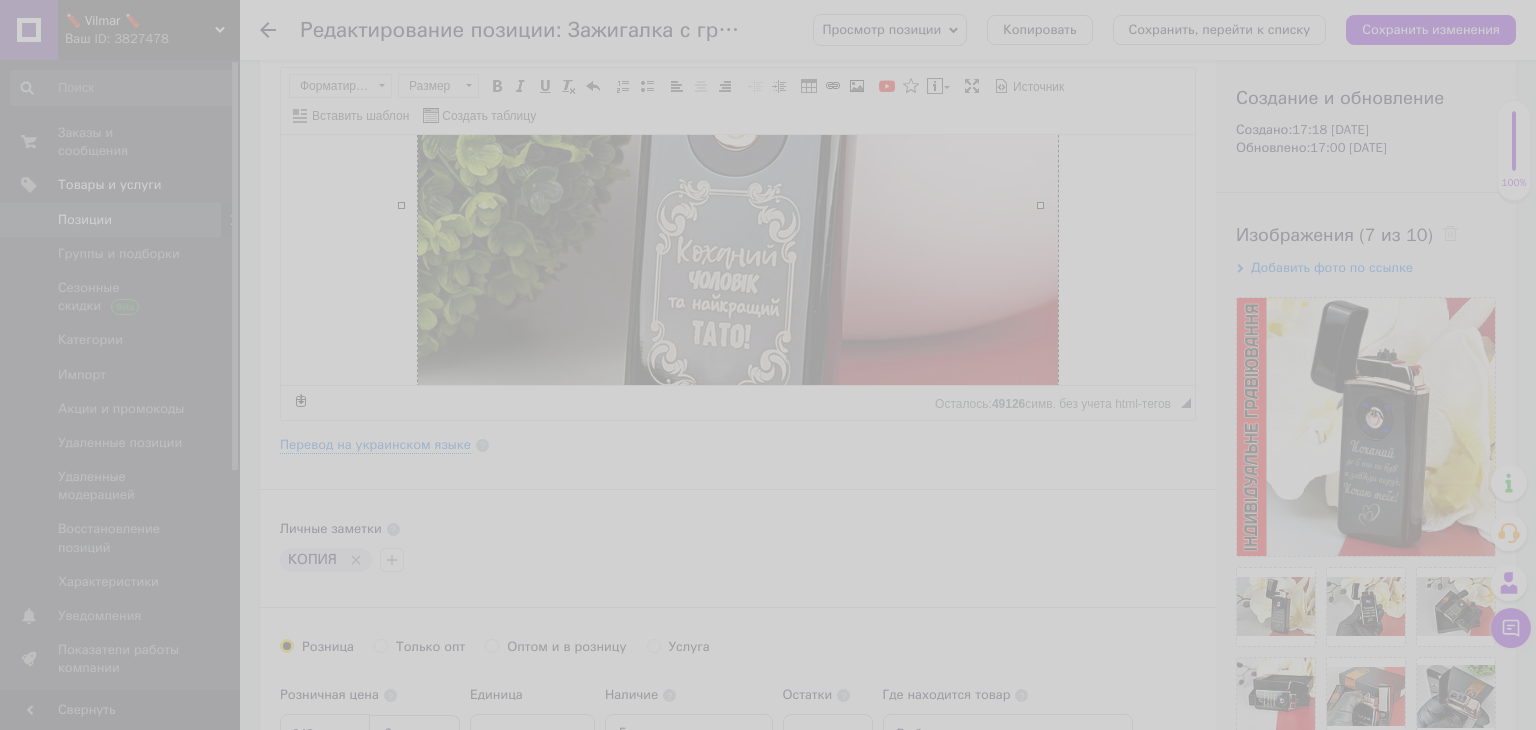 select 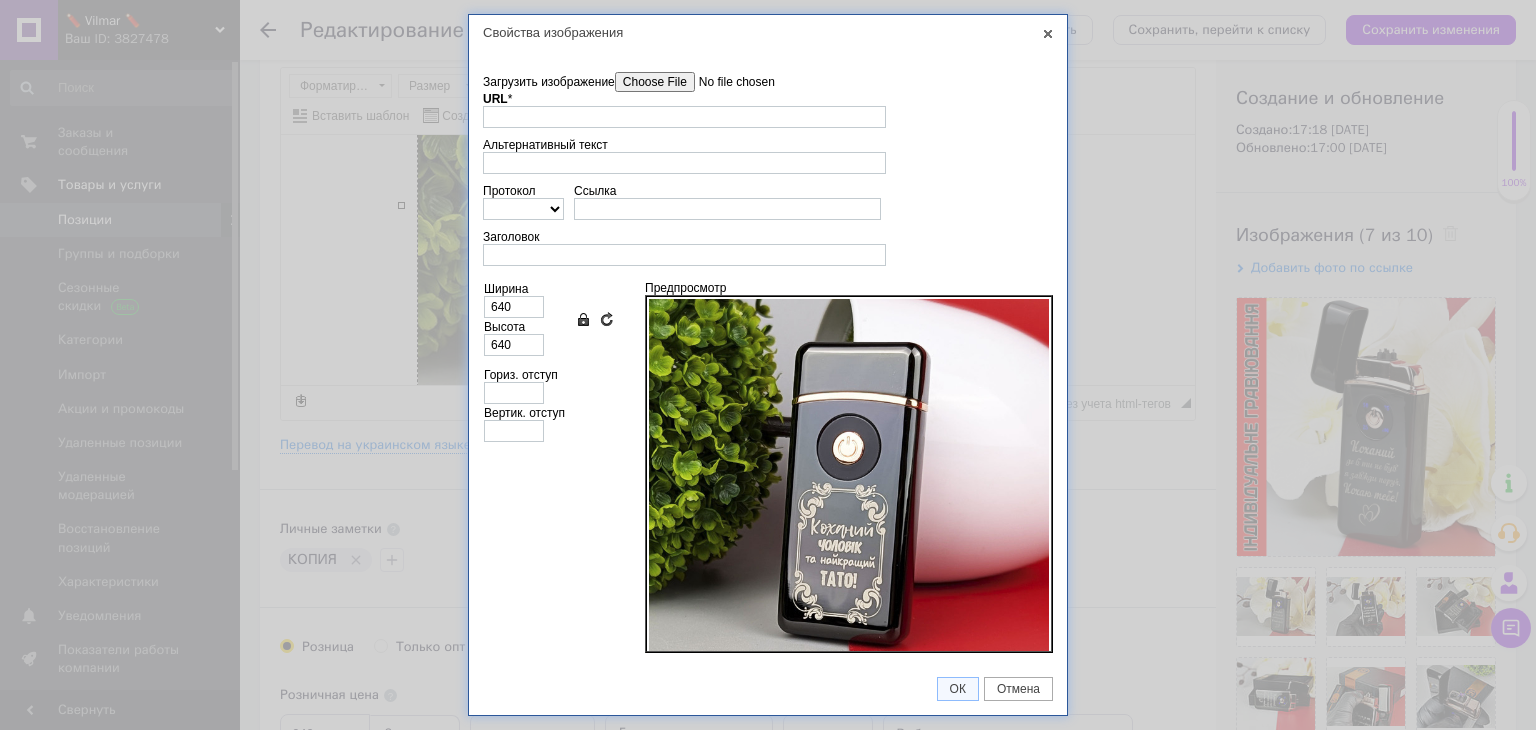 scroll, scrollTop: 0, scrollLeft: 0, axis: both 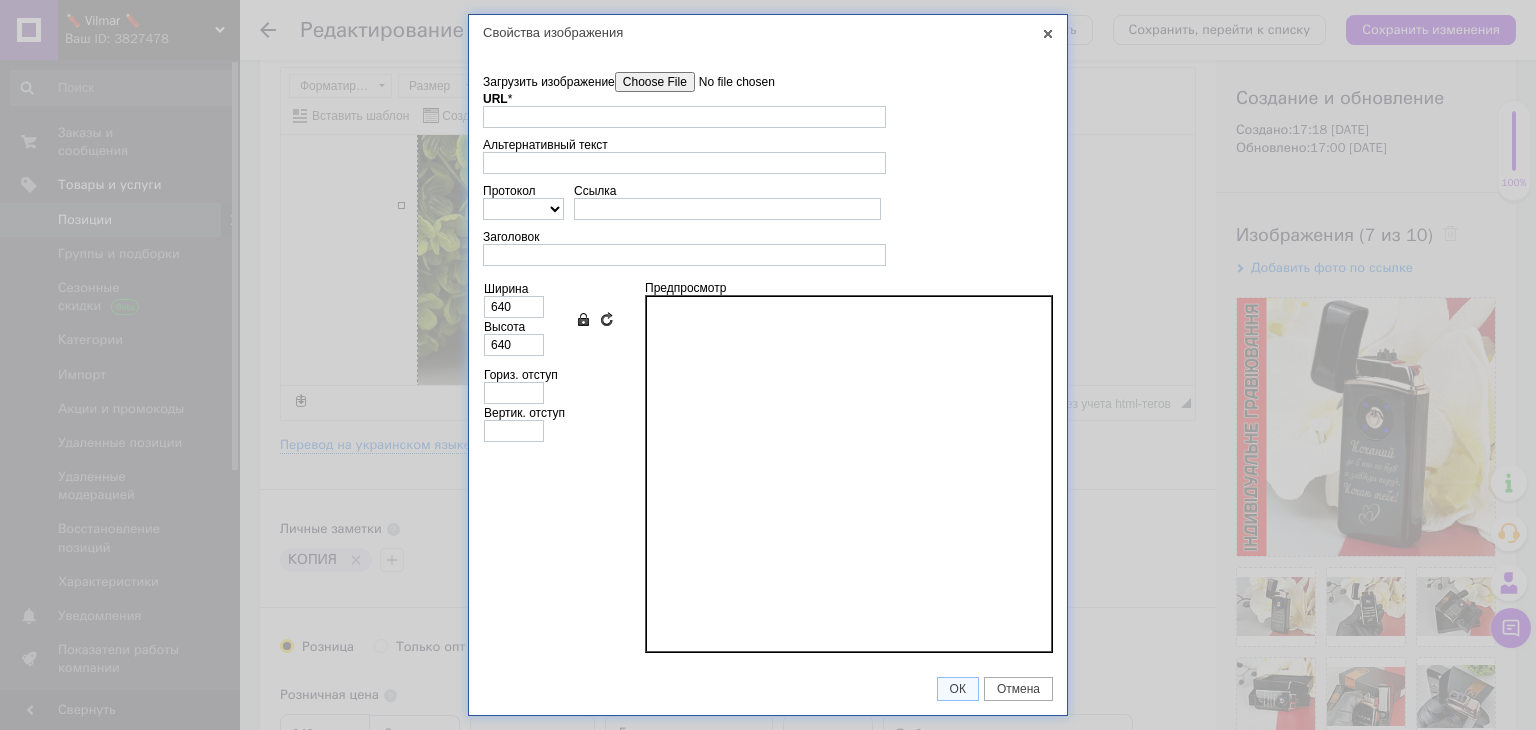 click on "Загрузить изображение" at bounding box center (728, 82) 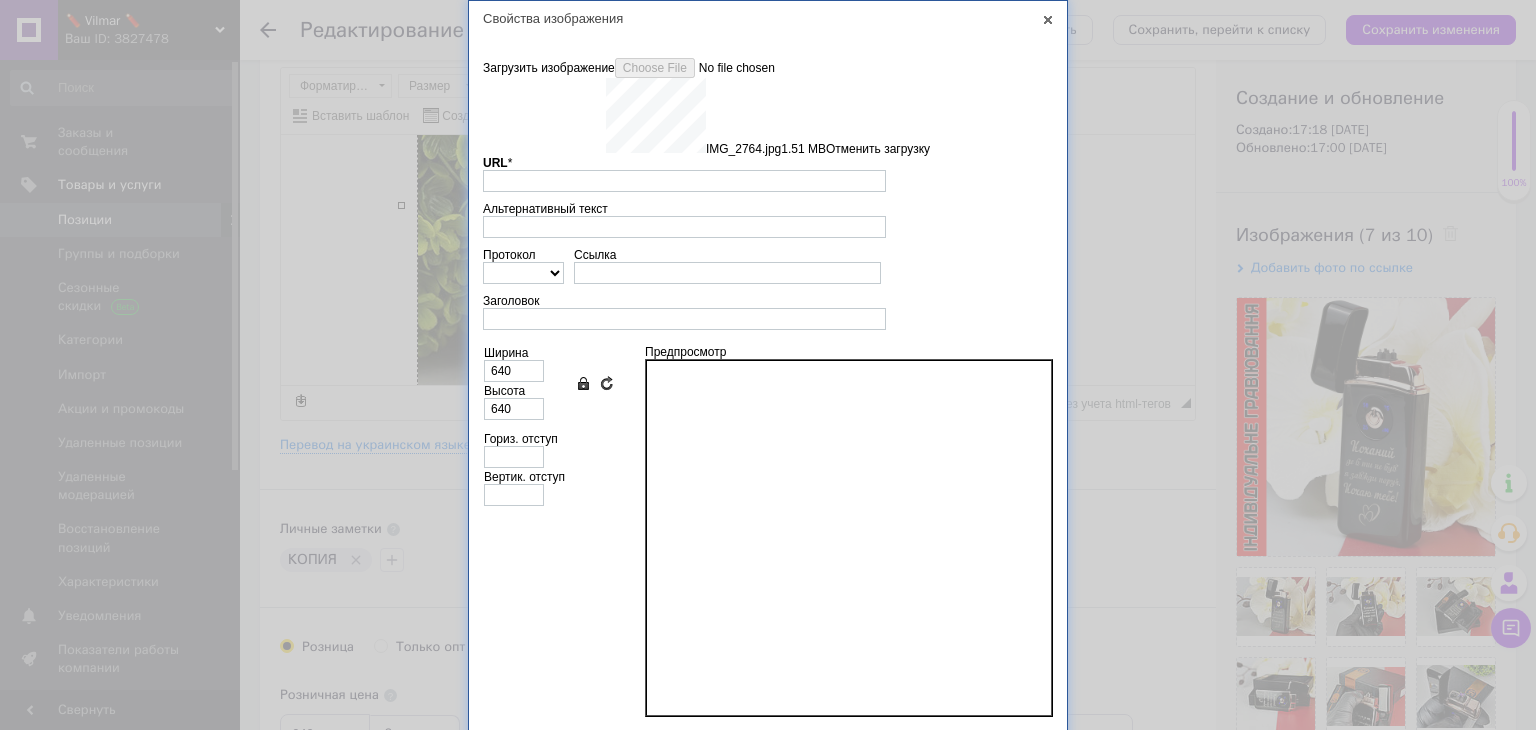 type on "https://images.prom.ua/6743918601_w640_h2048_img_2764.jpg?fresh=1&PIMAGE_ID=6743918601" 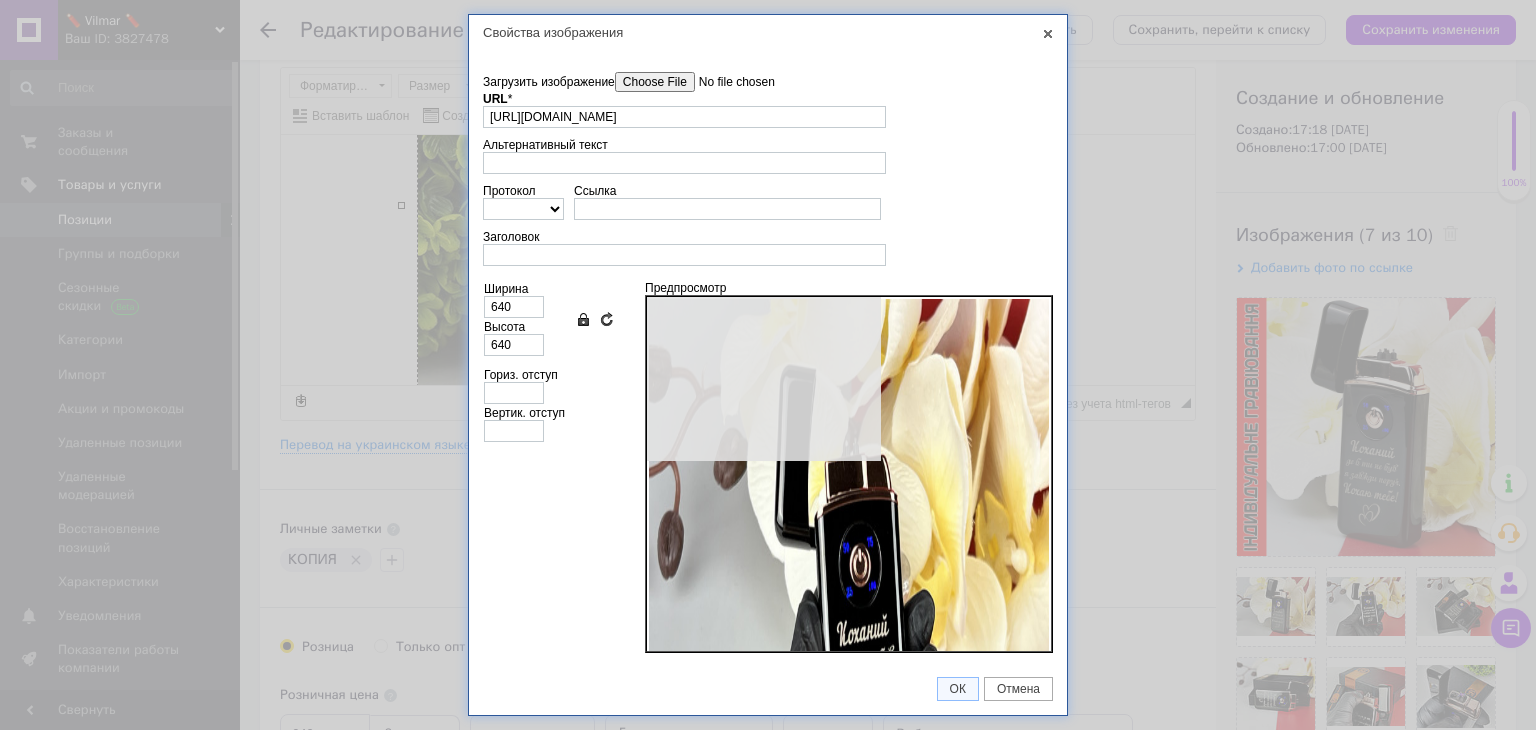 type on "480" 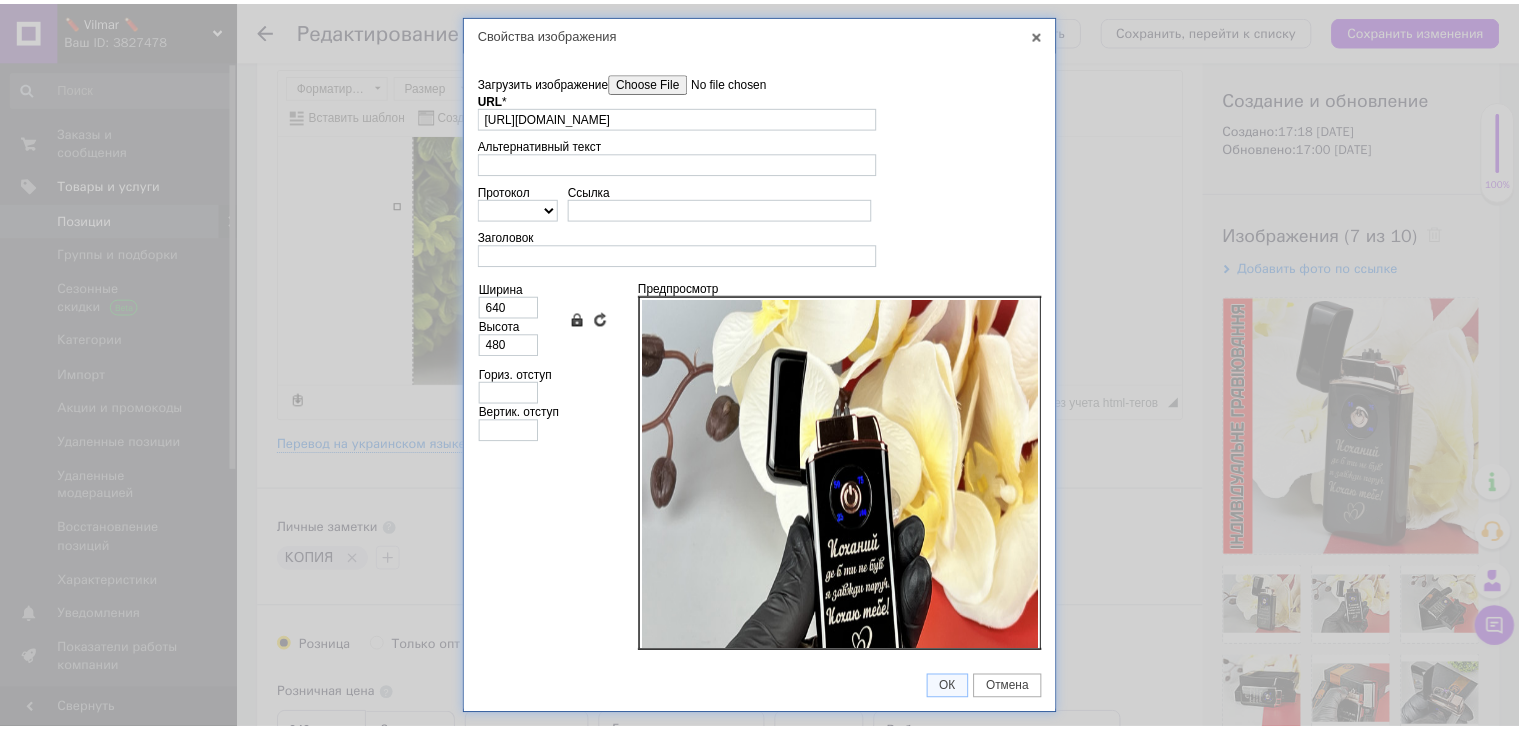 scroll, scrollTop: 100, scrollLeft: 0, axis: vertical 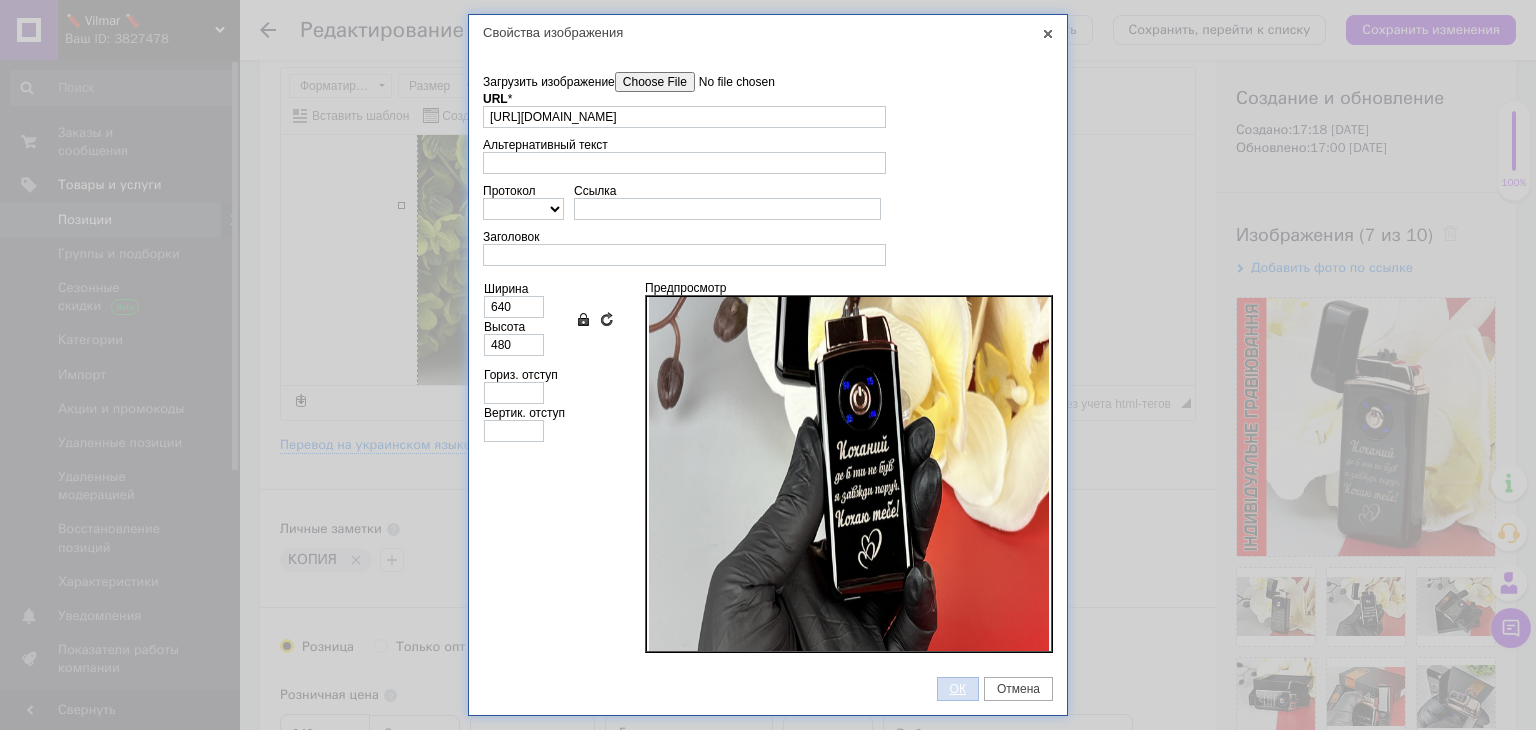 click on "ОК" at bounding box center (958, 689) 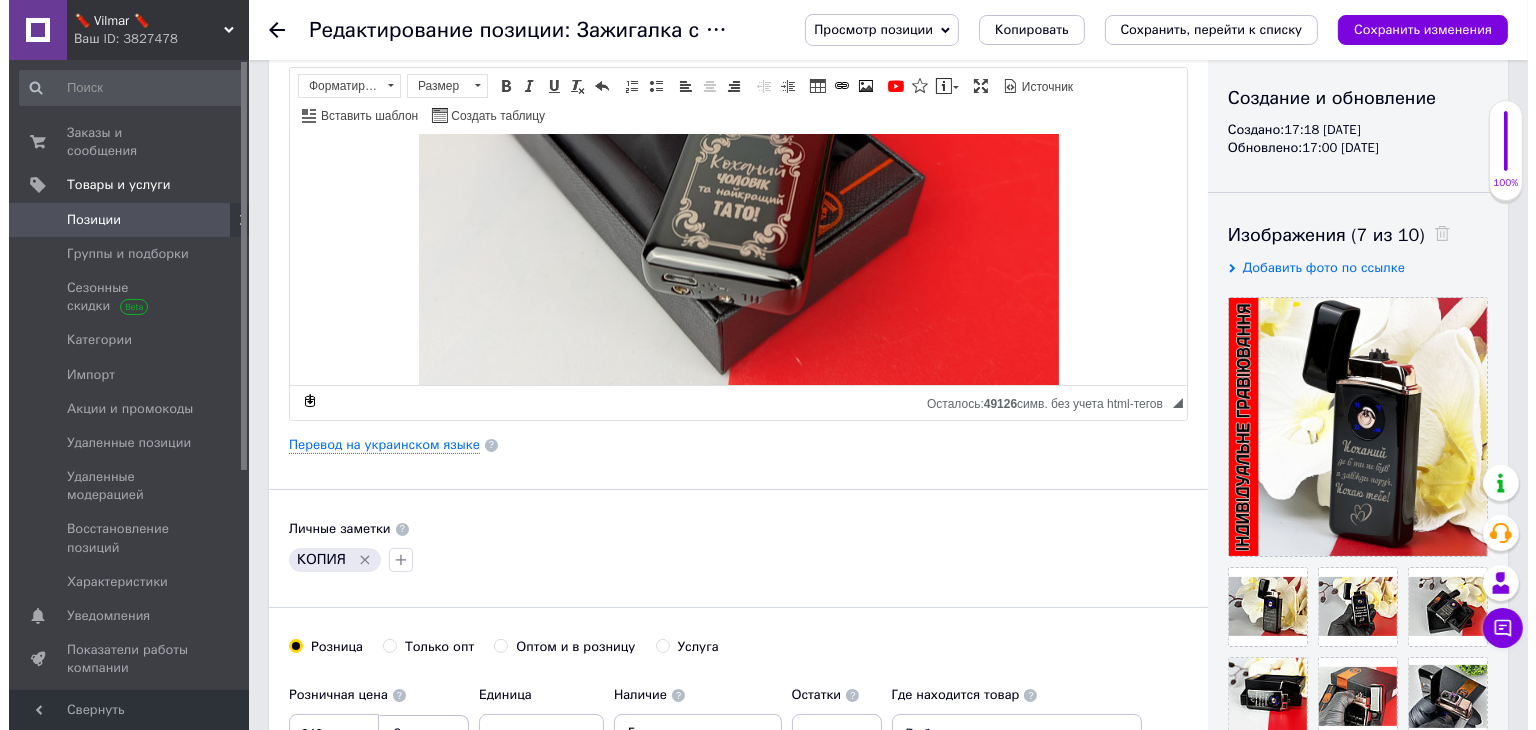 scroll, scrollTop: 3300, scrollLeft: 0, axis: vertical 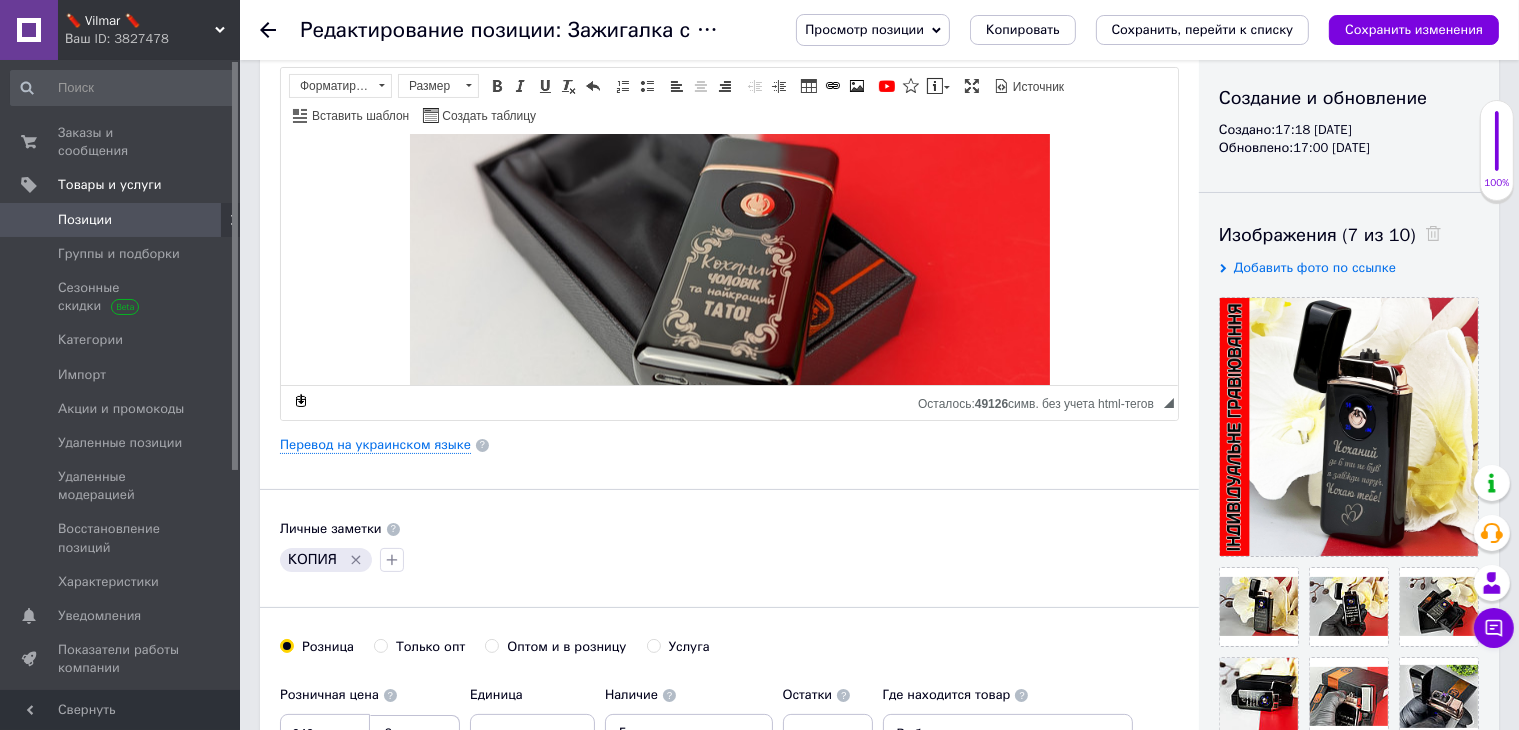 click at bounding box center [729, 270] 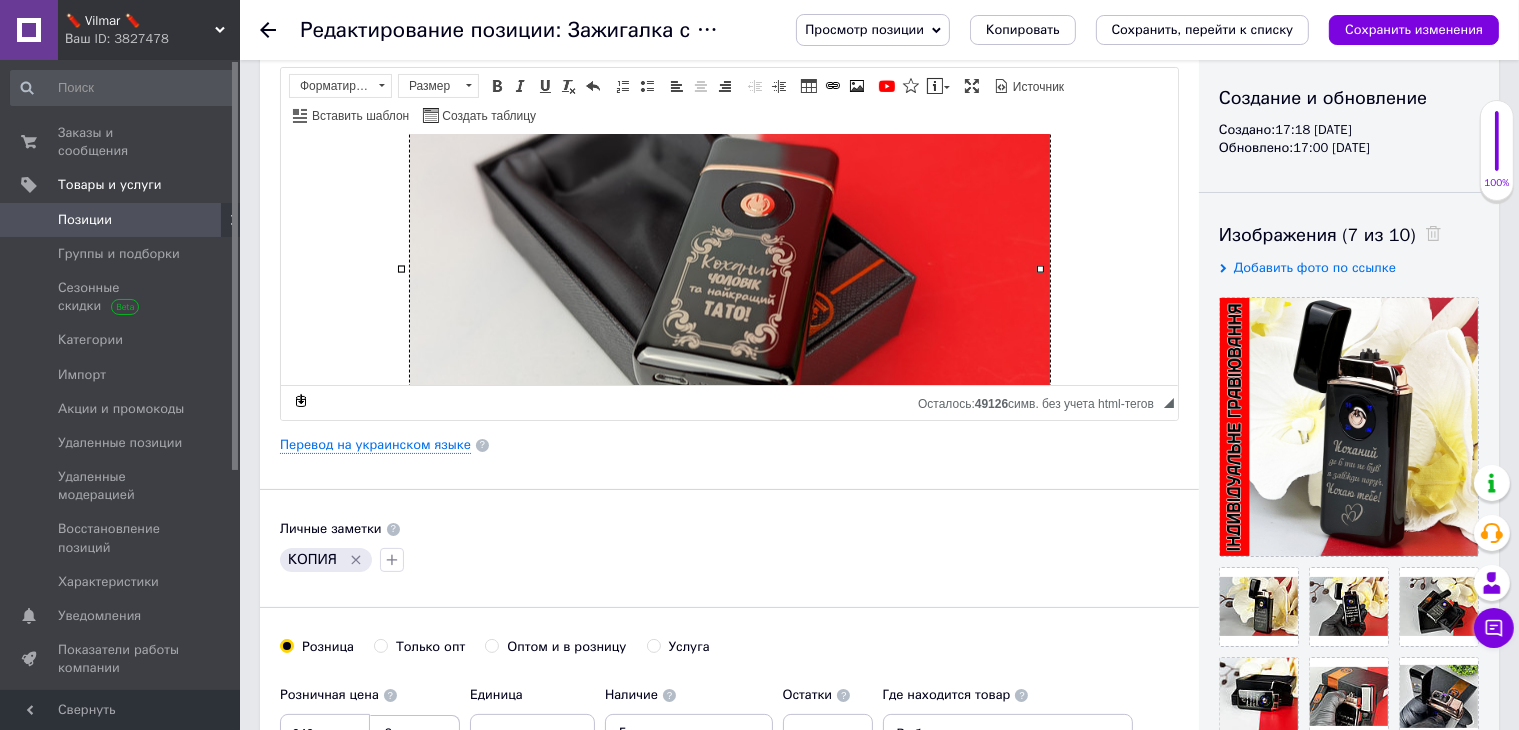 click at bounding box center [729, 270] 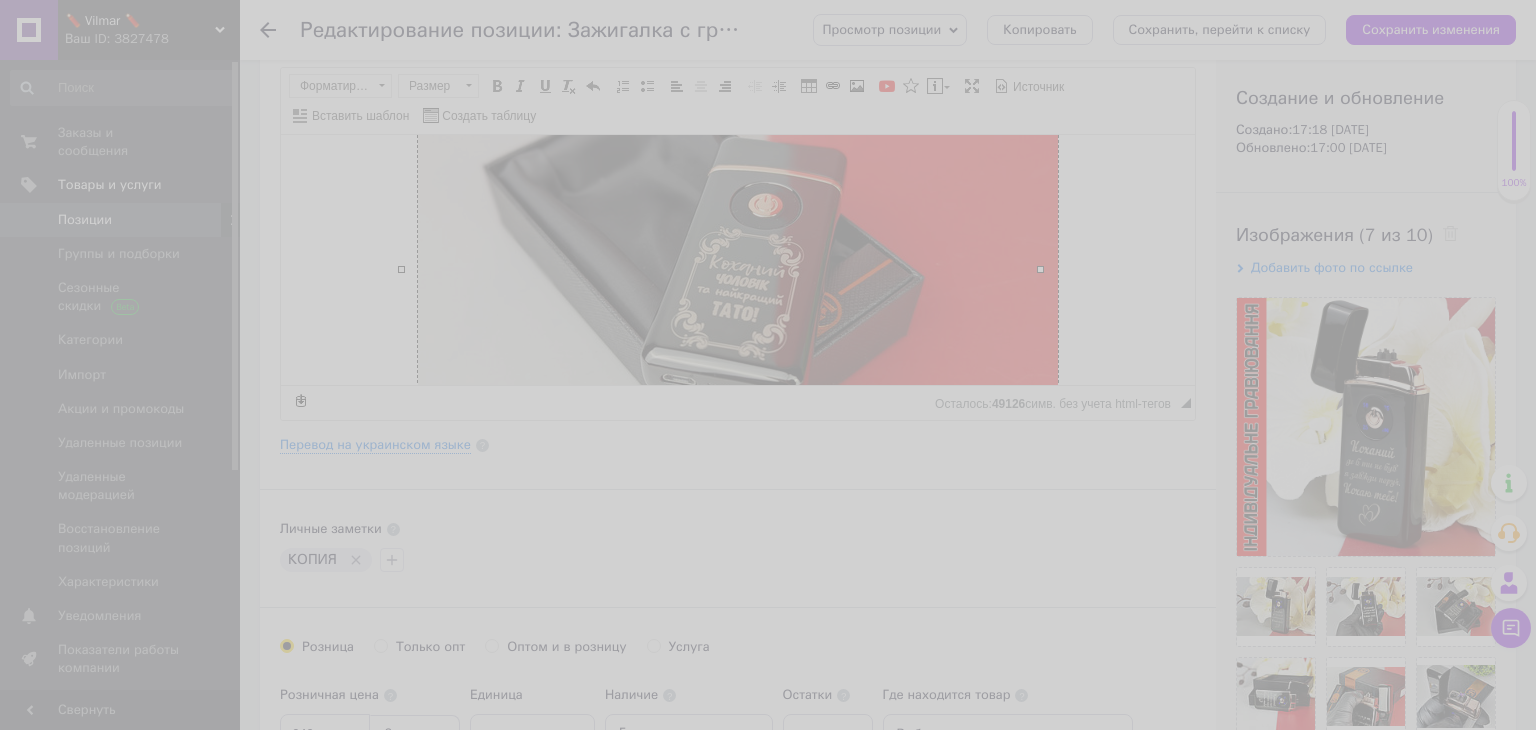 scroll, scrollTop: 0, scrollLeft: 0, axis: both 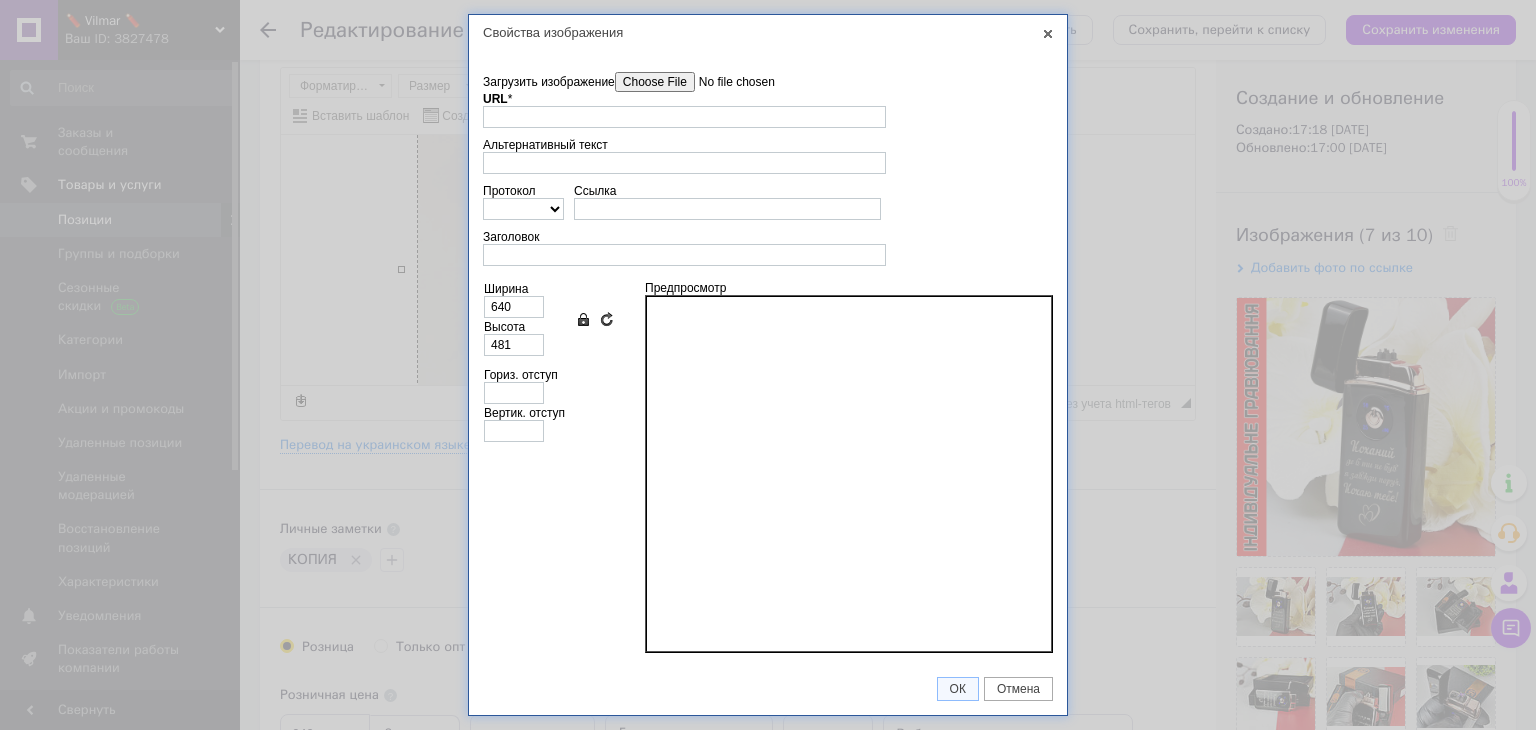 click on "Загрузить изображение" at bounding box center (728, 82) 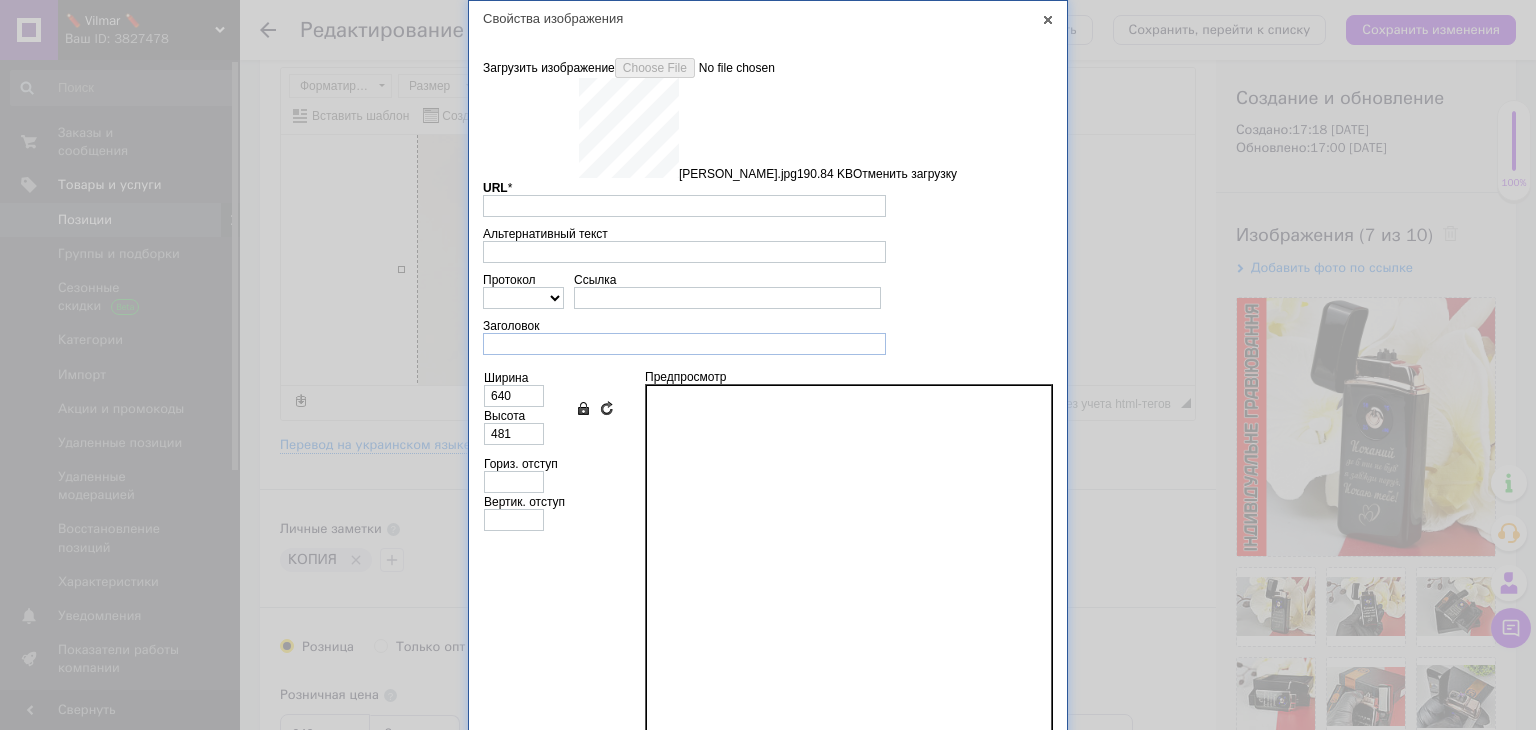 type on "https://images.prom.ua/6743918822_w640_h2048_katya.jpg?fresh=1&PIMAGE_ID=6743918822" 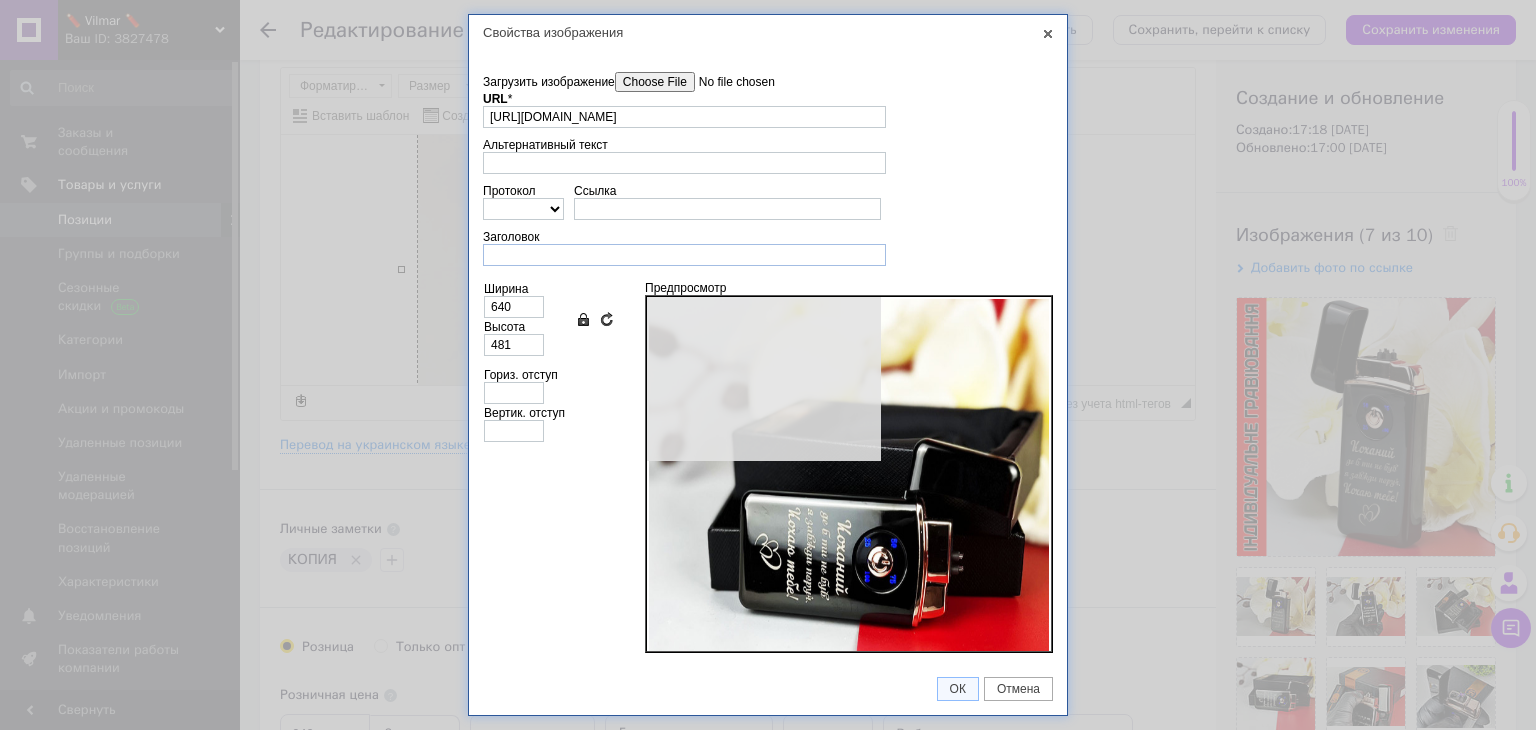 type on "640" 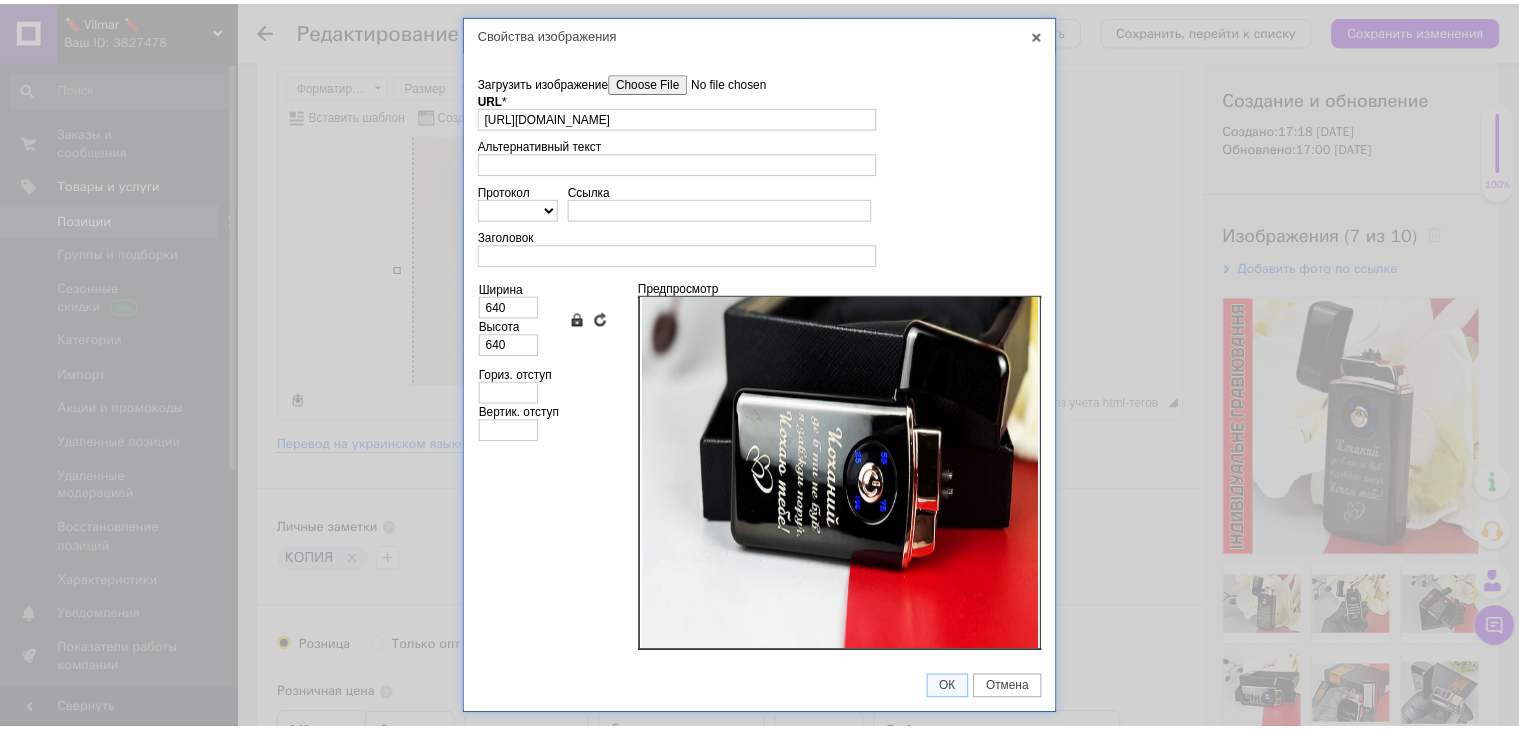 scroll, scrollTop: 200, scrollLeft: 0, axis: vertical 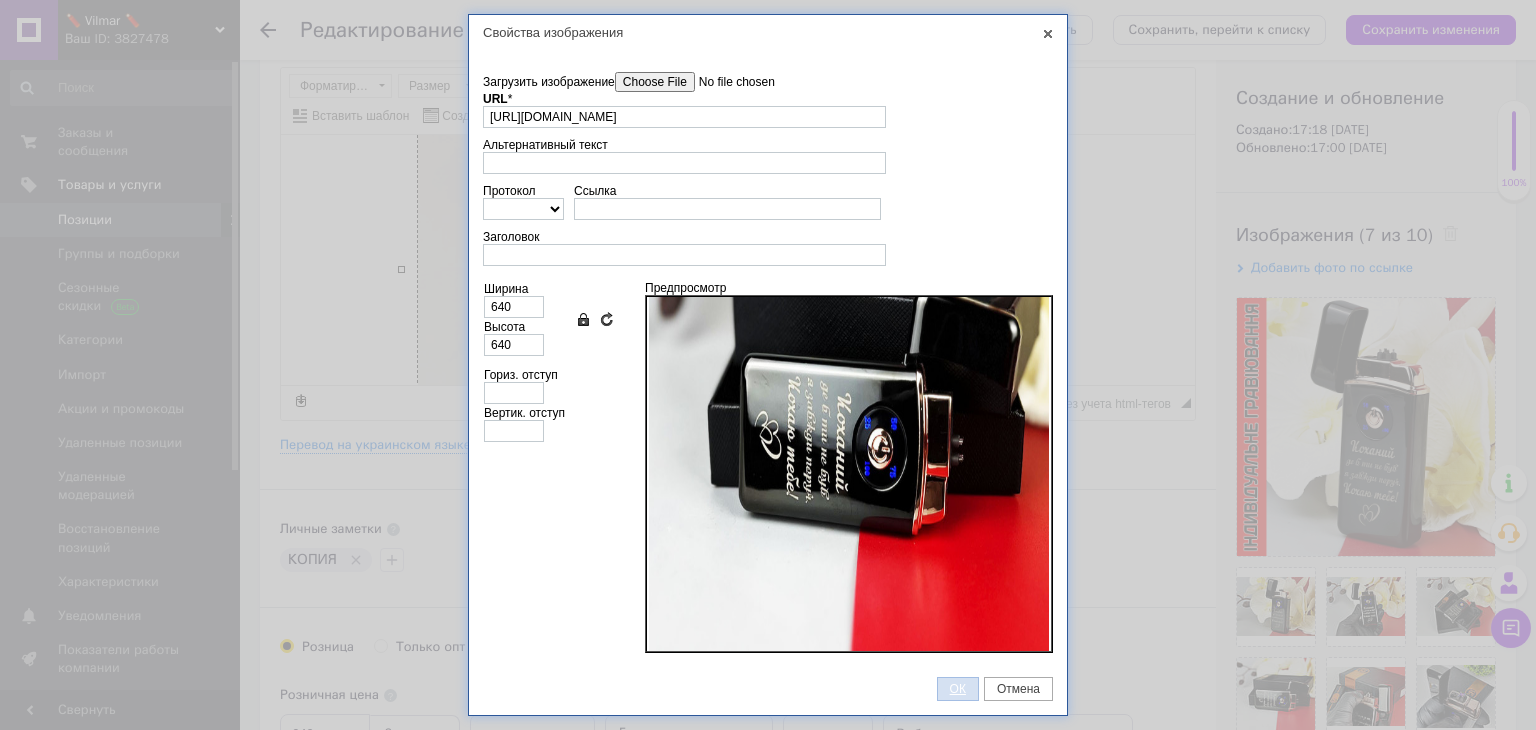 click on "ОК" at bounding box center [958, 689] 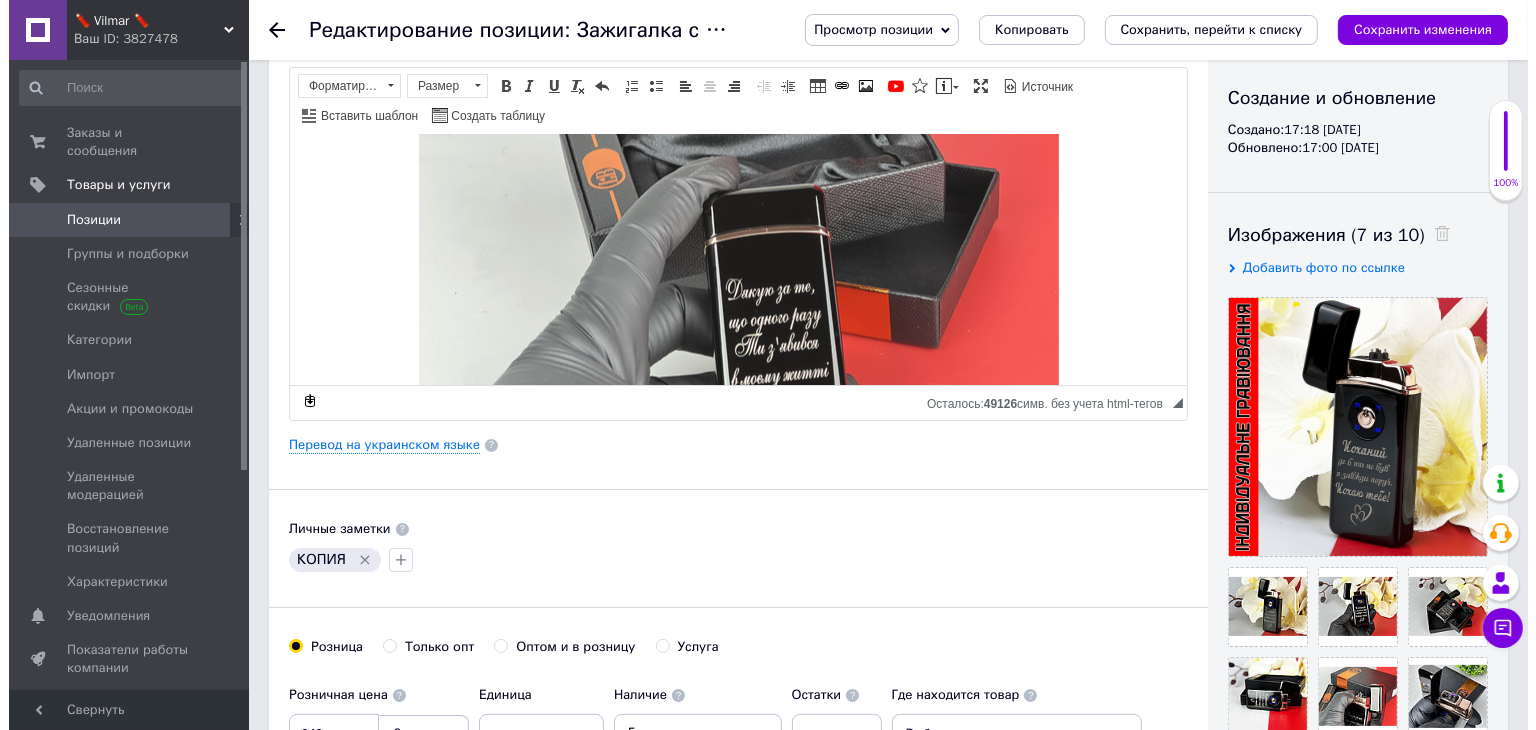 scroll, scrollTop: 4200, scrollLeft: 0, axis: vertical 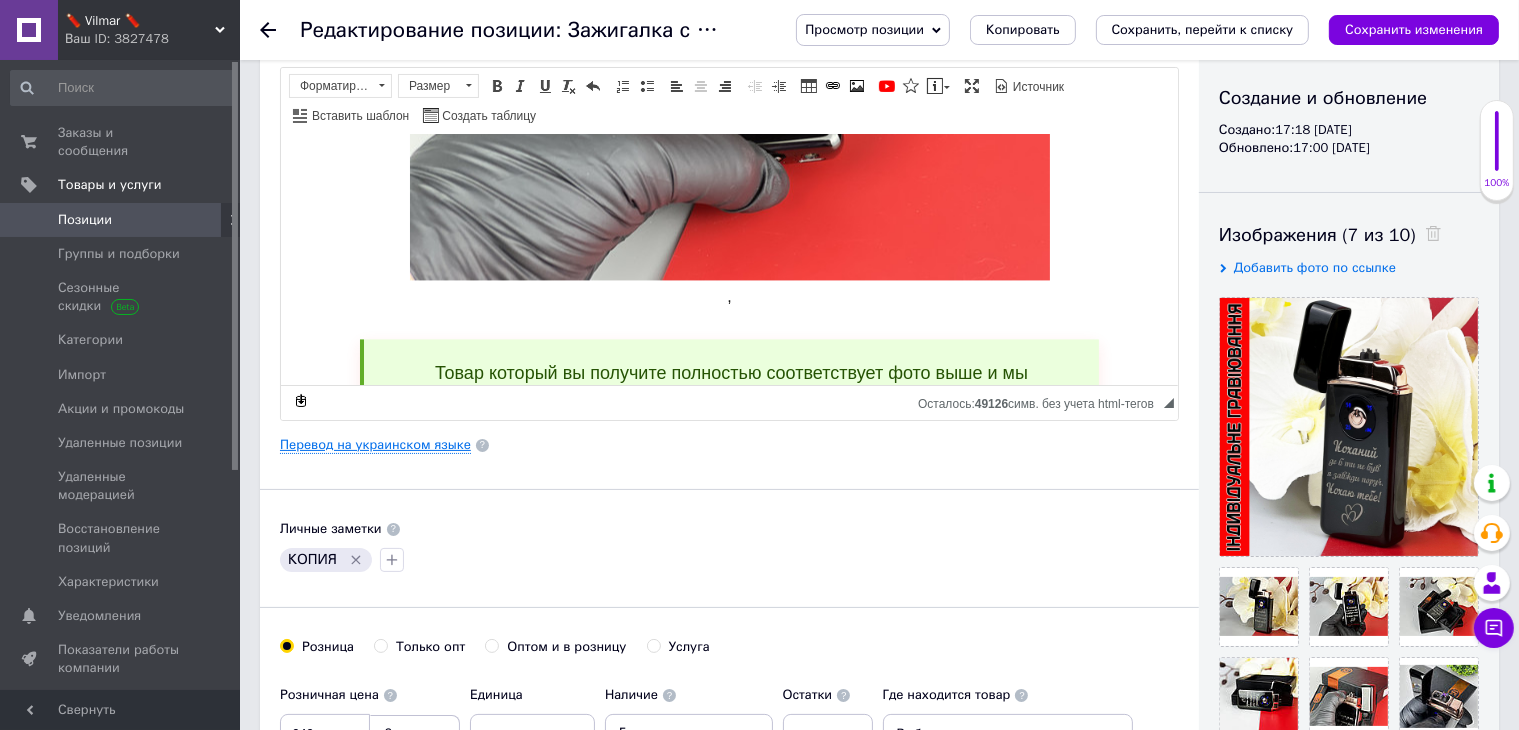 click on "Перевод на украинском языке" at bounding box center [375, 445] 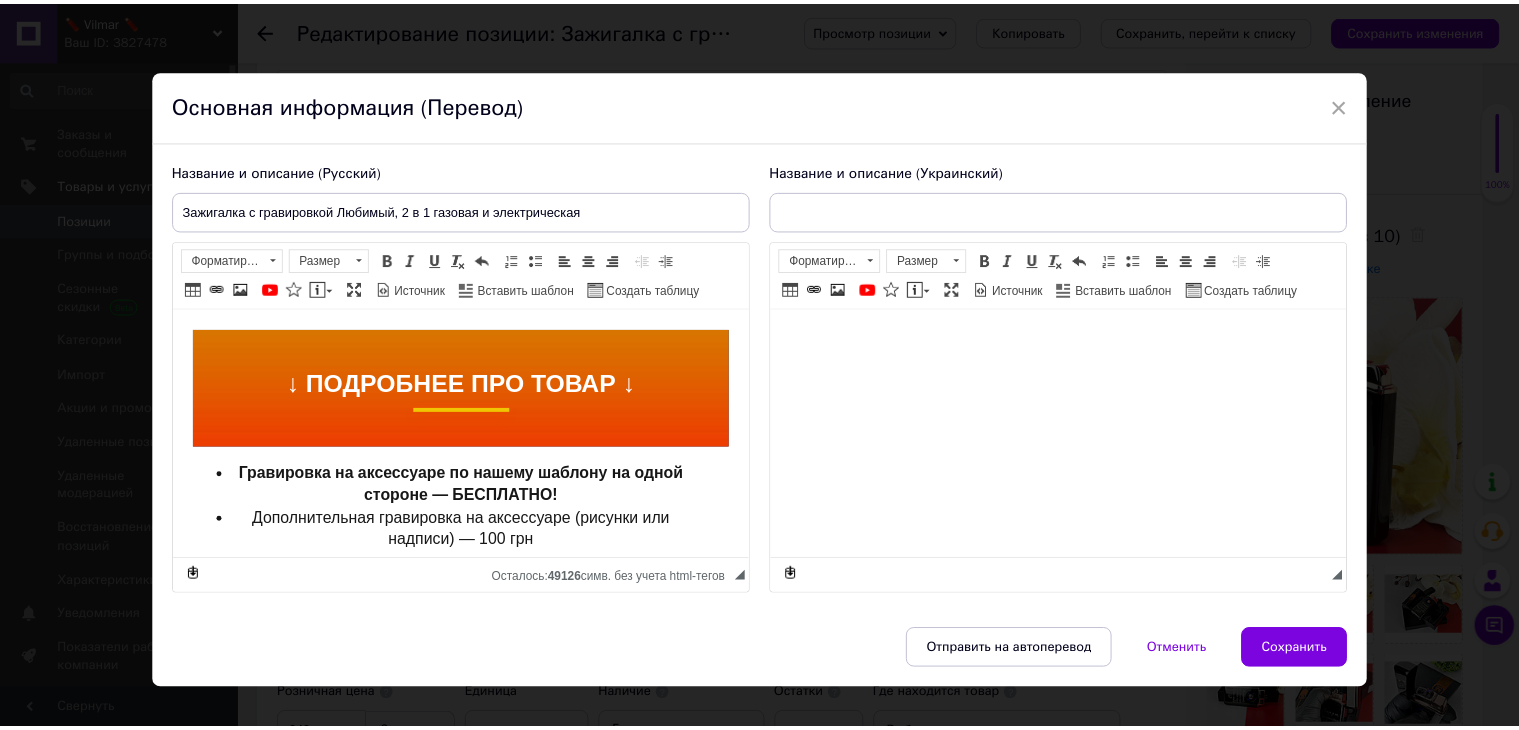 scroll, scrollTop: 0, scrollLeft: 0, axis: both 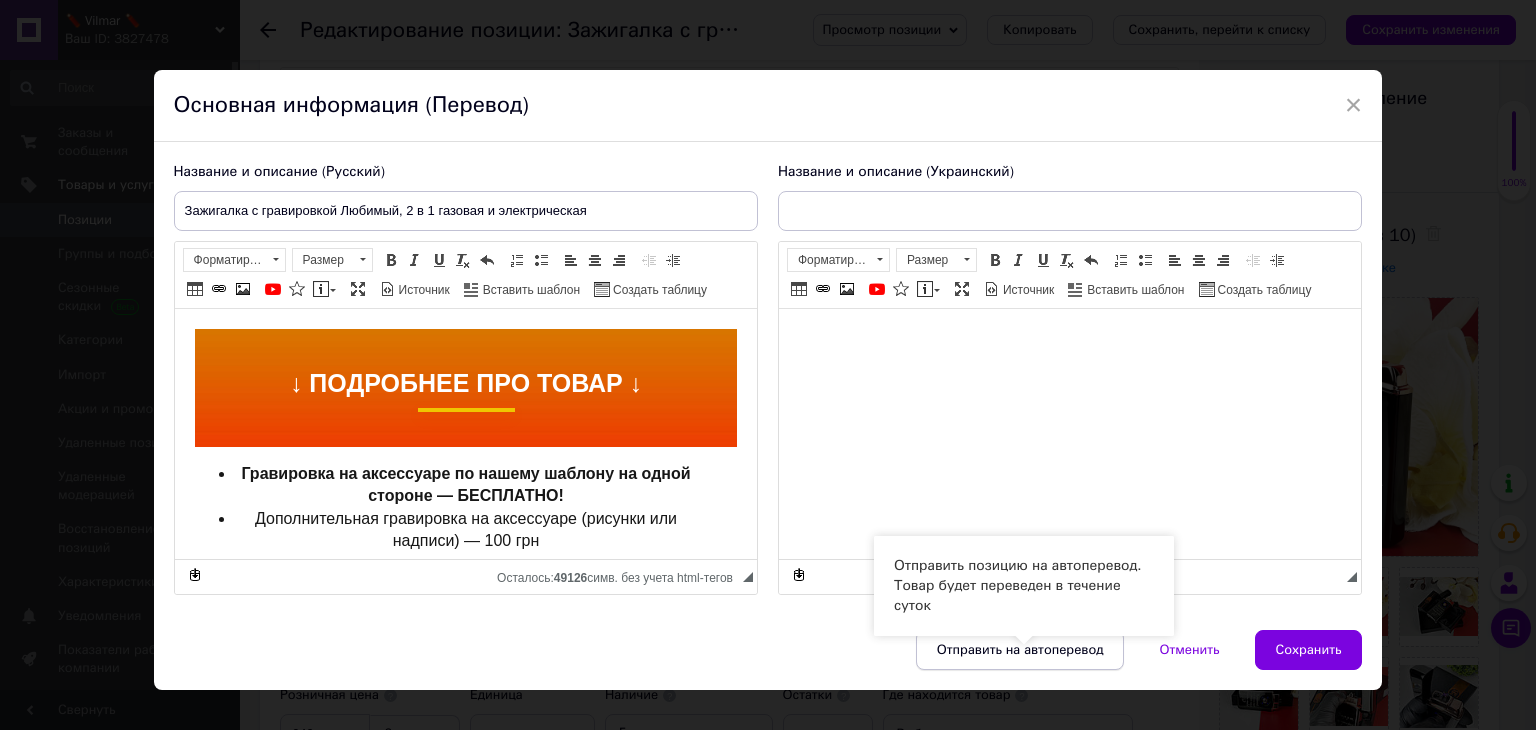click on "Отправить на автоперевод" at bounding box center [1020, 650] 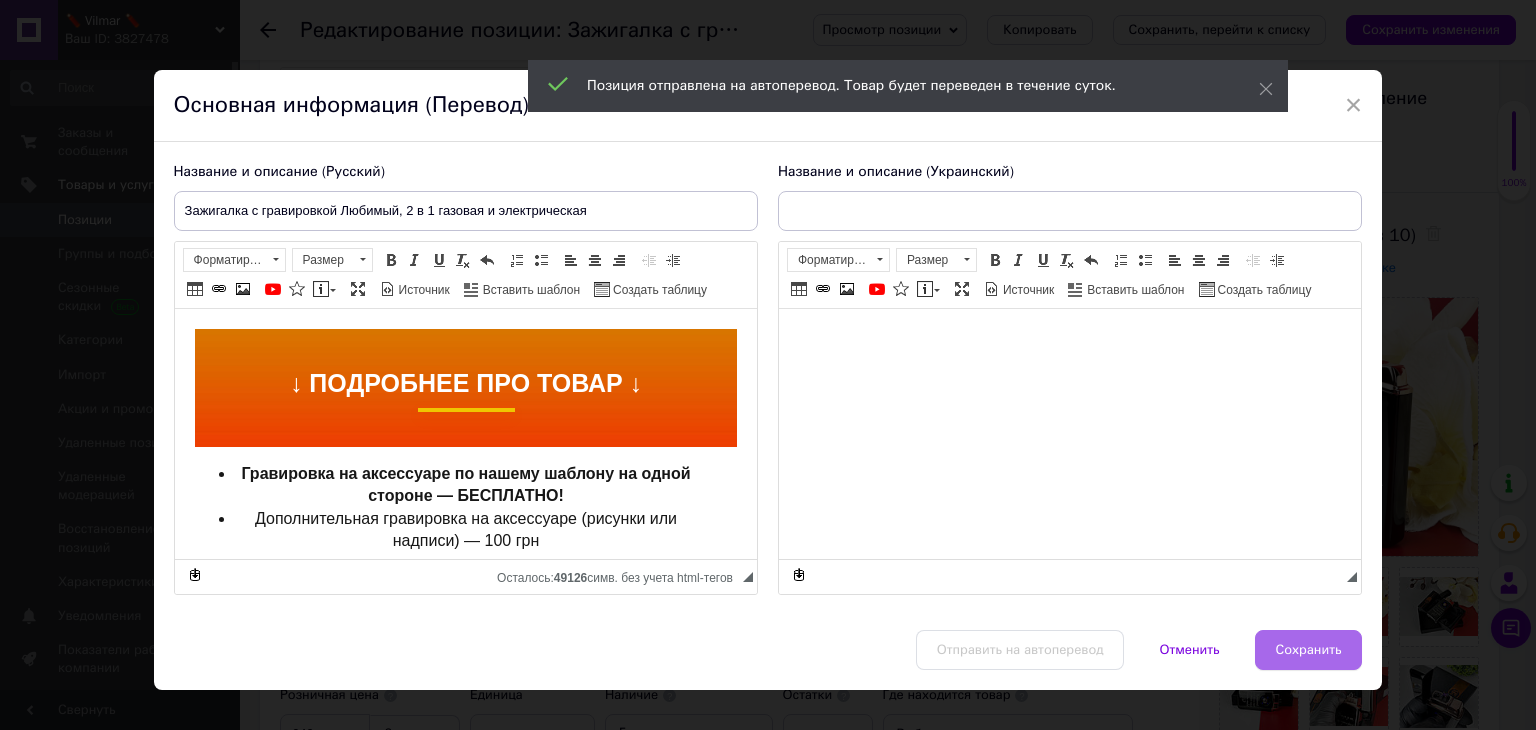 click on "Сохранить" at bounding box center [1309, 650] 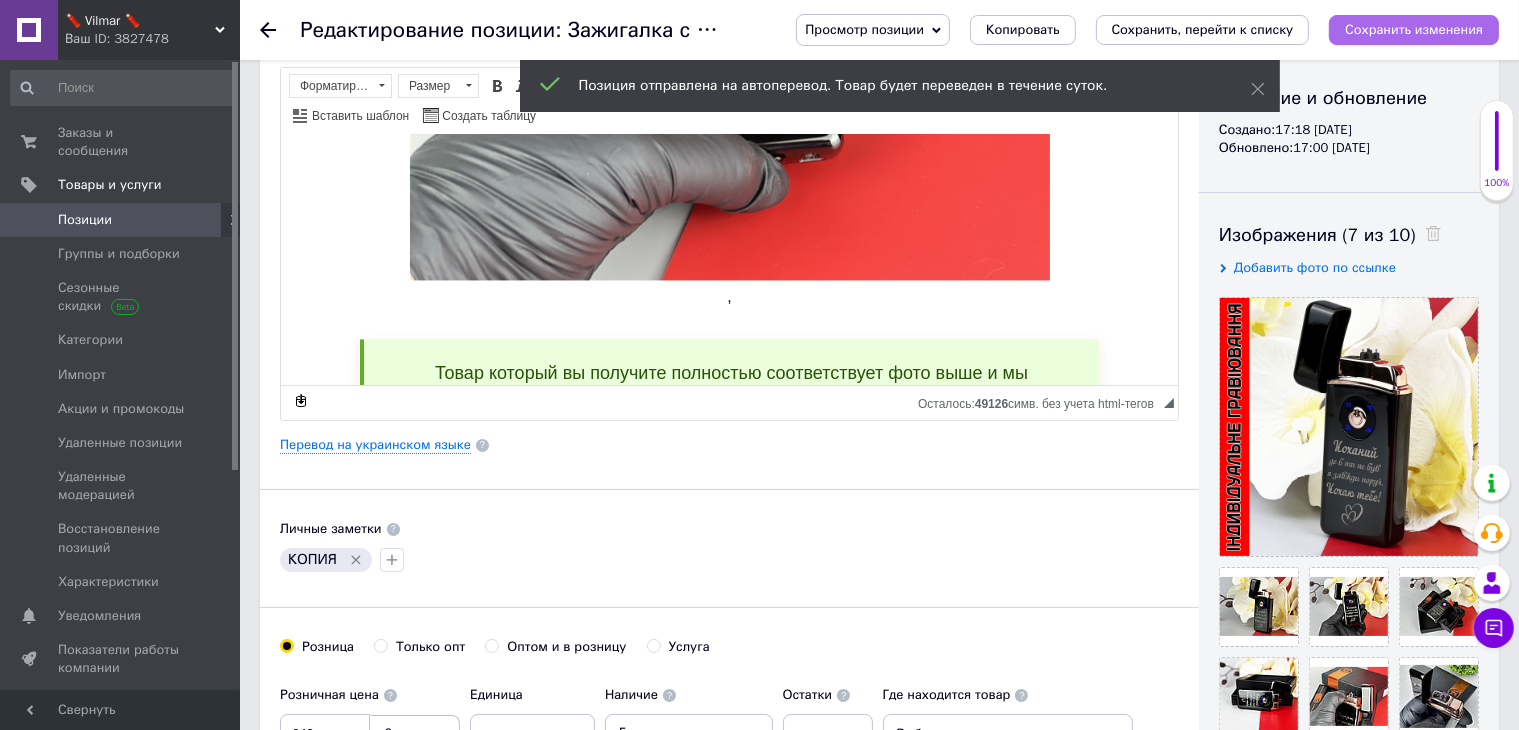 click on "Сохранить изменения" at bounding box center [1414, 29] 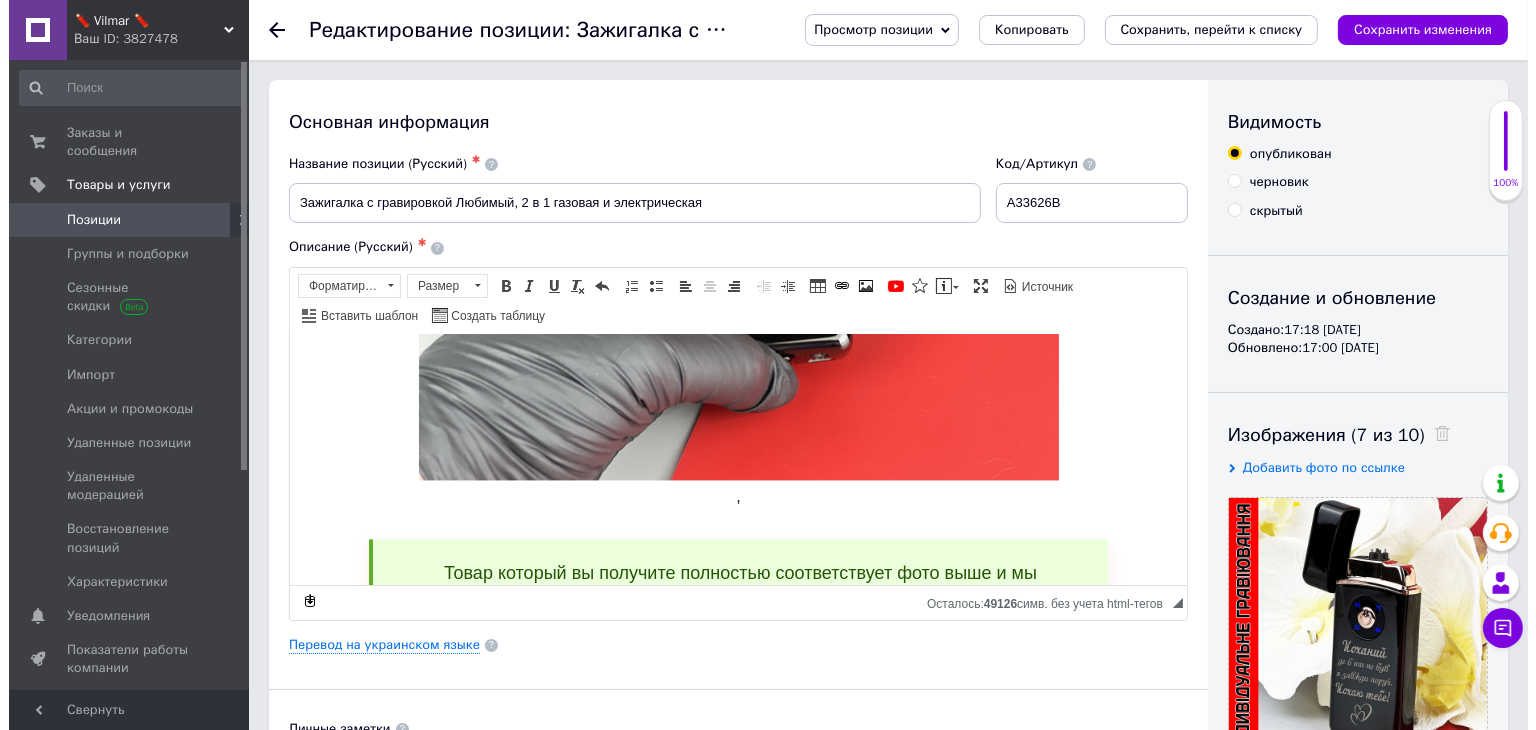 scroll, scrollTop: 300, scrollLeft: 0, axis: vertical 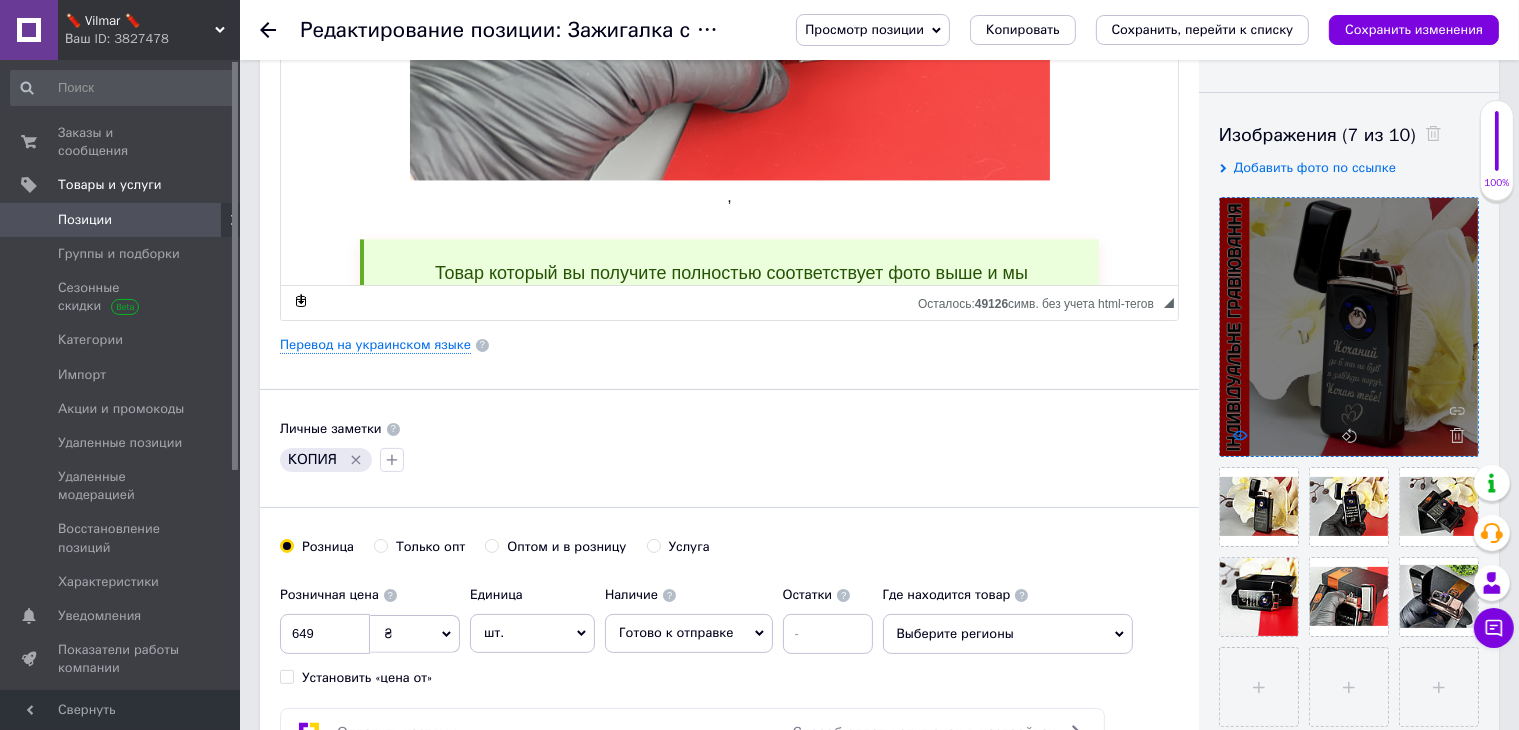 click 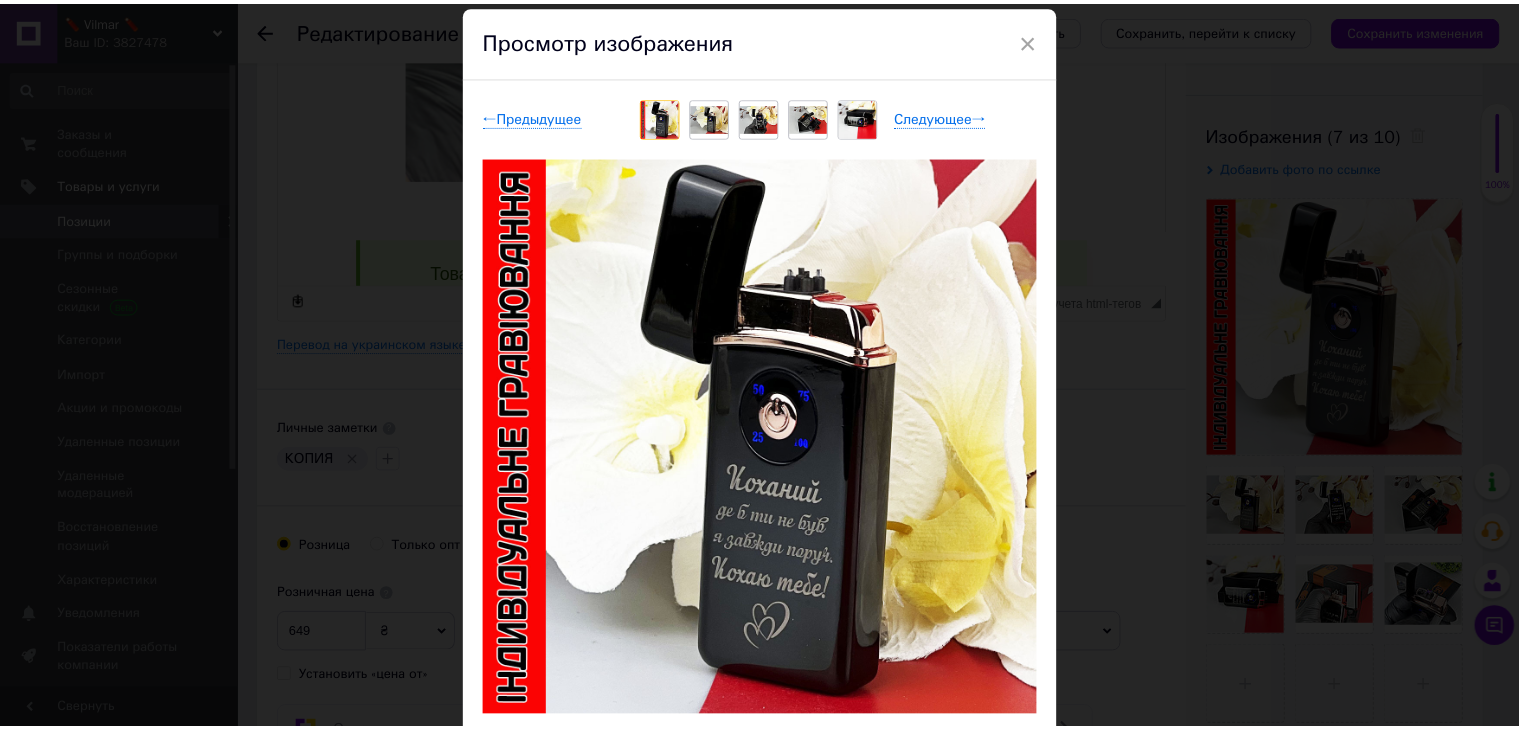 scroll, scrollTop: 100, scrollLeft: 0, axis: vertical 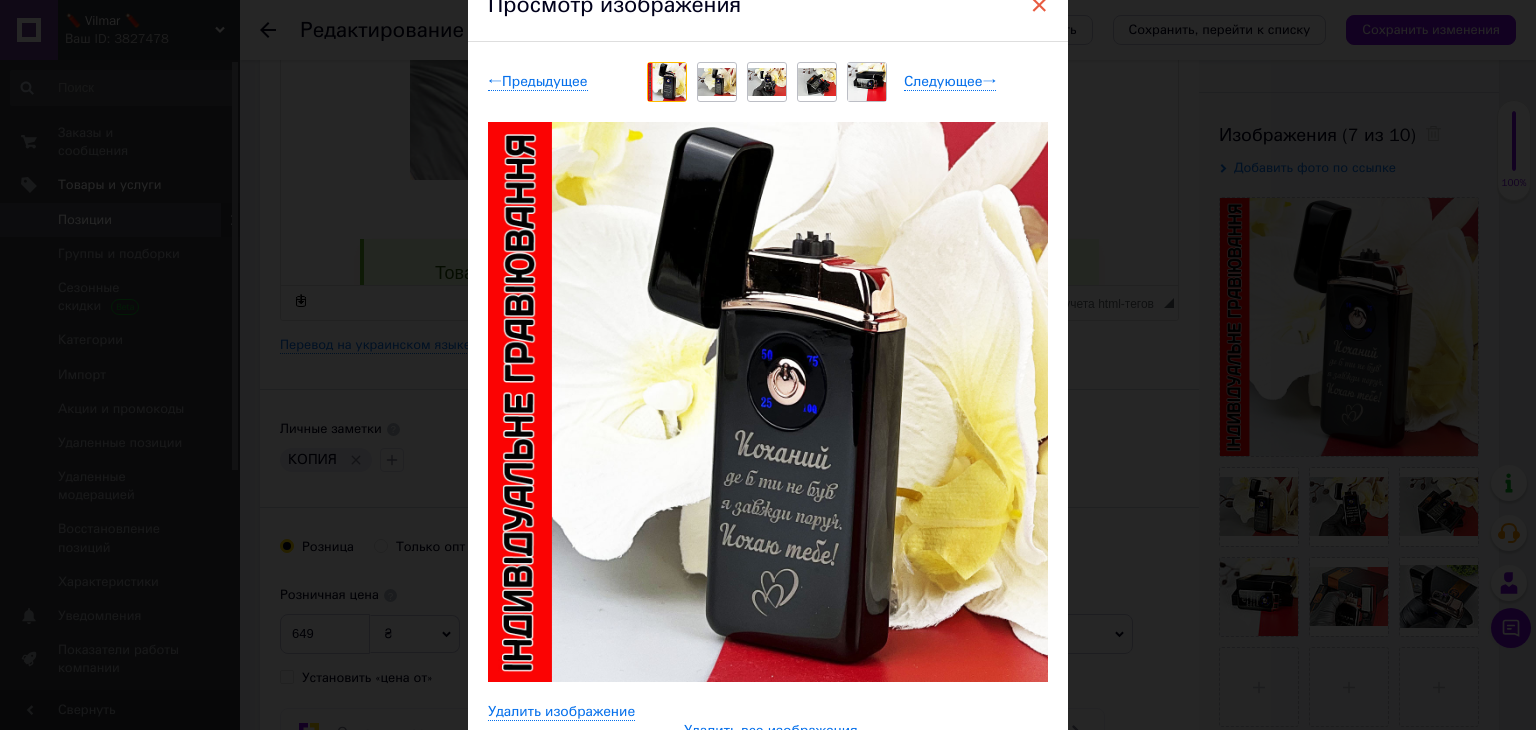 click on "×" at bounding box center [1039, 5] 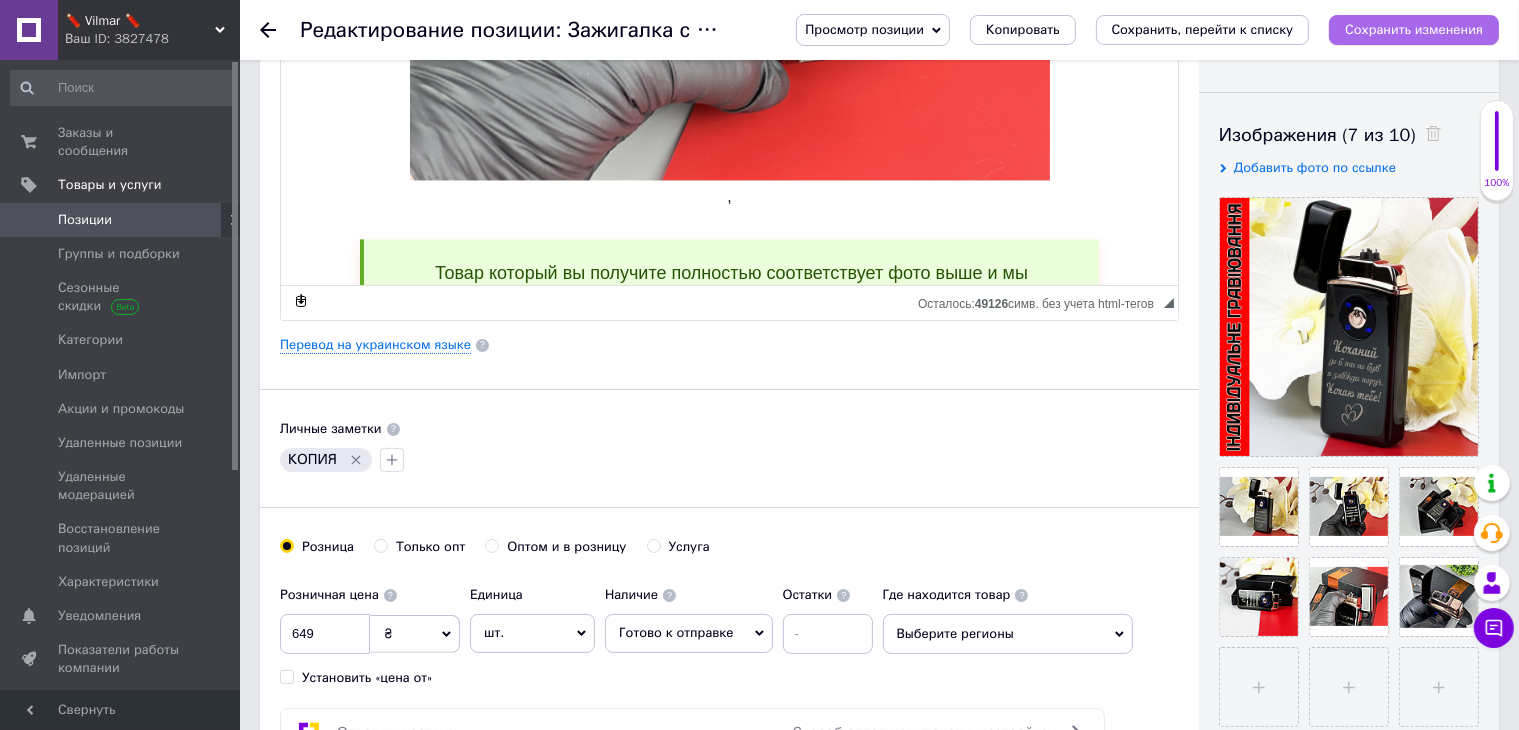 click on "Сохранить изменения" at bounding box center (1414, 29) 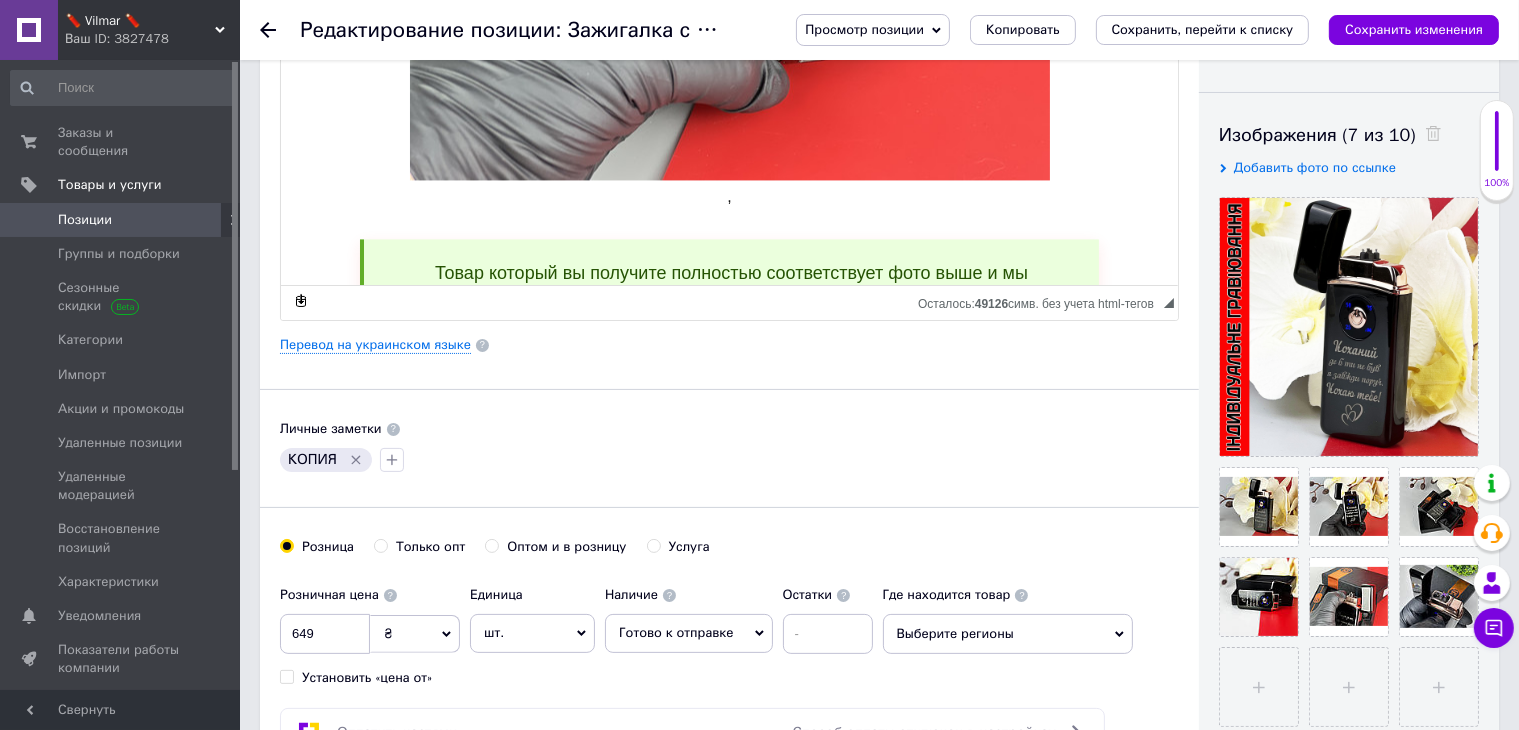 click on "Позиции" at bounding box center (121, 220) 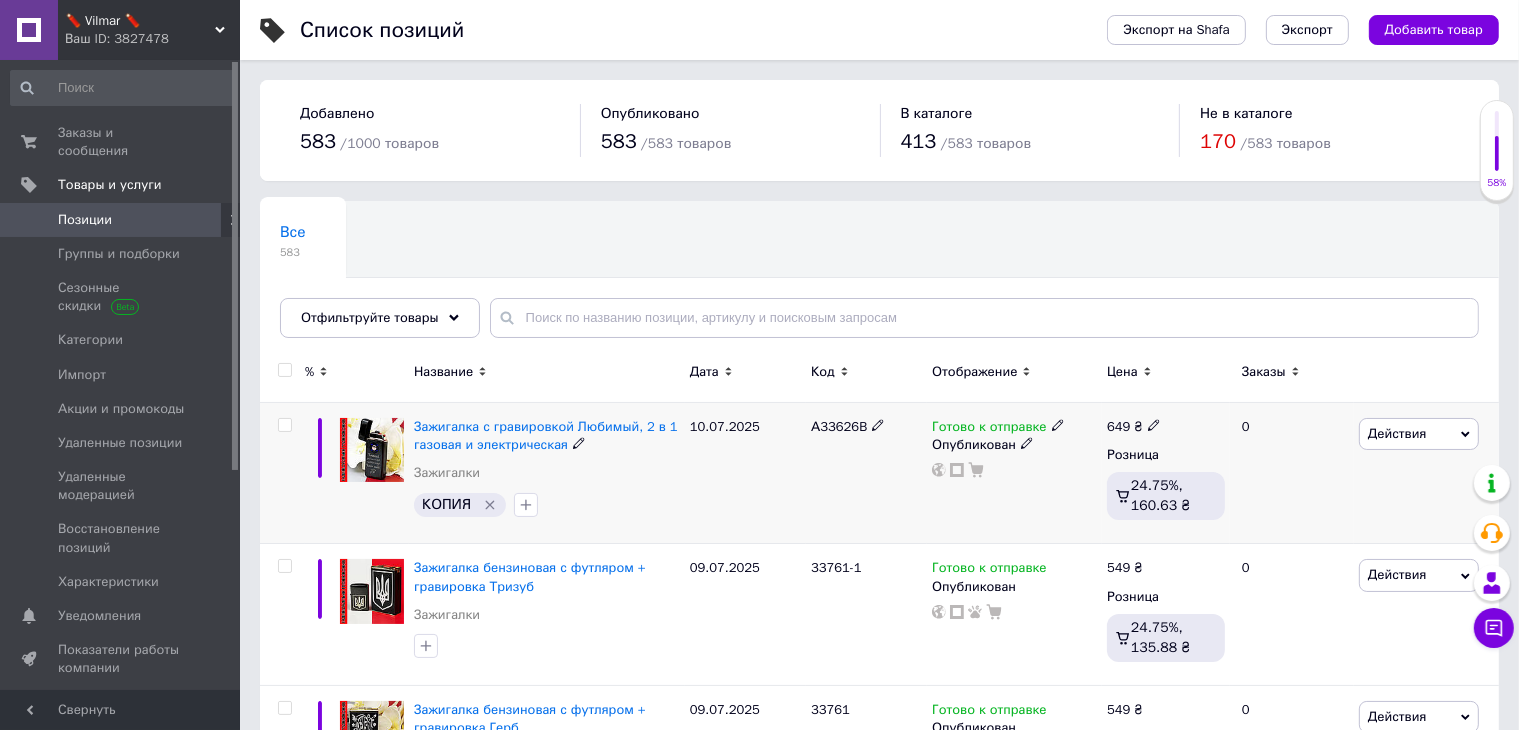 click 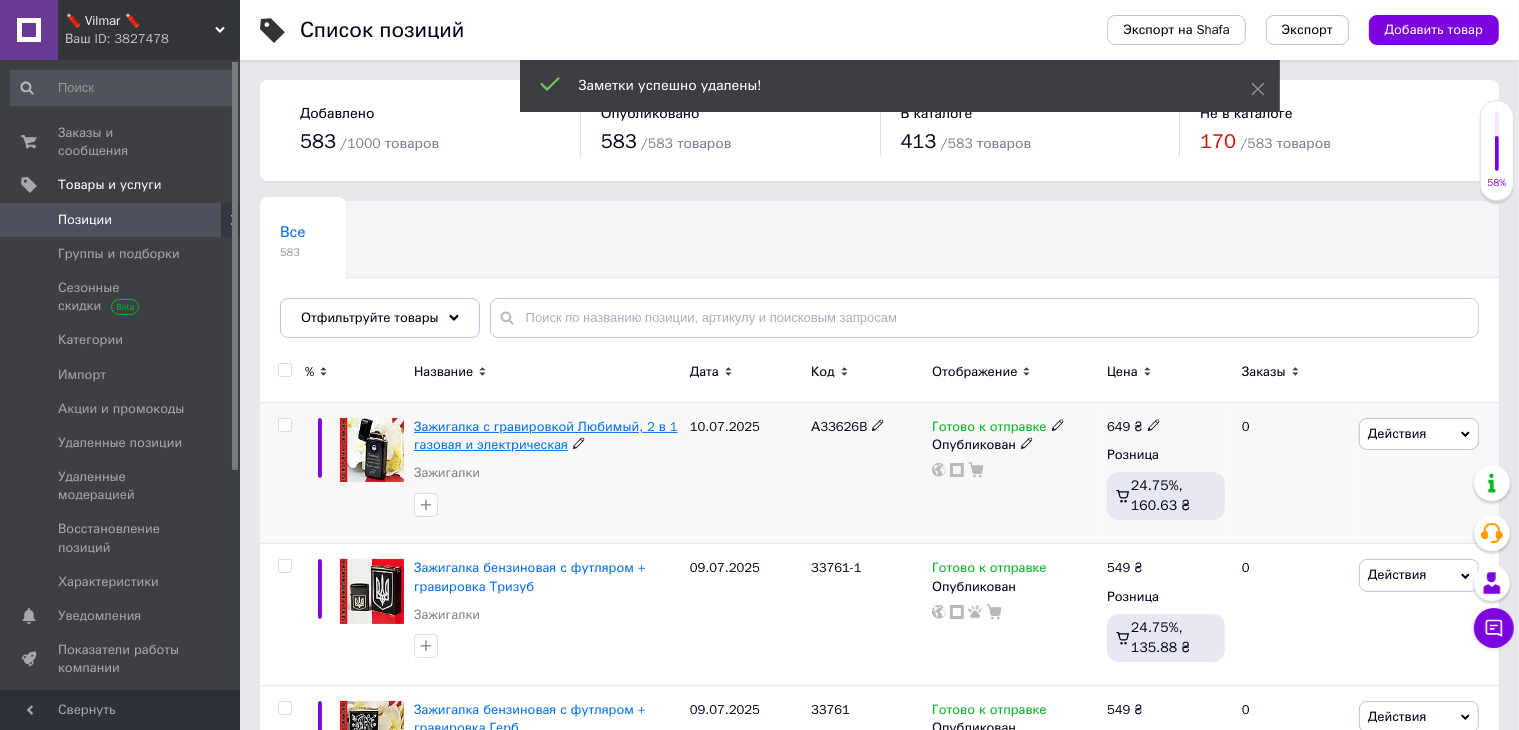 click on "Зажигалка с гравировкой Любимый, 2 в 1 газовая и электрическая" at bounding box center [545, 435] 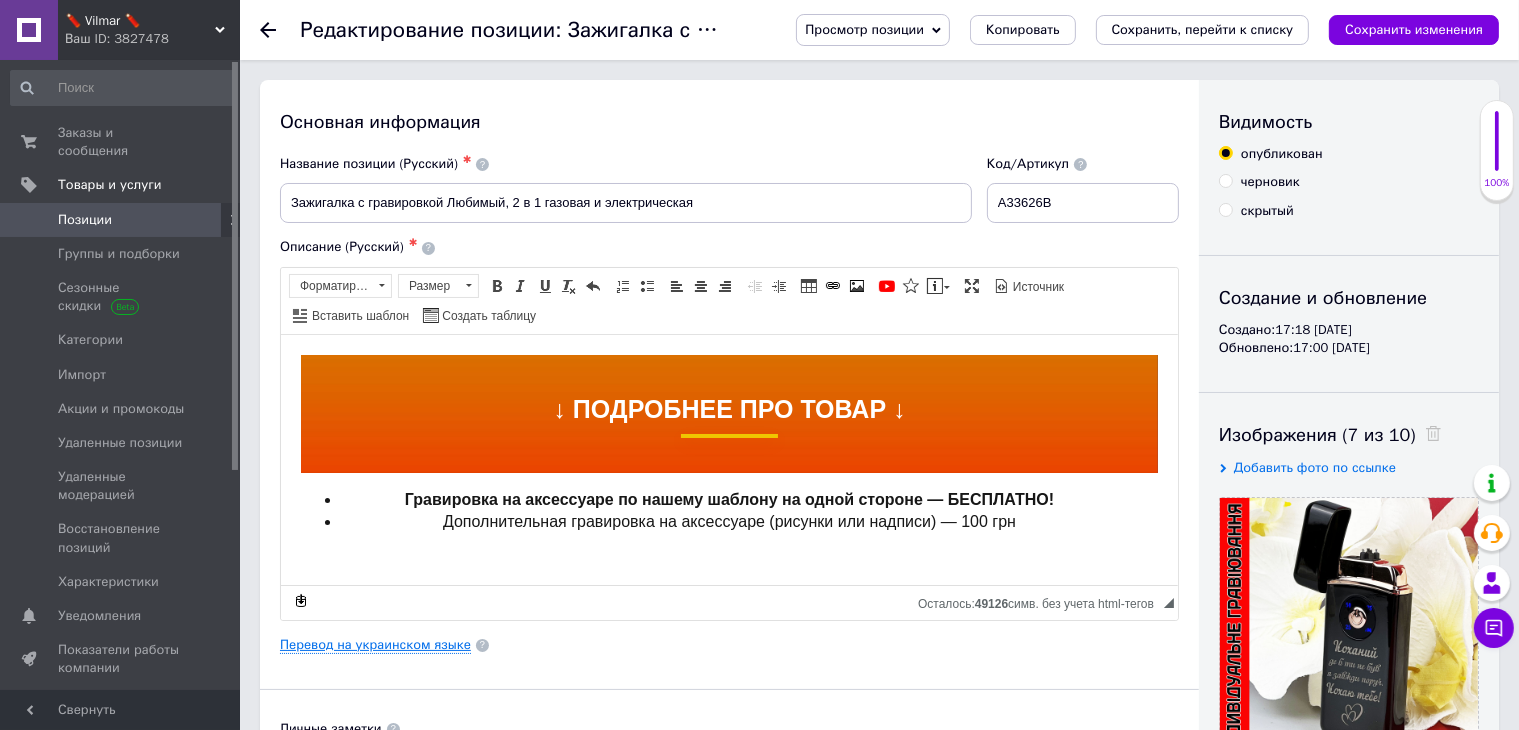 click on "Перевод на украинском языке" at bounding box center (375, 645) 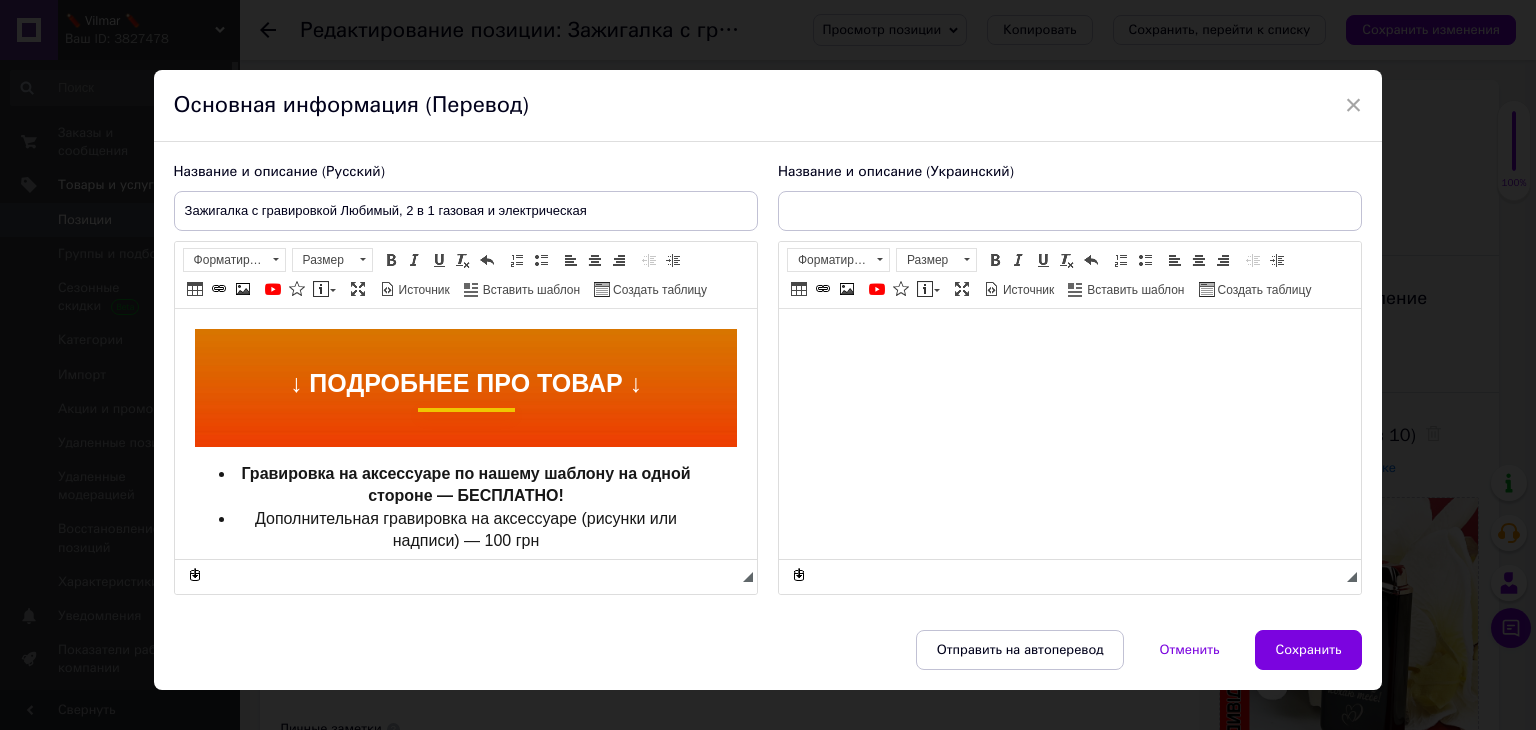 scroll, scrollTop: 0, scrollLeft: 0, axis: both 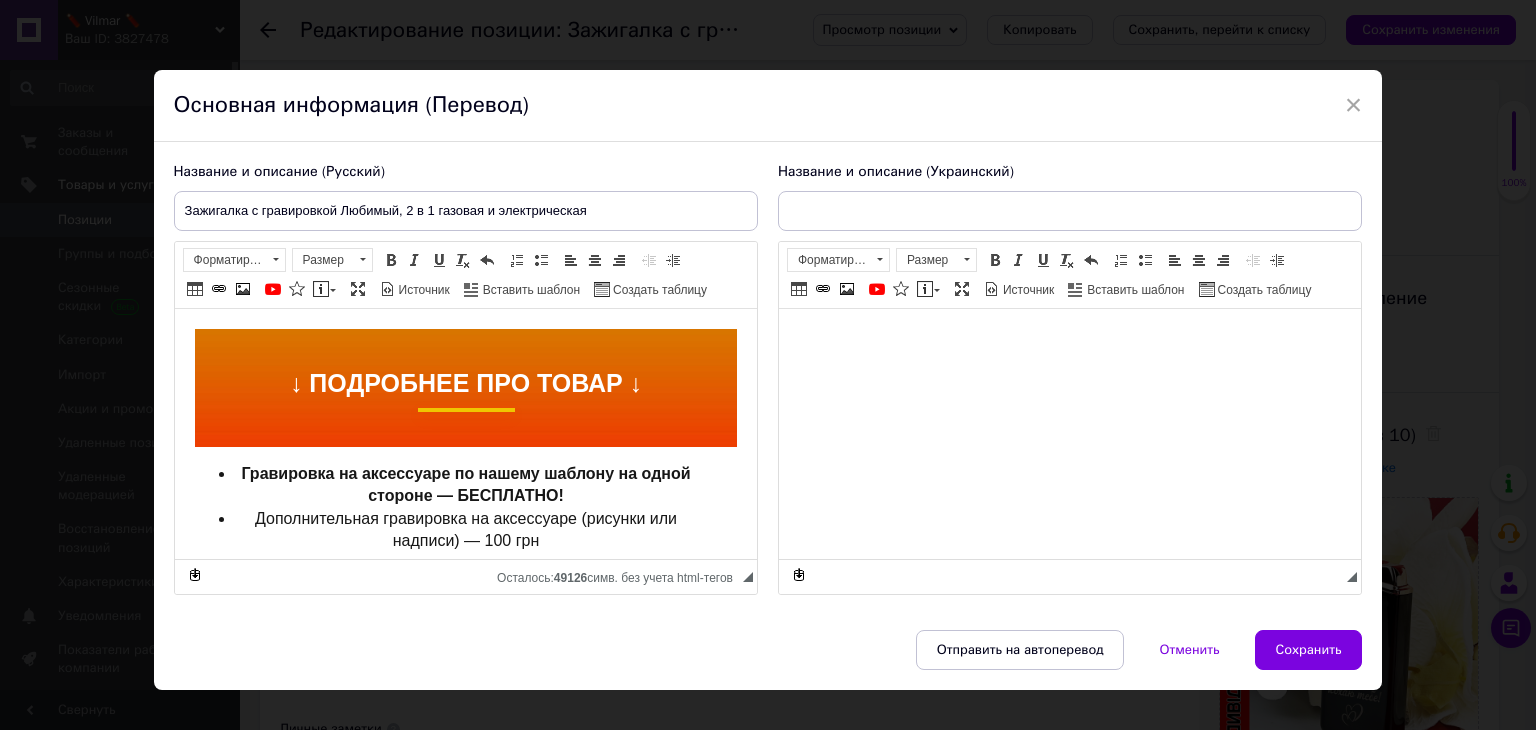 type on "Запальничка з гравіюванням Улюблений, 2 в 1 газова й електрична" 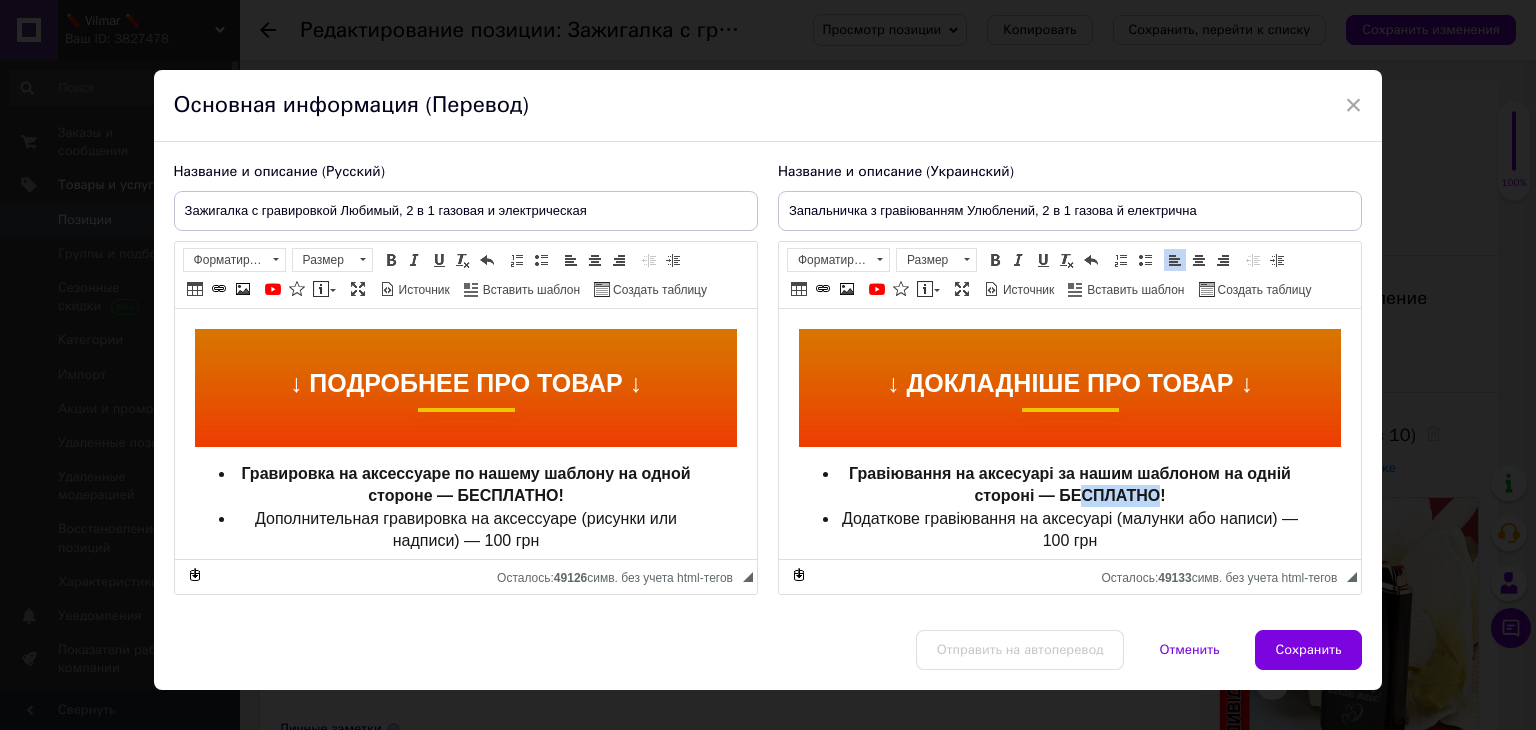 drag, startPoint x: 1149, startPoint y: 499, endPoint x: 1069, endPoint y: 494, distance: 80.1561 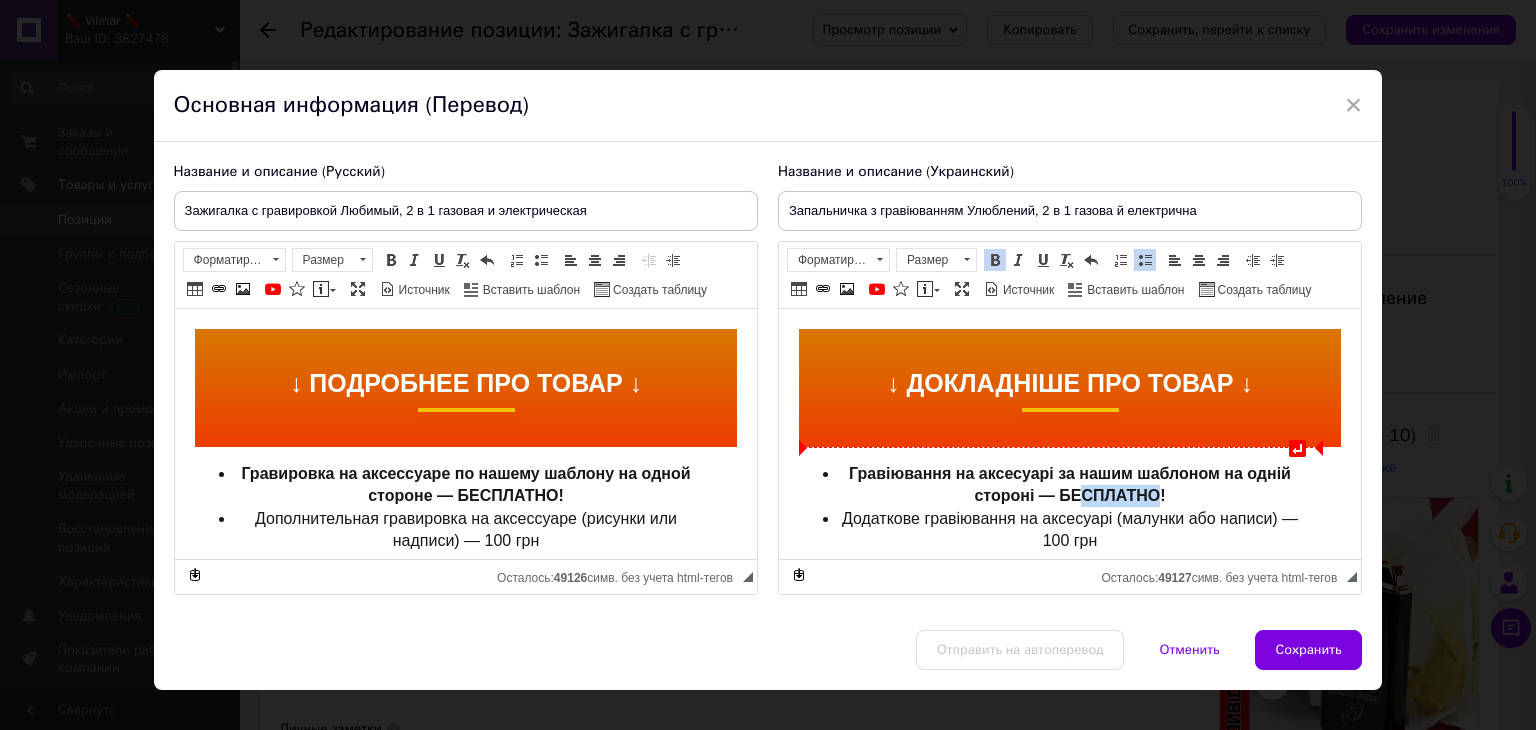 type 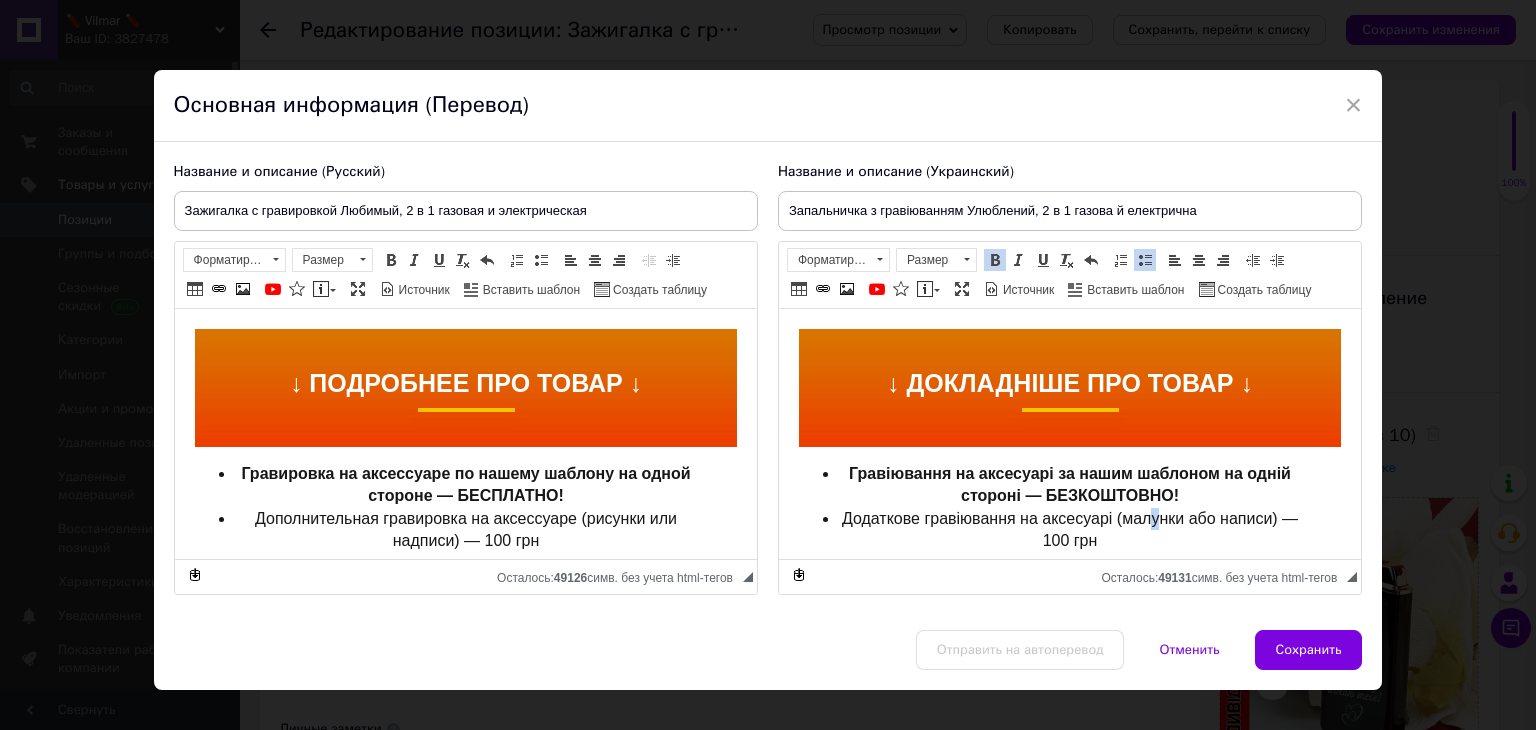 click on "Додаткове гравіювання на аксесуарі (малунки або написи) — 100 грн" at bounding box center (1069, 529) 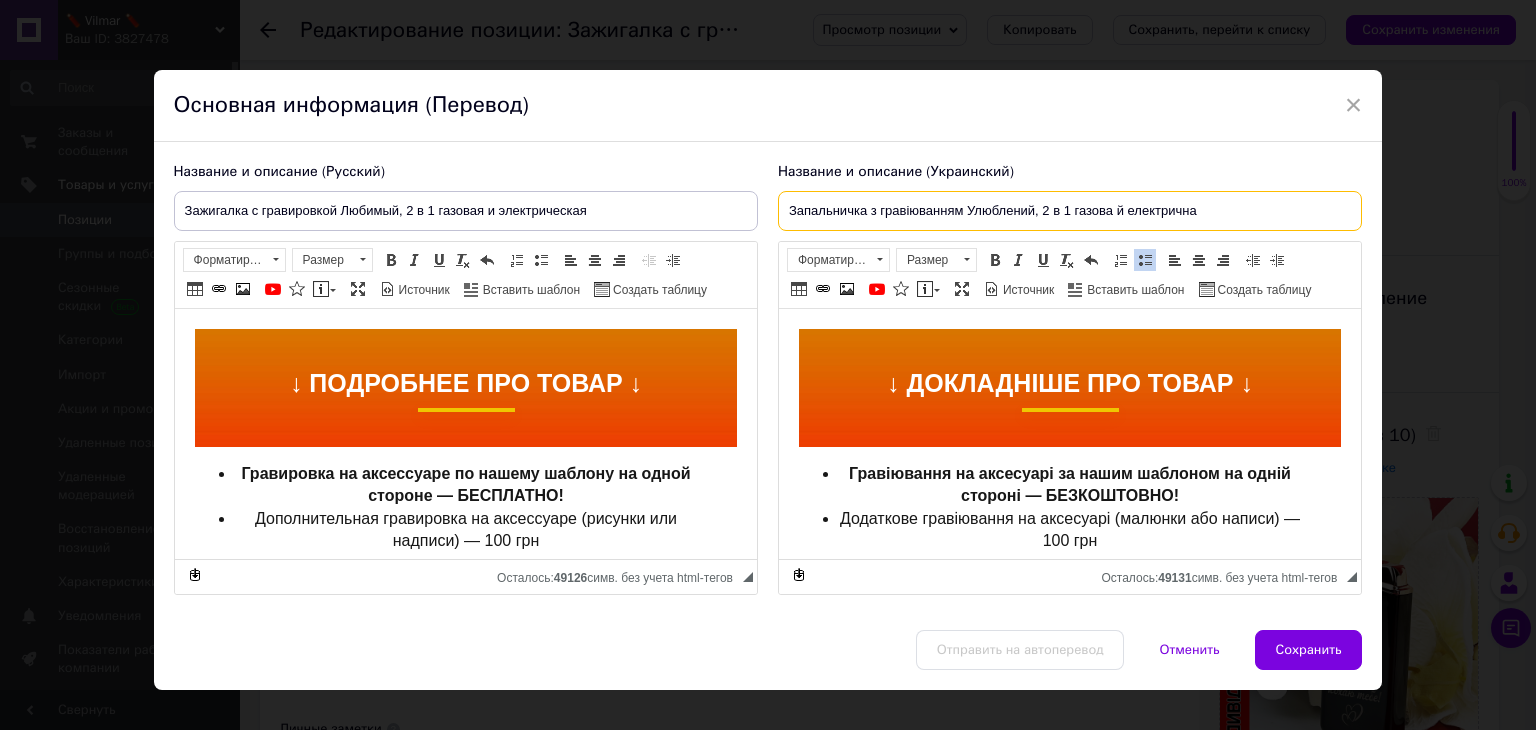 drag, startPoint x: 967, startPoint y: 210, endPoint x: 1032, endPoint y: 210, distance: 65 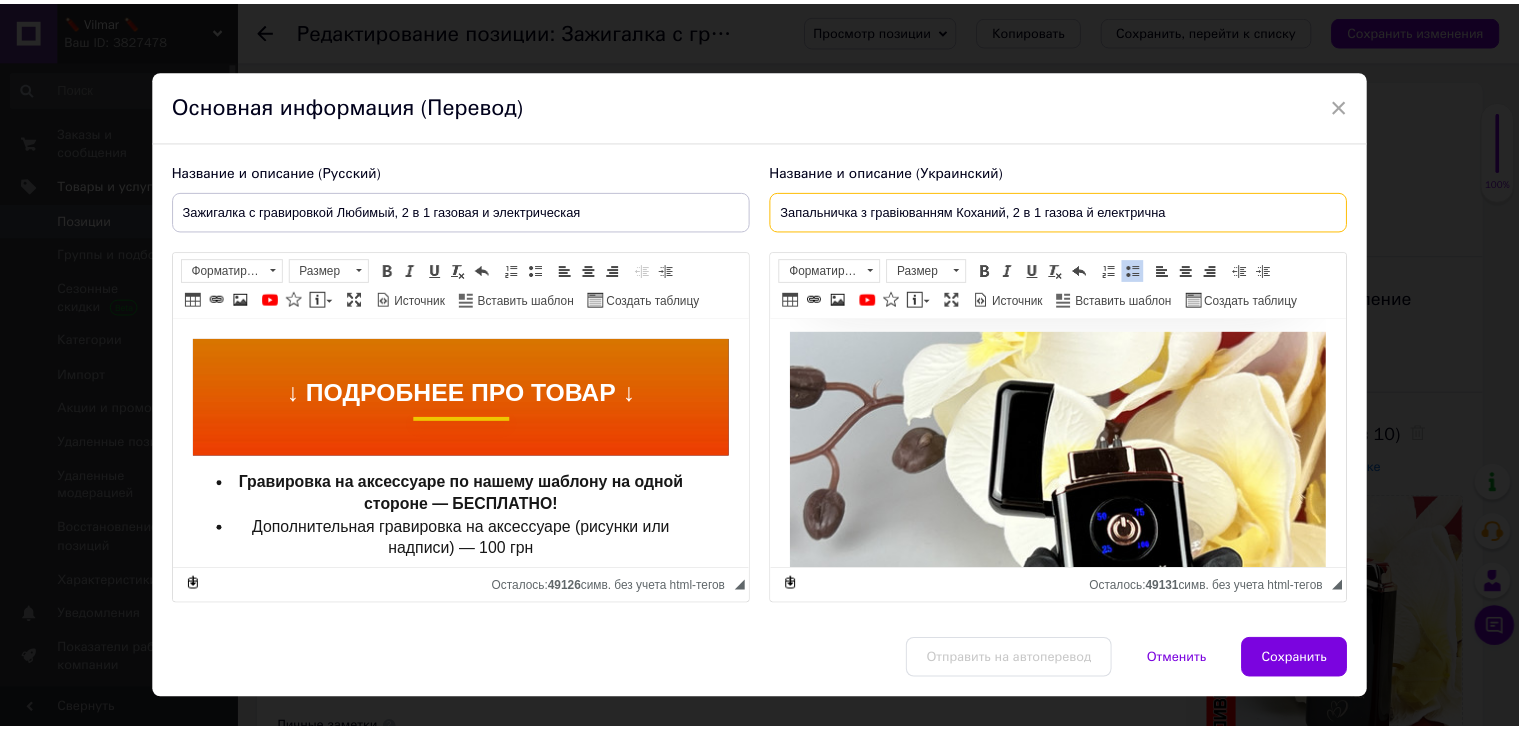 scroll, scrollTop: 2100, scrollLeft: 0, axis: vertical 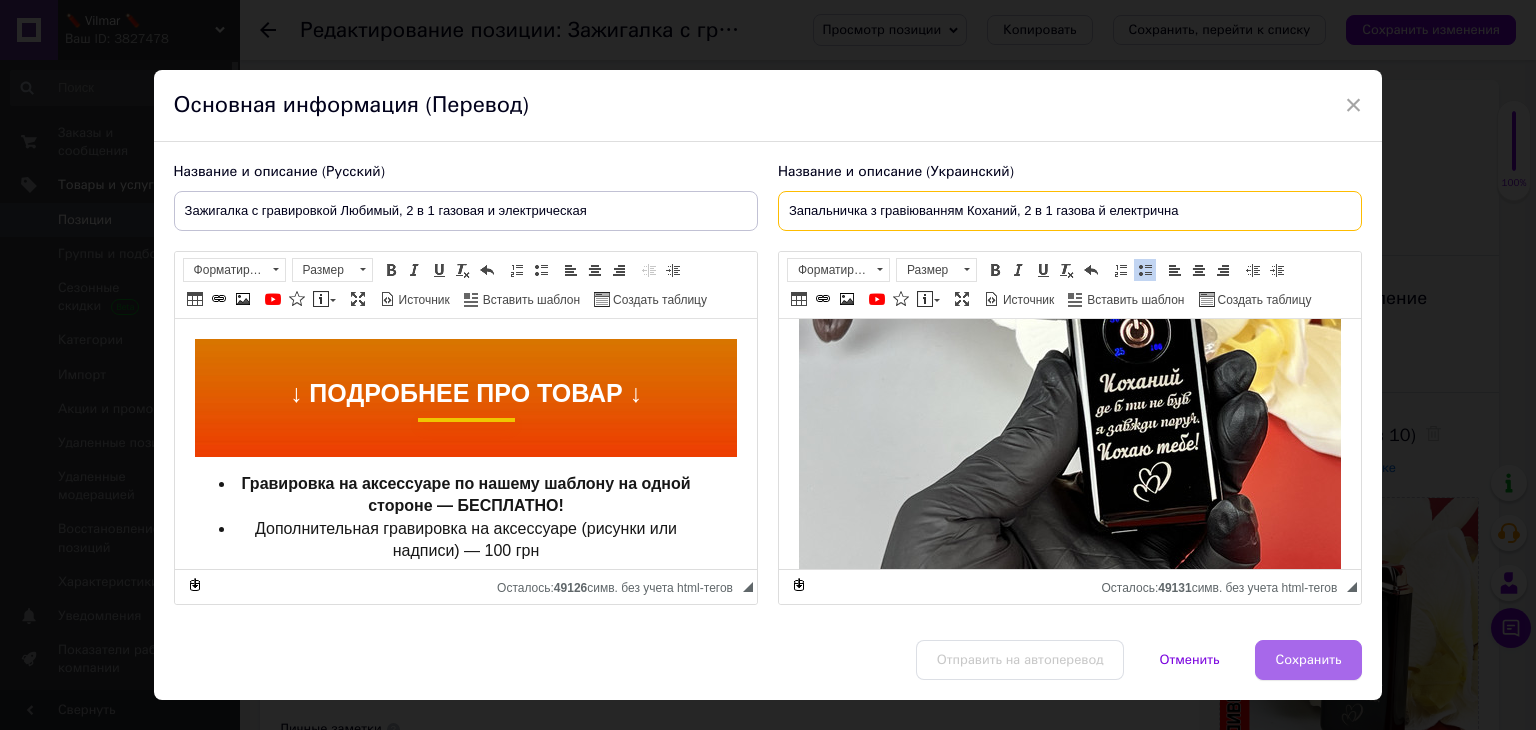 type on "Запальничка з гравіюванням Коханий, 2 в 1 газова й електрична" 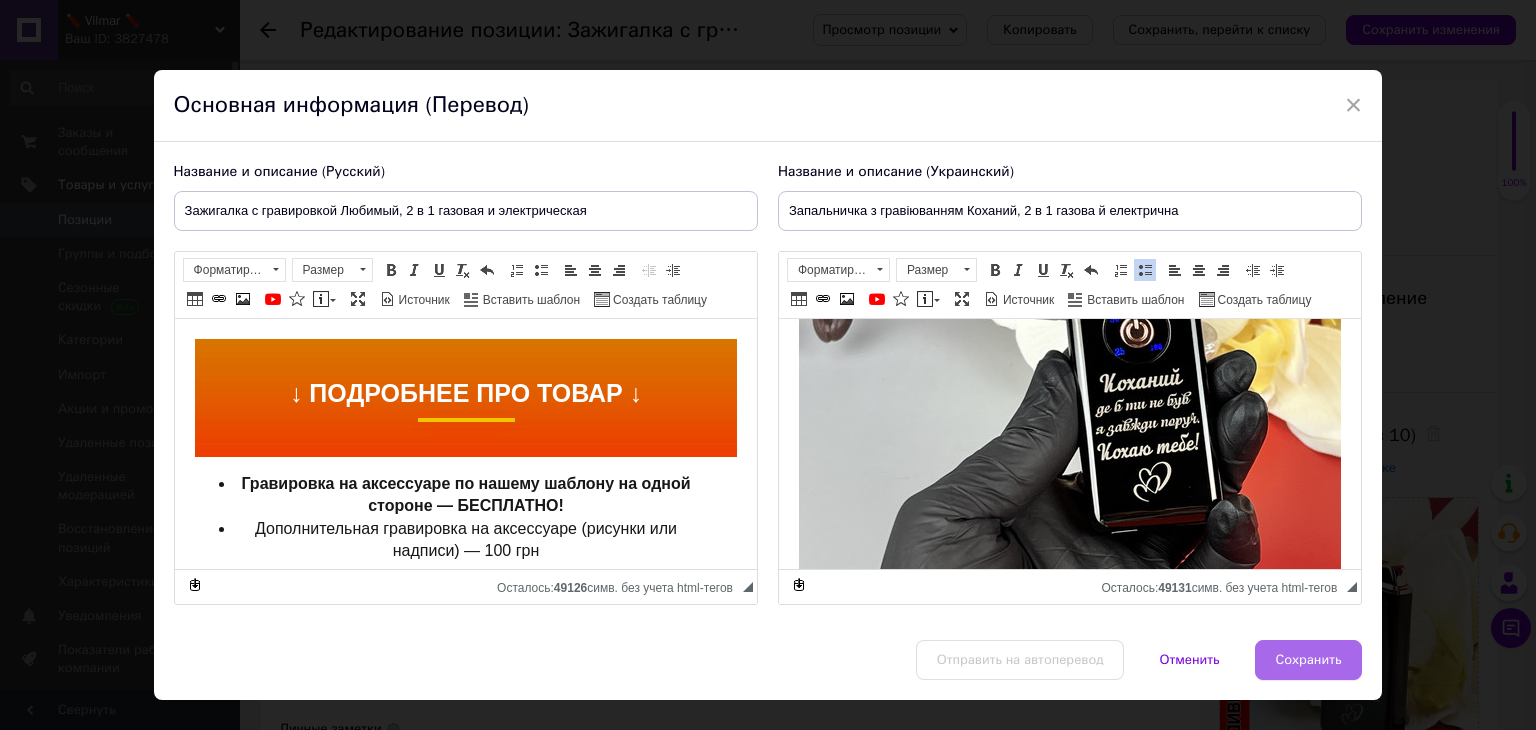 click on "Сохранить" at bounding box center (1309, 660) 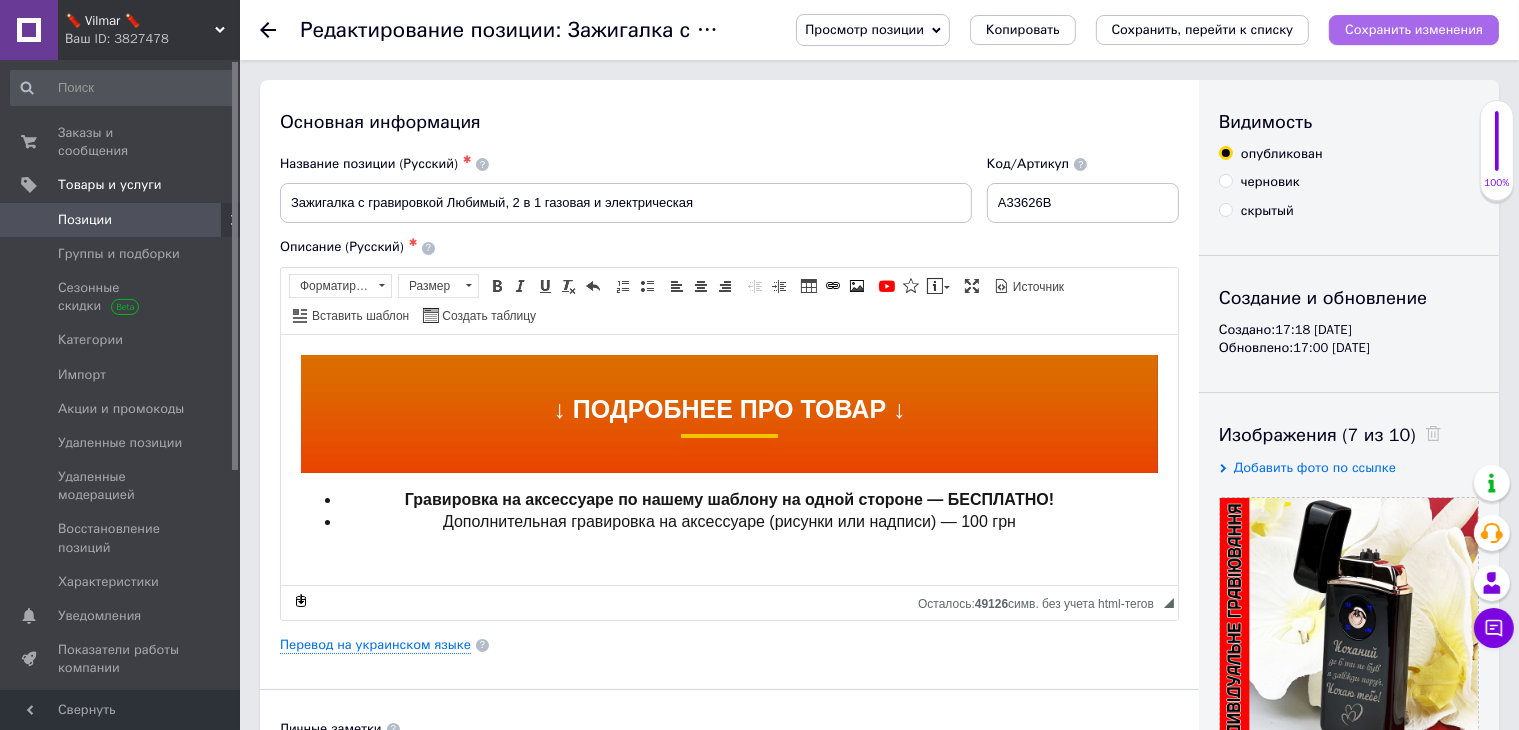 click on "Сохранить изменения" at bounding box center (1414, 29) 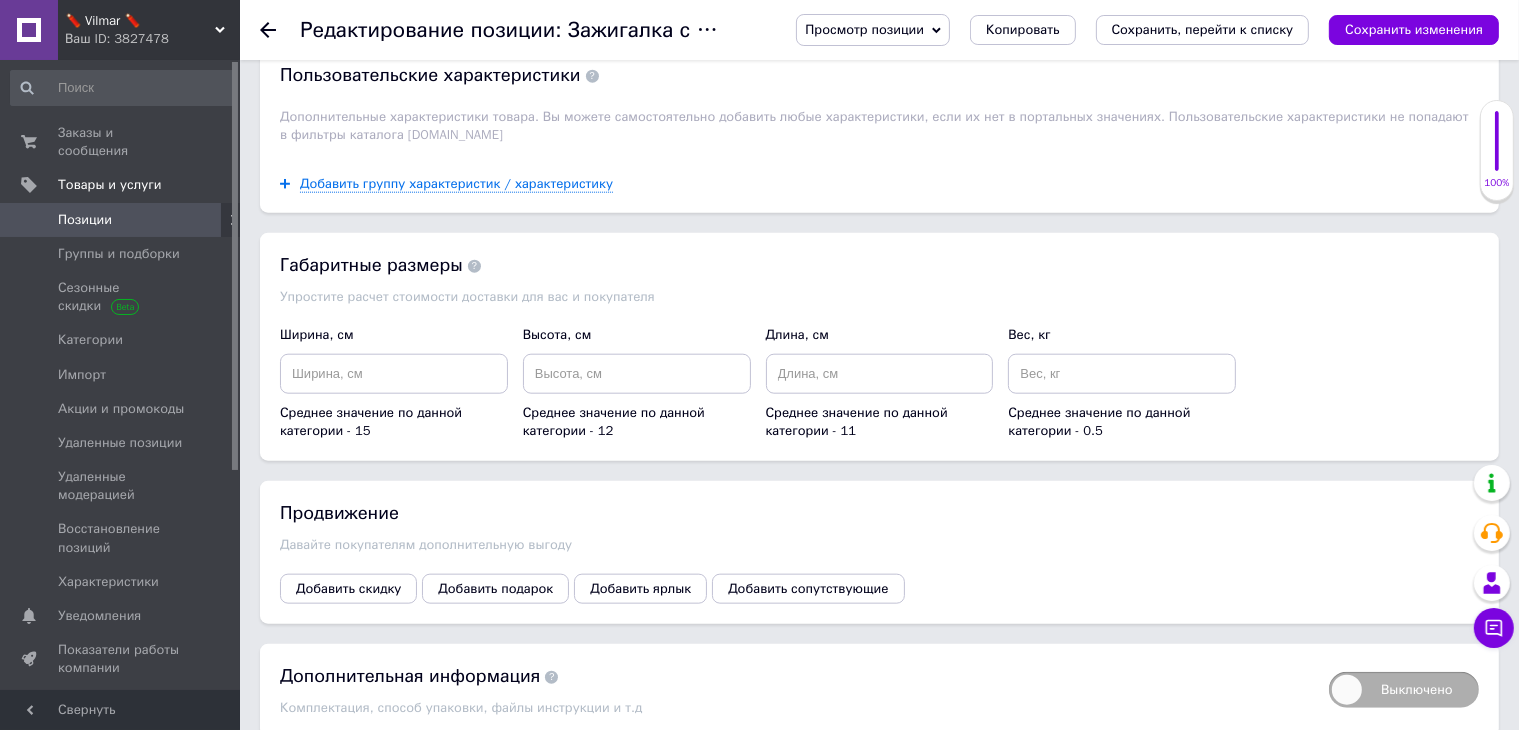 scroll, scrollTop: 2148, scrollLeft: 0, axis: vertical 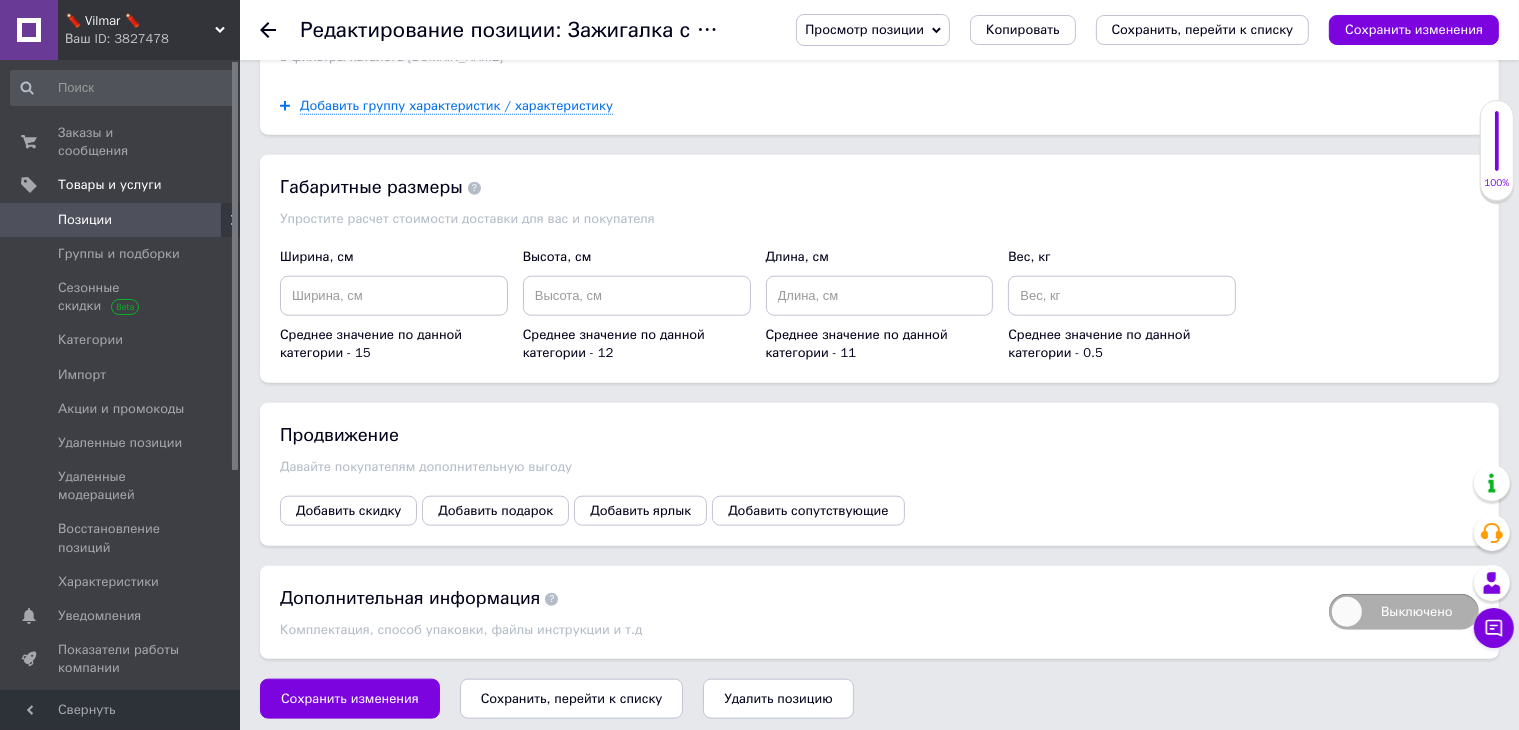 click on "Позиции" at bounding box center [85, 220] 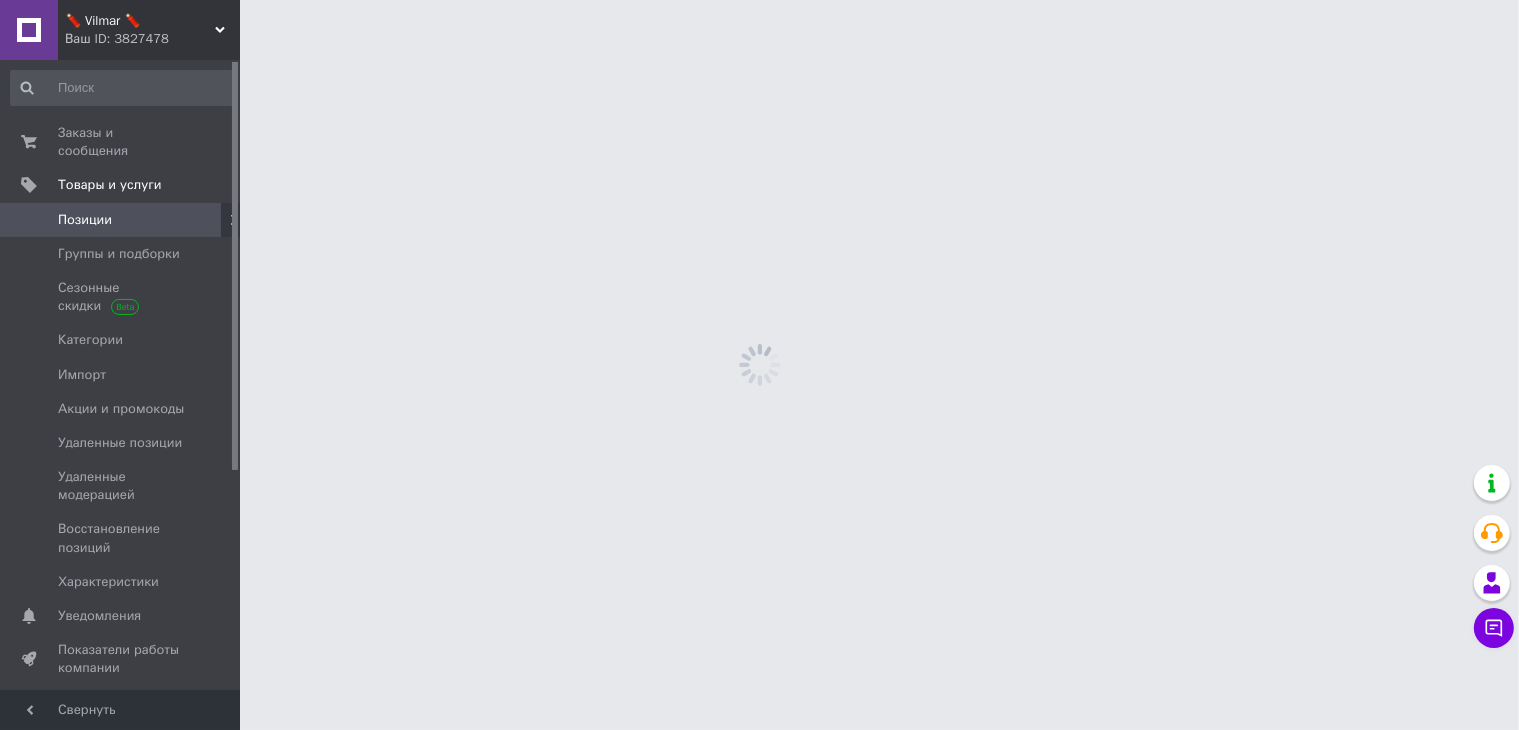 scroll, scrollTop: 0, scrollLeft: 0, axis: both 